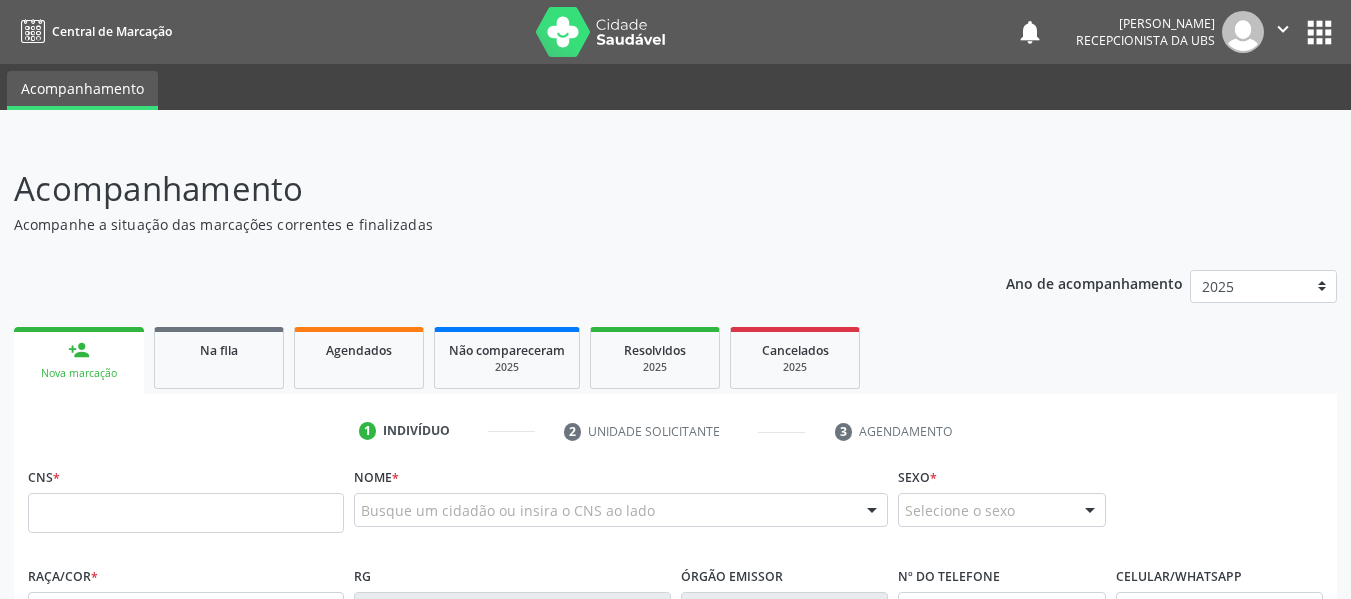 scroll, scrollTop: 0, scrollLeft: 0, axis: both 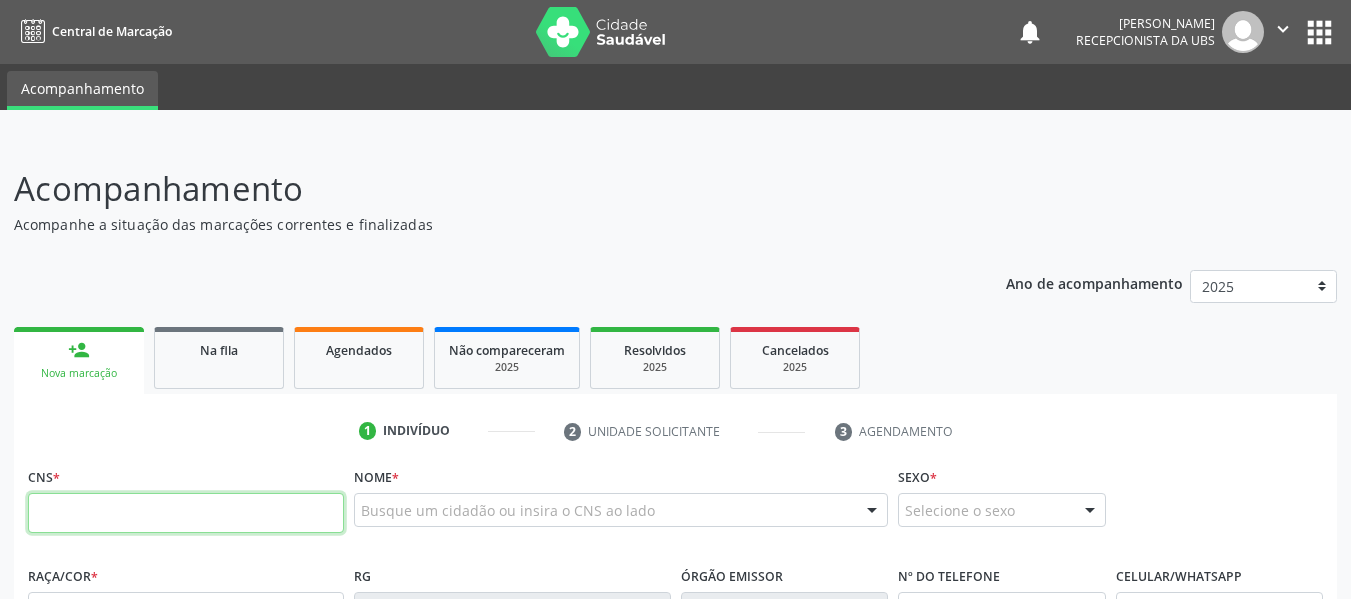 click at bounding box center [186, 513] 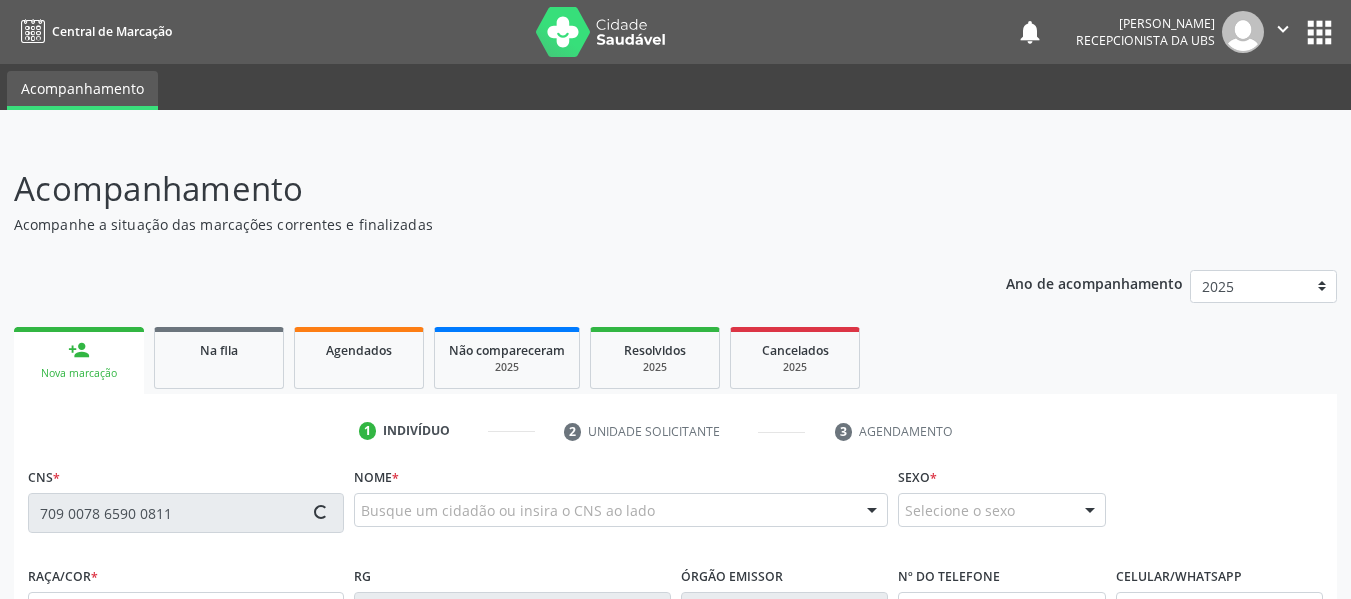 type on "709 0078 6590 0811" 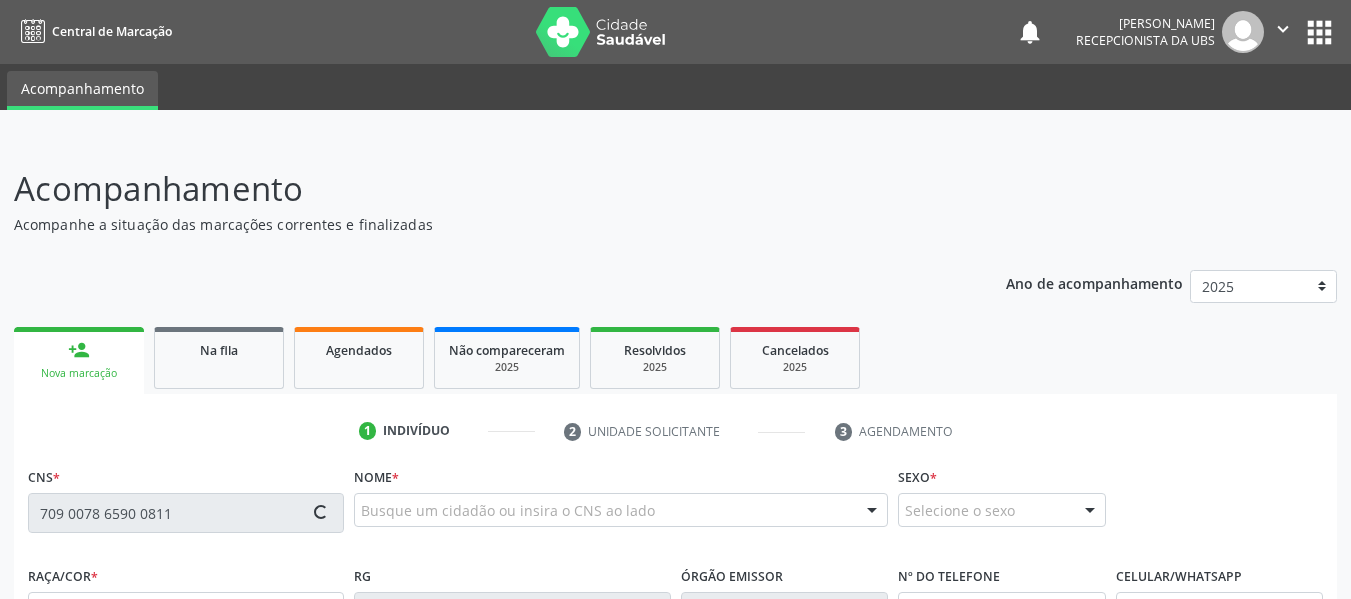 type 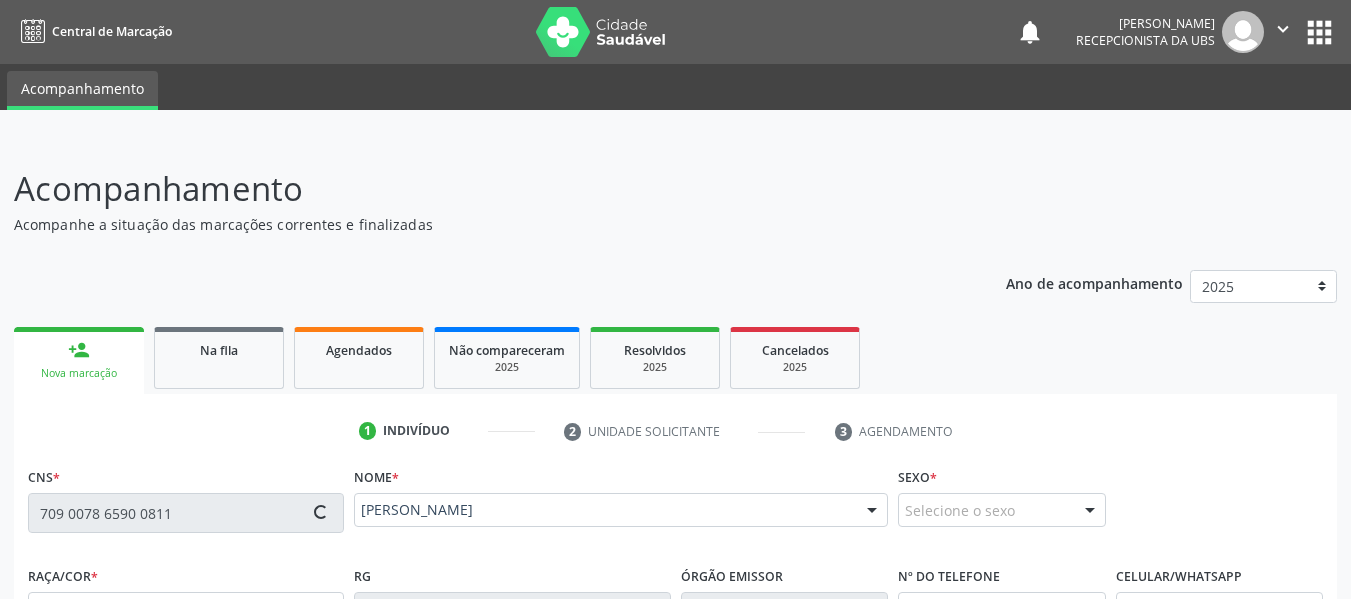 type on "[PHONE_NUMBER]" 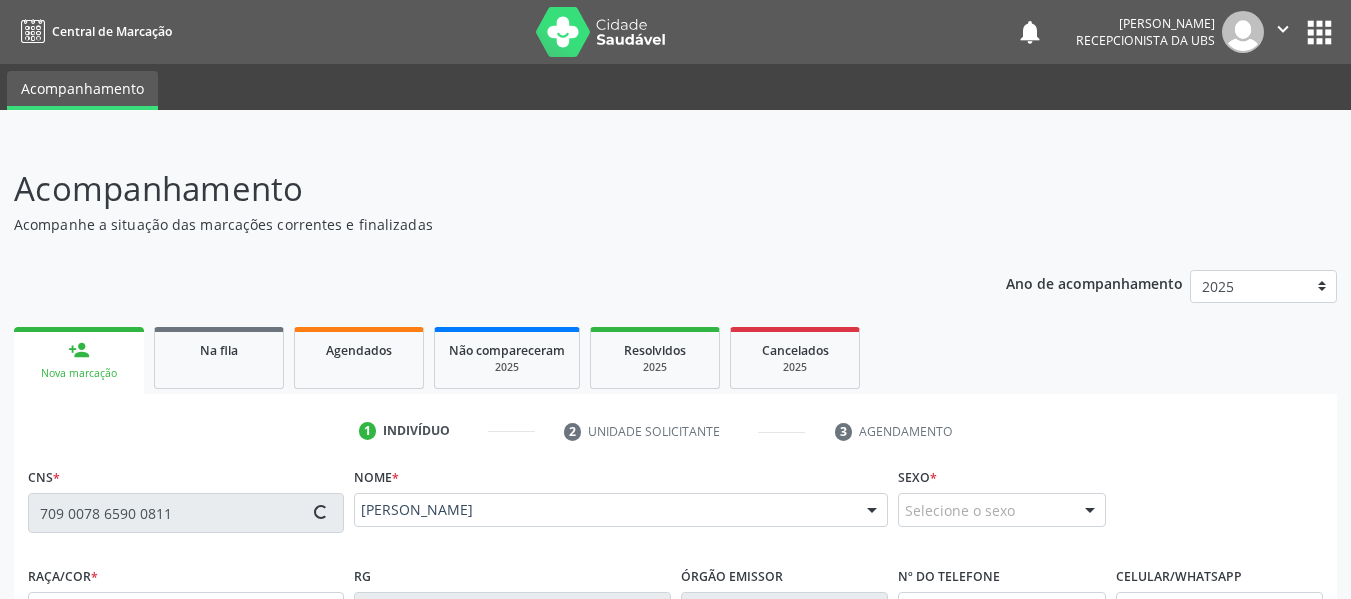 type on "22[DATE]" 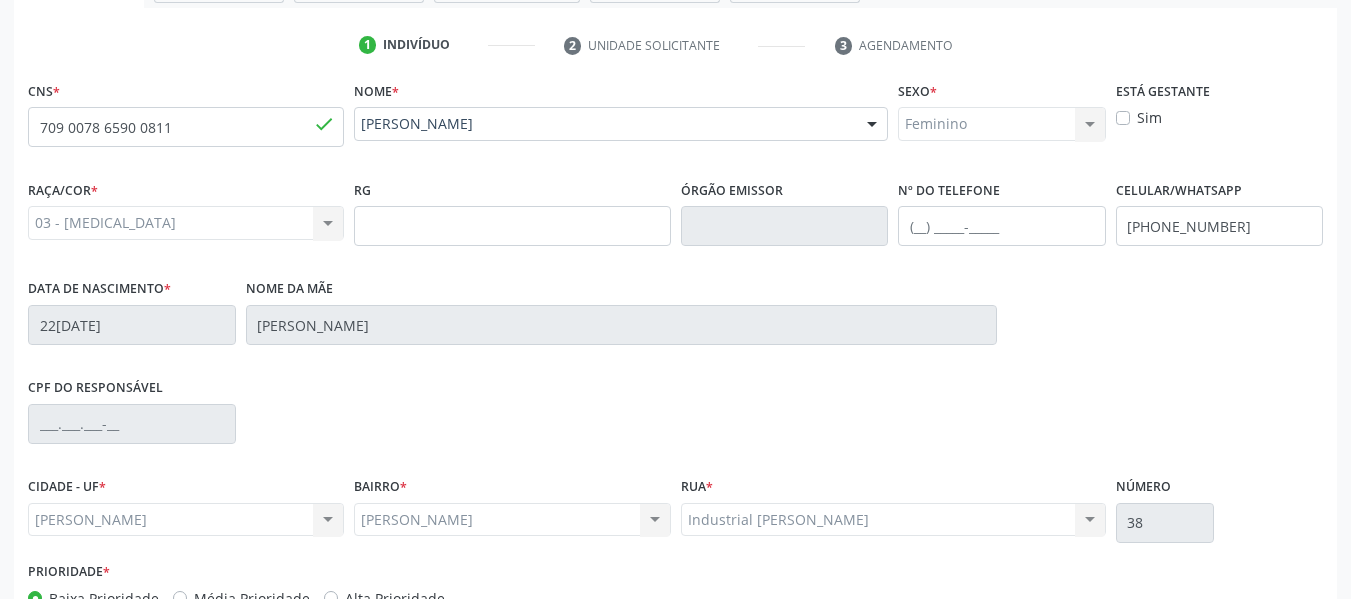 scroll, scrollTop: 513, scrollLeft: 0, axis: vertical 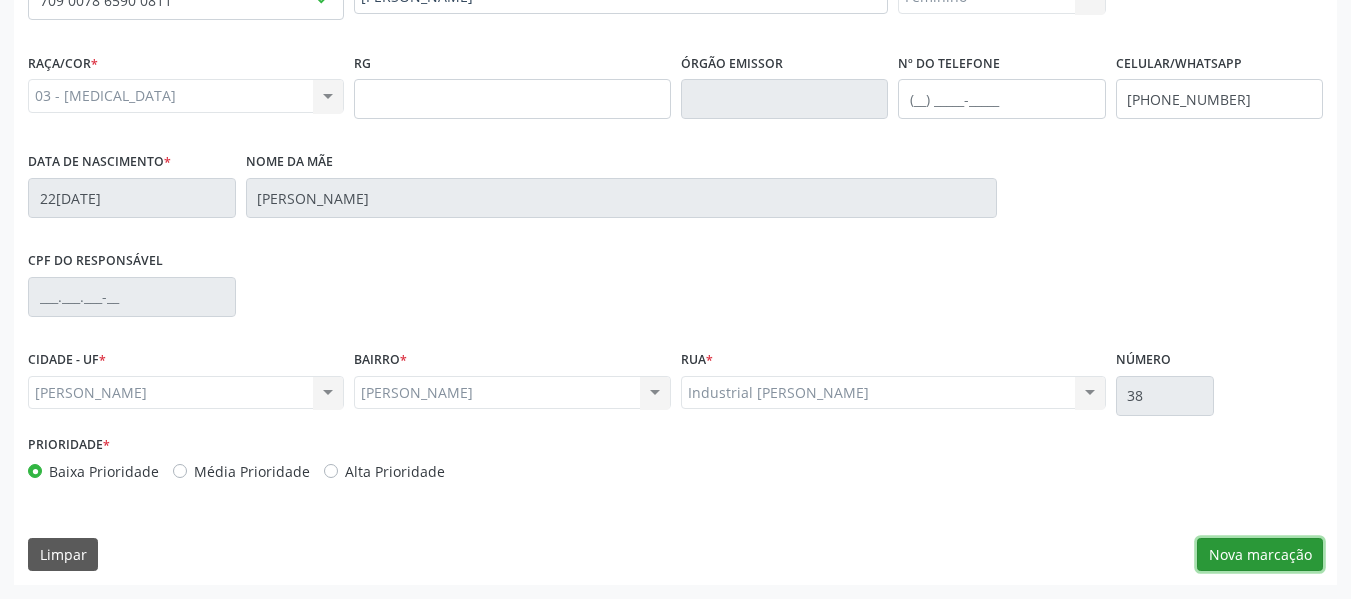 click on "Nova marcação" at bounding box center (1260, 555) 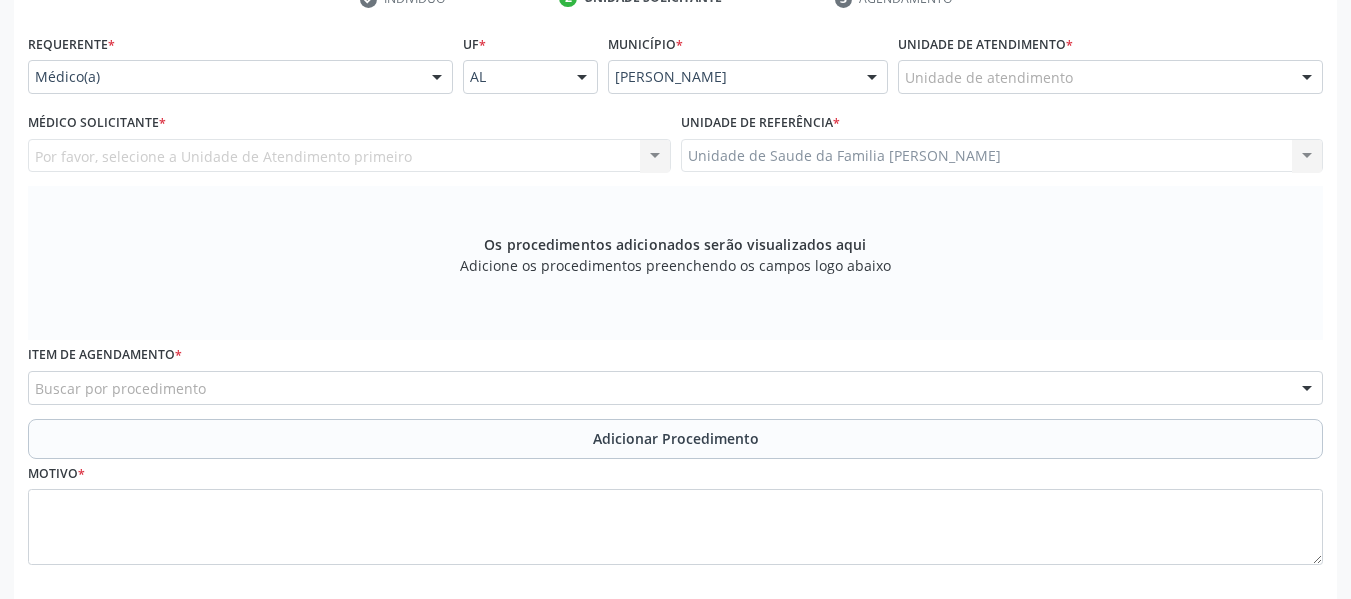 scroll, scrollTop: 393, scrollLeft: 0, axis: vertical 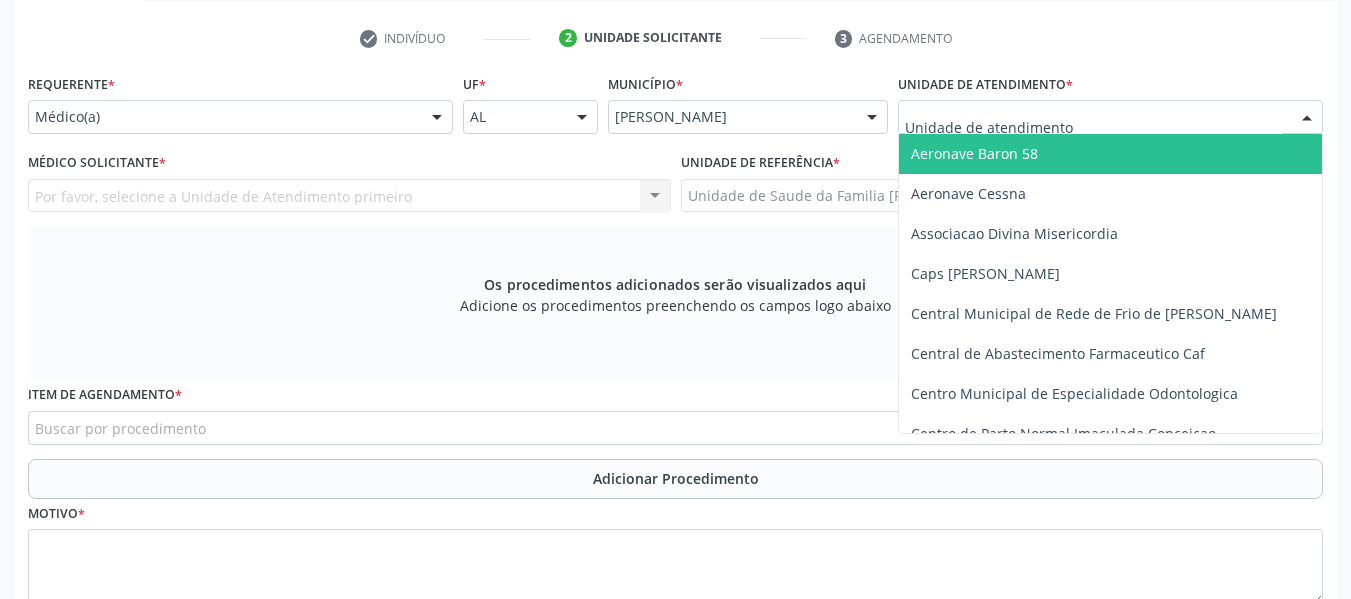 click at bounding box center (1307, 118) 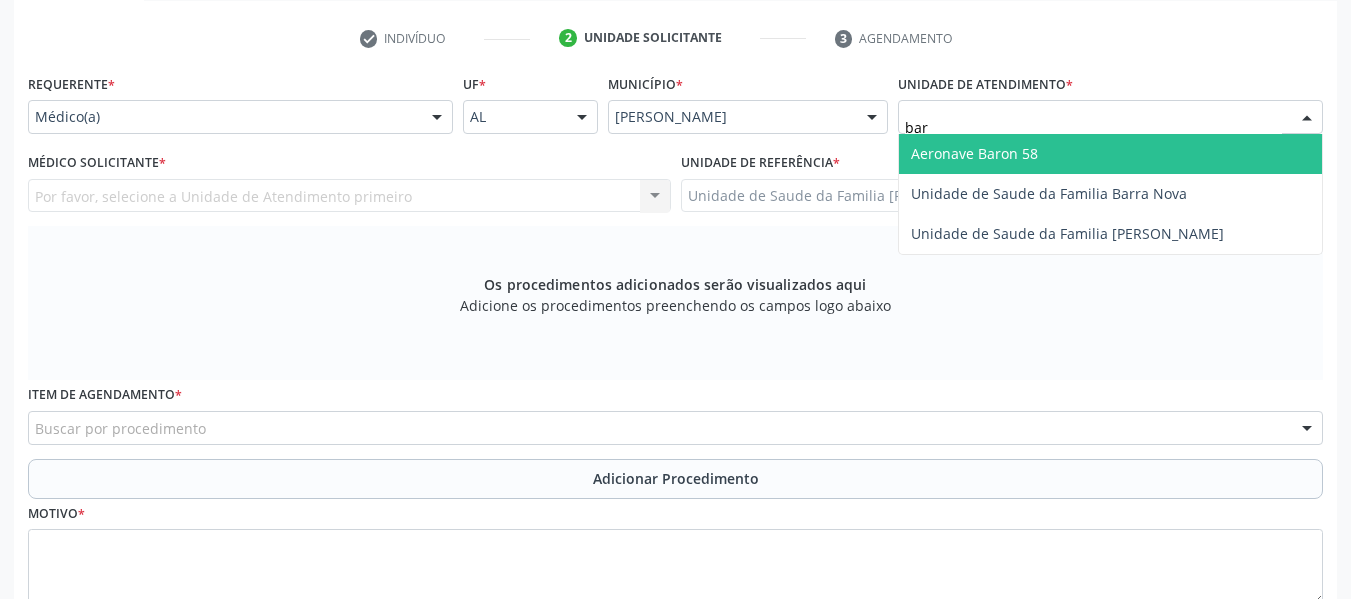 type on "barr" 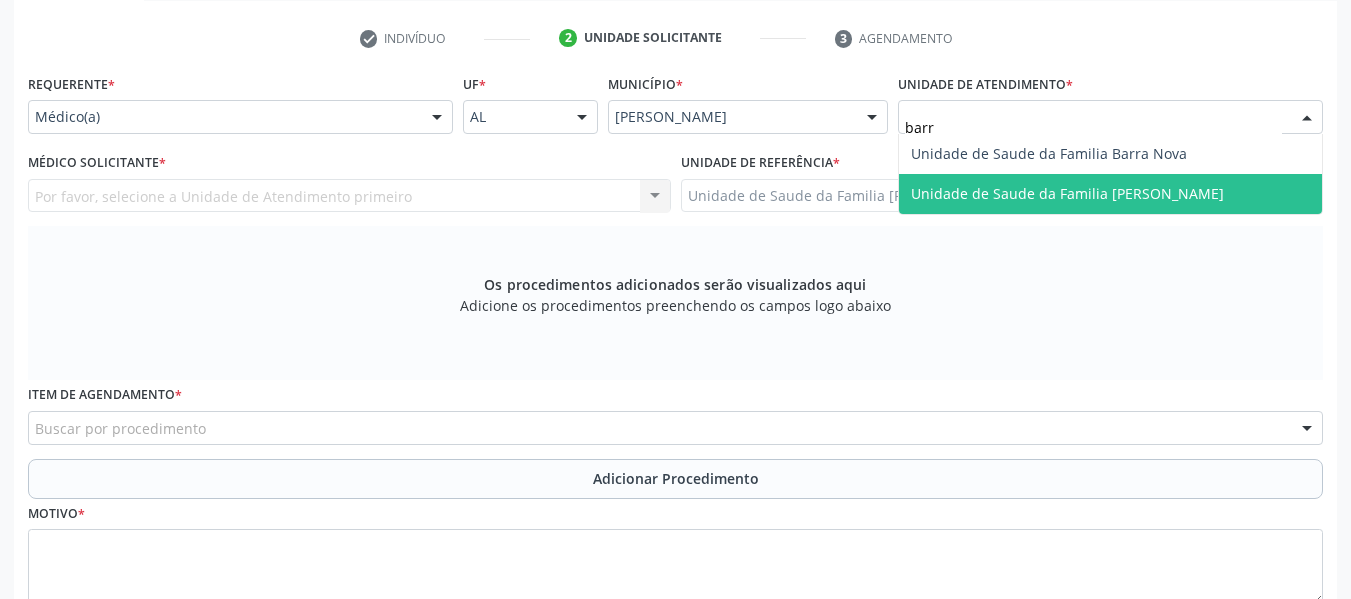 click on "Unidade de Saude da Familia [PERSON_NAME]" at bounding box center [1110, 194] 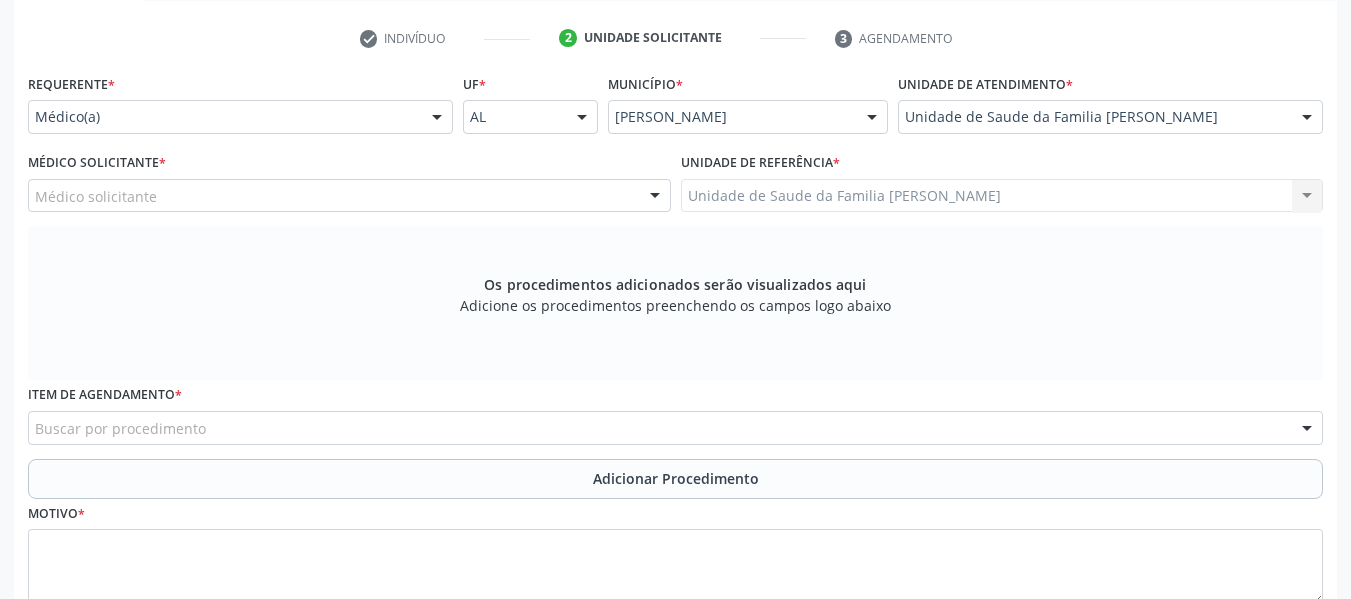 click at bounding box center [655, 197] 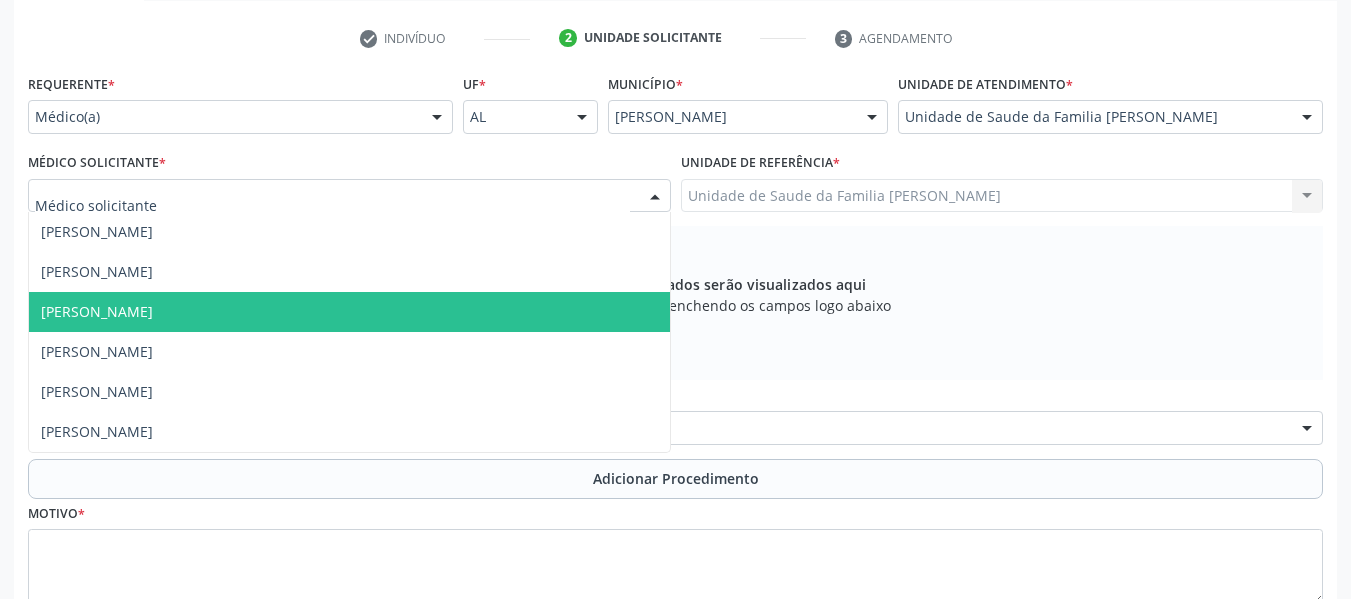 click on "[PERSON_NAME]" at bounding box center (97, 311) 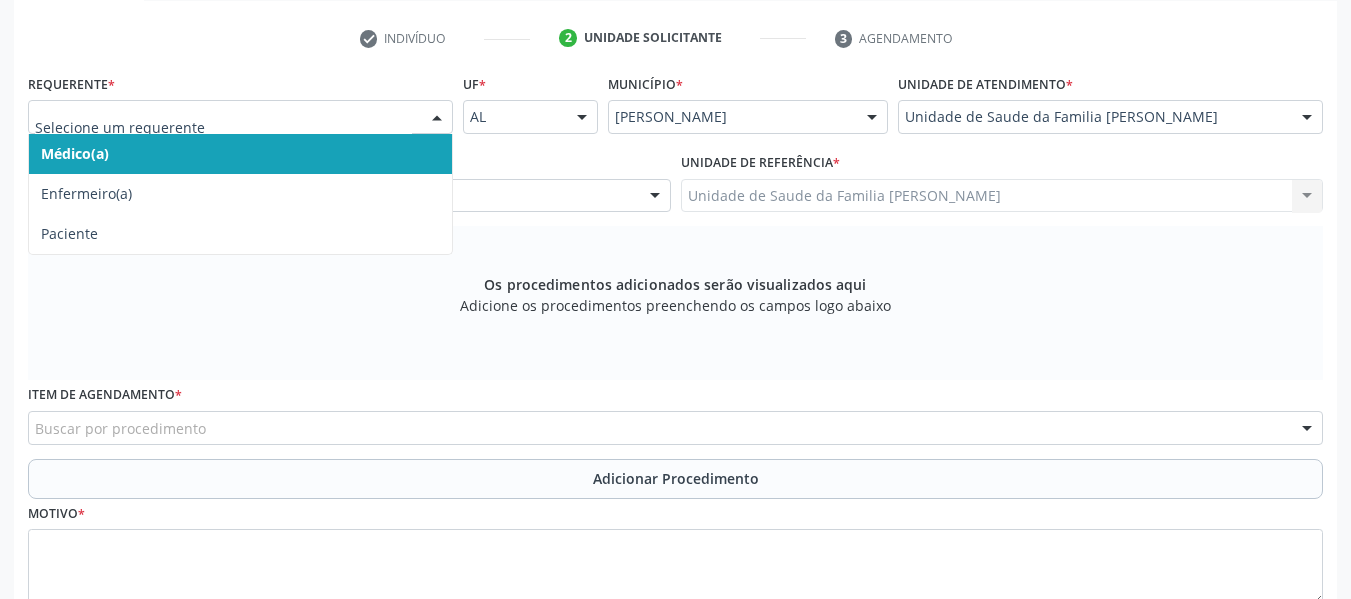 click at bounding box center (437, 118) 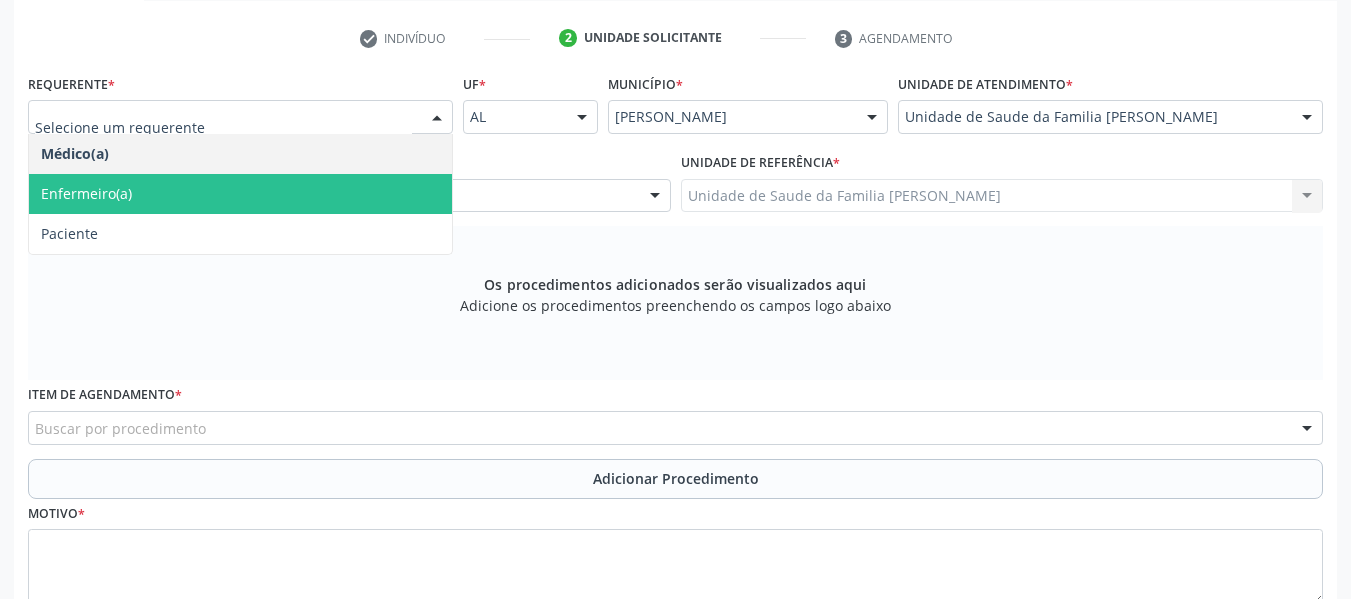 click on "Enfermeiro(a)" at bounding box center [240, 194] 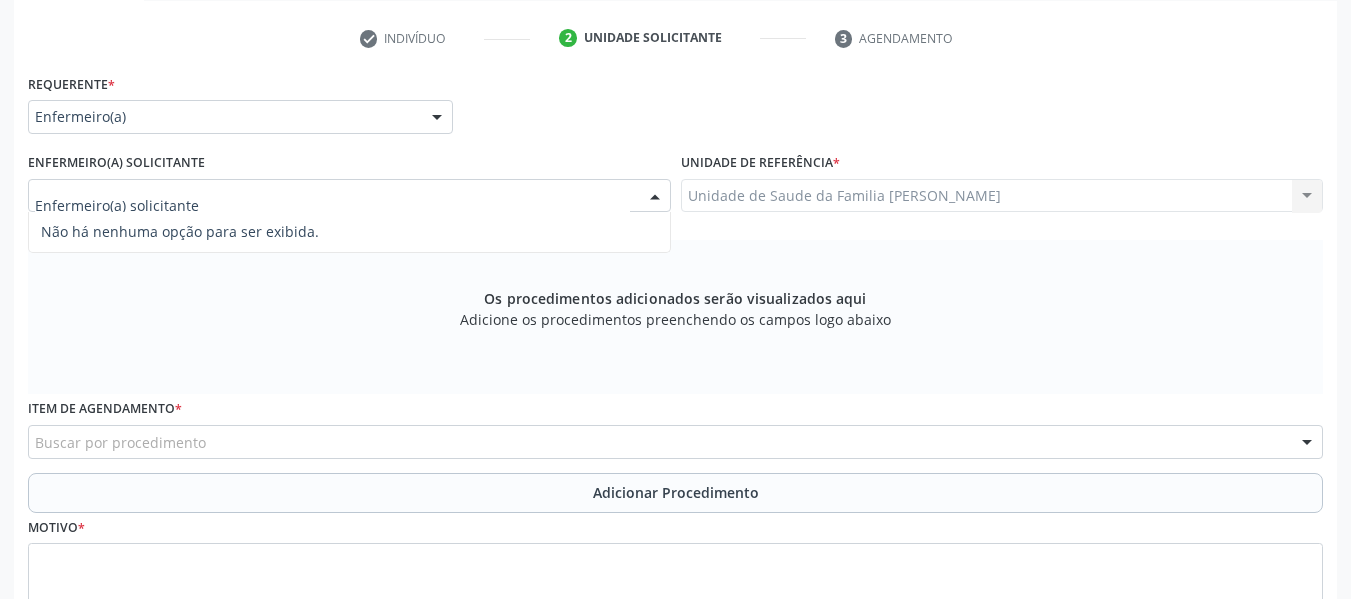 click at bounding box center [655, 197] 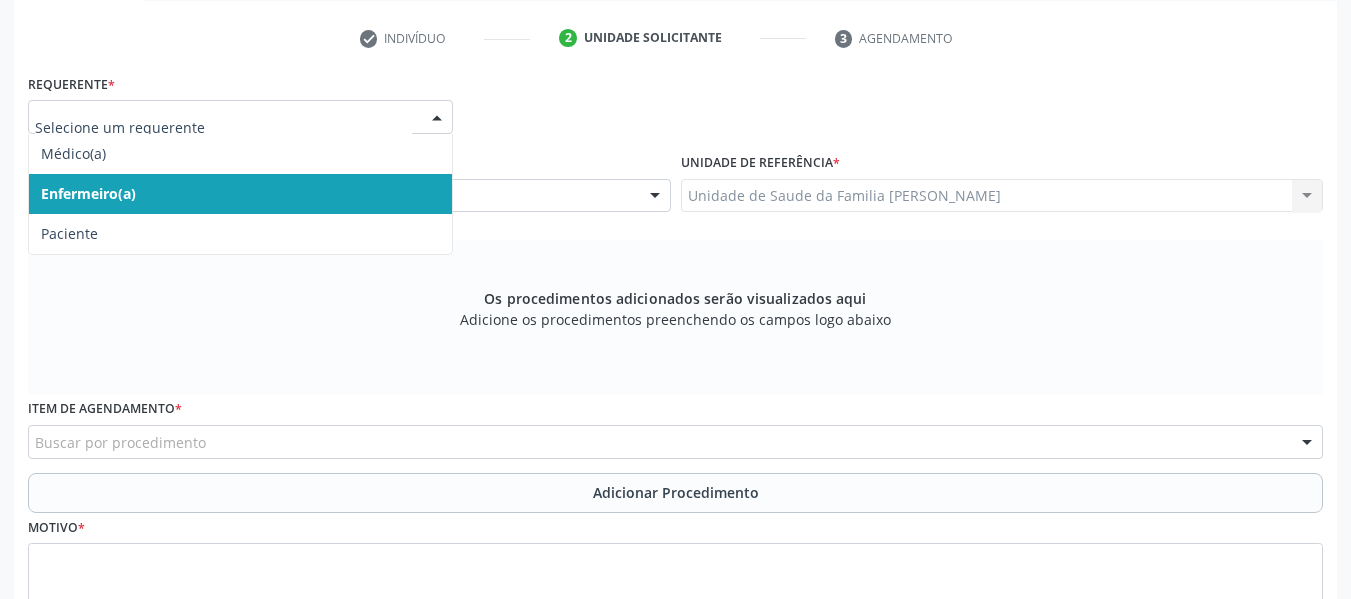 click at bounding box center (437, 118) 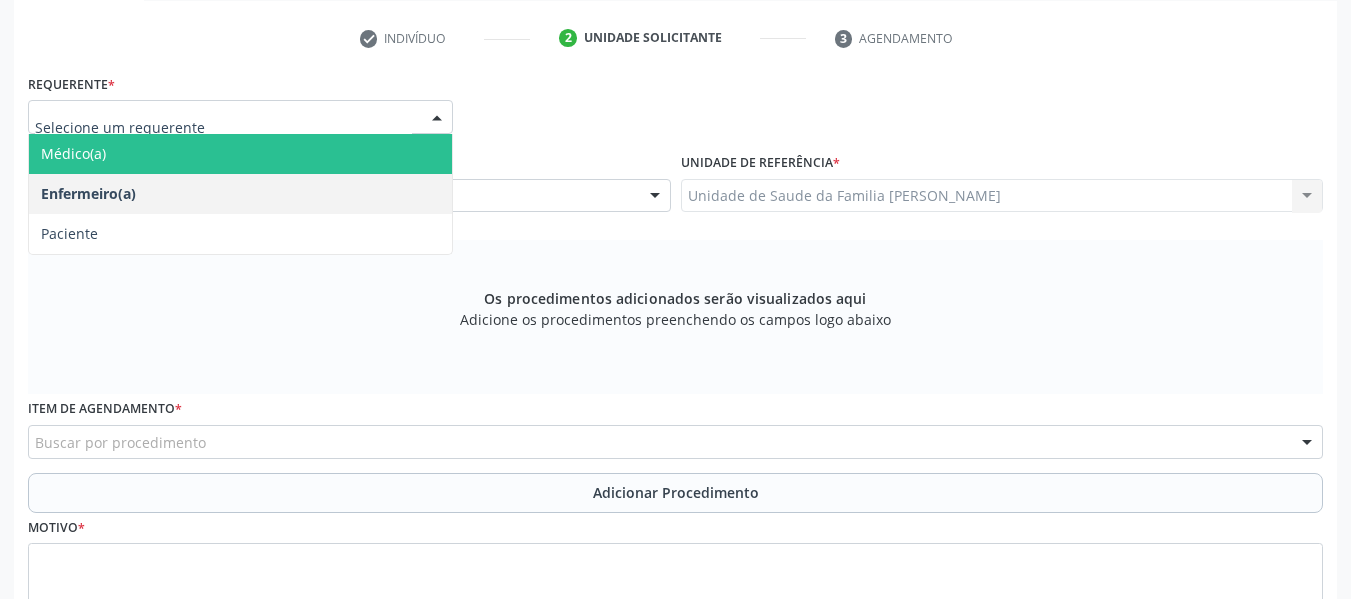 click on "Médico(a)" at bounding box center [73, 153] 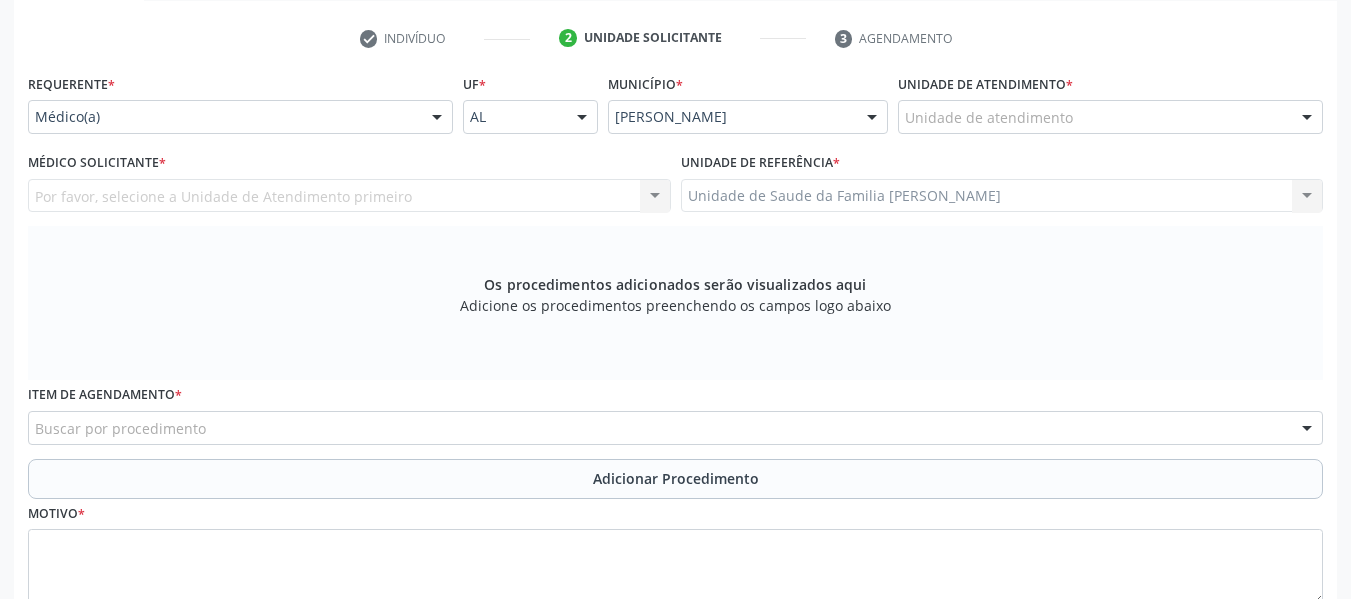 click on "Por favor, selecione a Unidade de Atendimento primeiro
[PERSON_NAME]   [PERSON_NAME]   [PERSON_NAME]
Nenhum resultado encontrado para: "   "
Não há nenhuma opção para ser exibida." at bounding box center (349, 196) 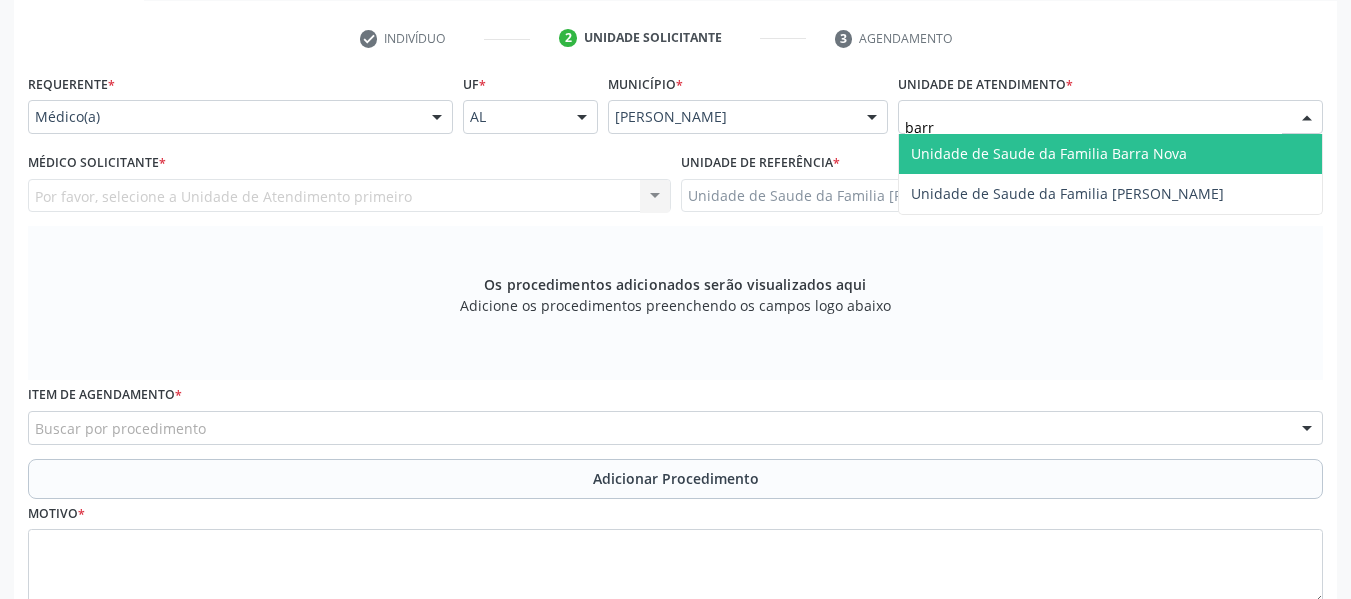 type on "barro" 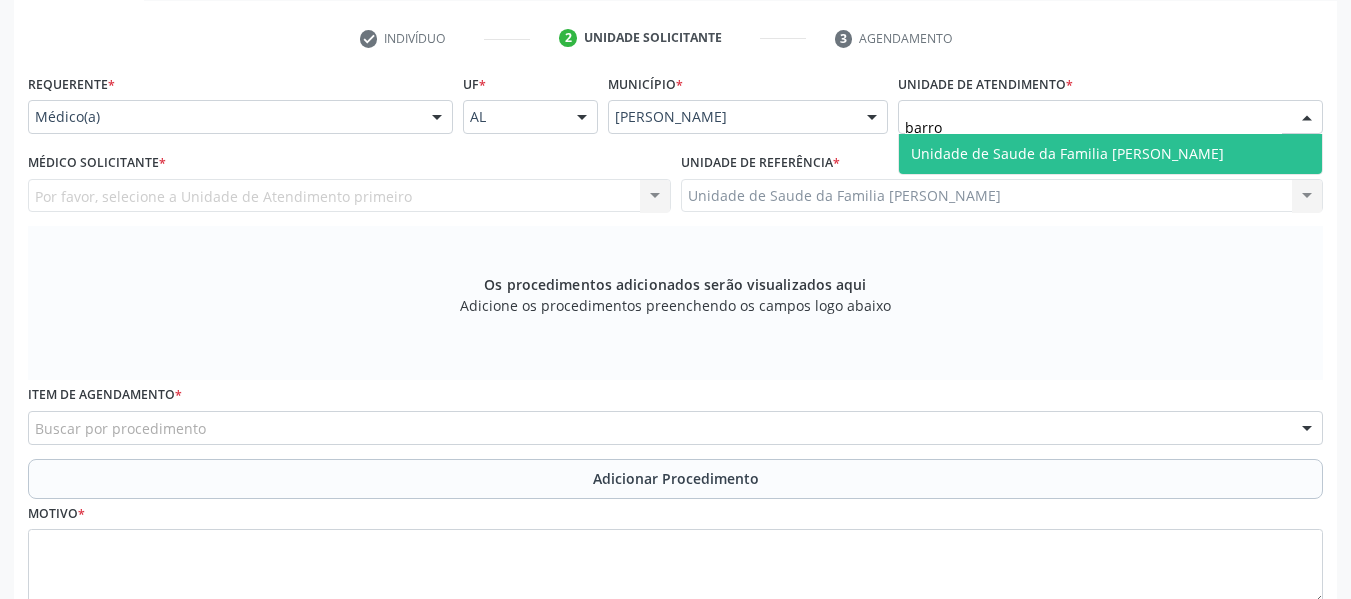 click on "Unidade de Saude da Familia [PERSON_NAME]" at bounding box center (1067, 153) 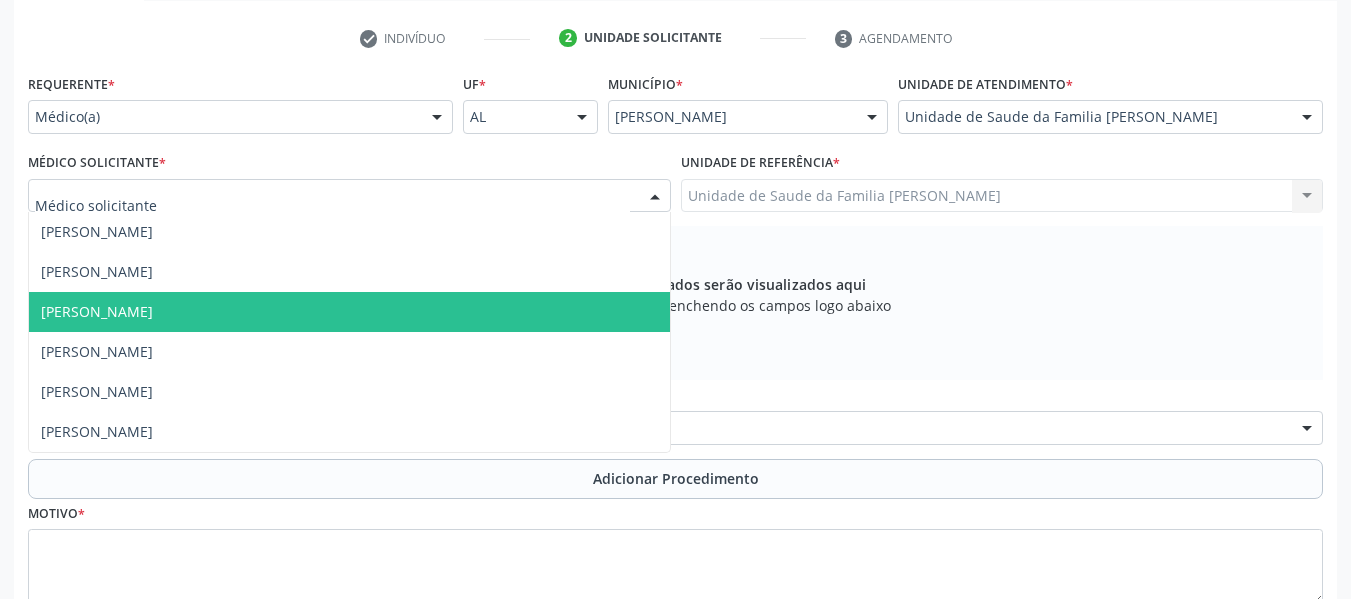 click at bounding box center (655, 197) 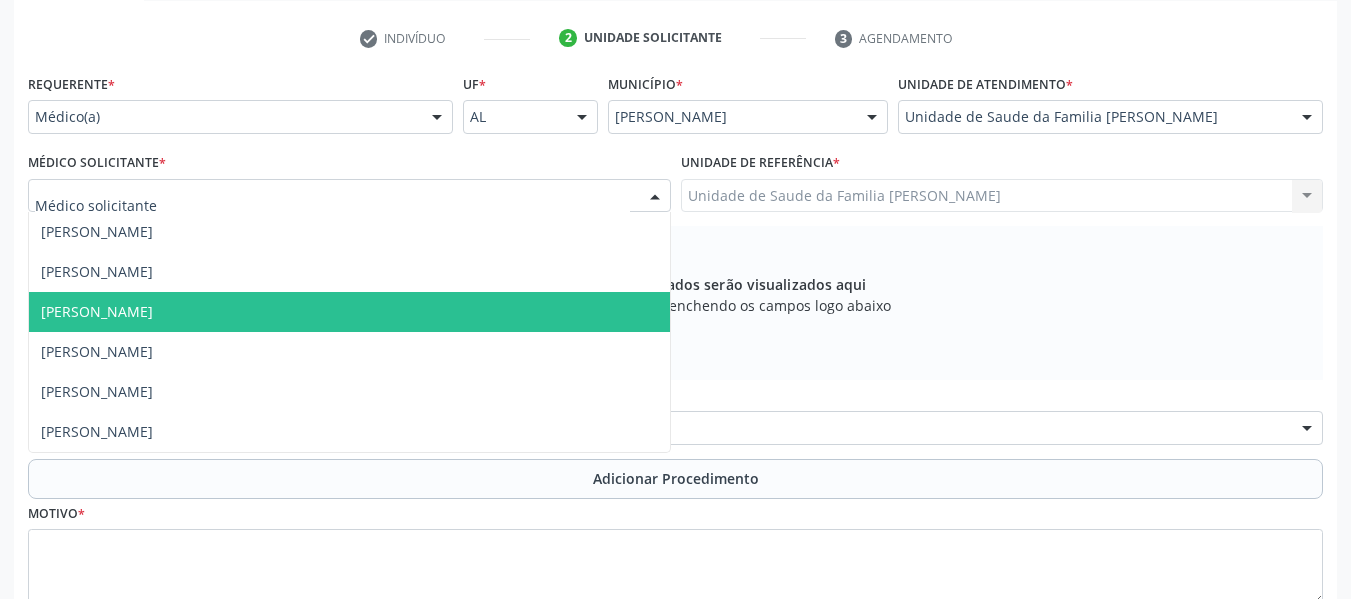 click on "[PERSON_NAME]" at bounding box center (97, 311) 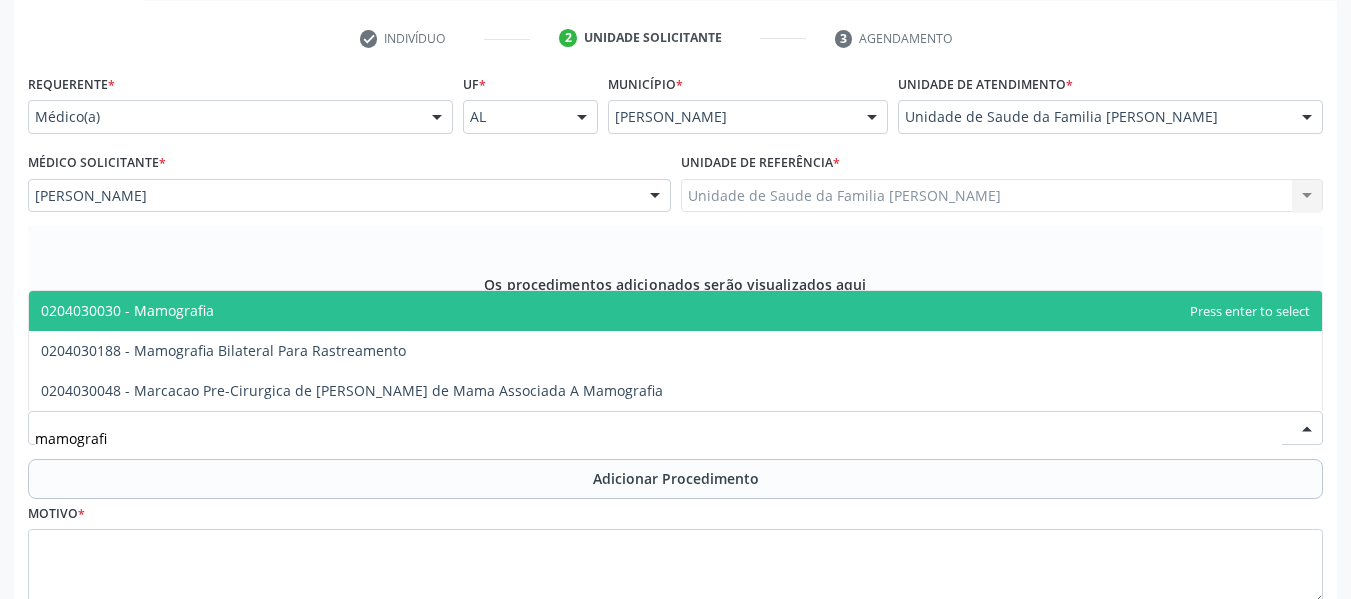 type on "mamografia" 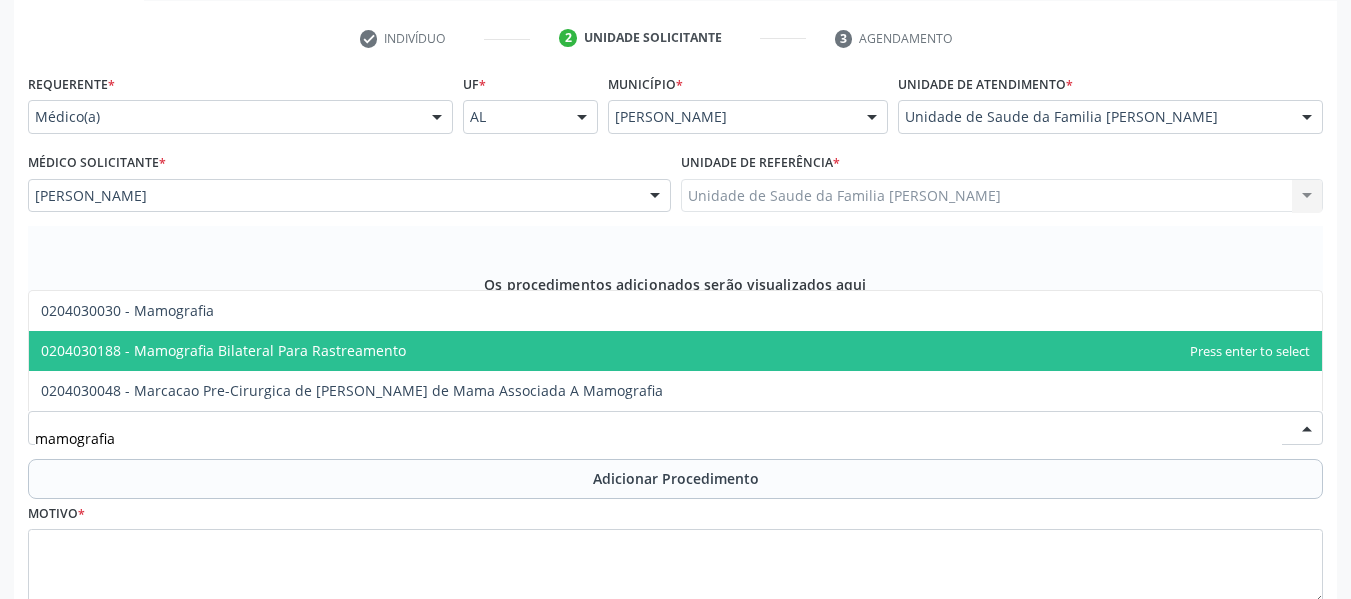 click on "0204030188 - Mamografia Bilateral Para Rastreamento" at bounding box center [223, 350] 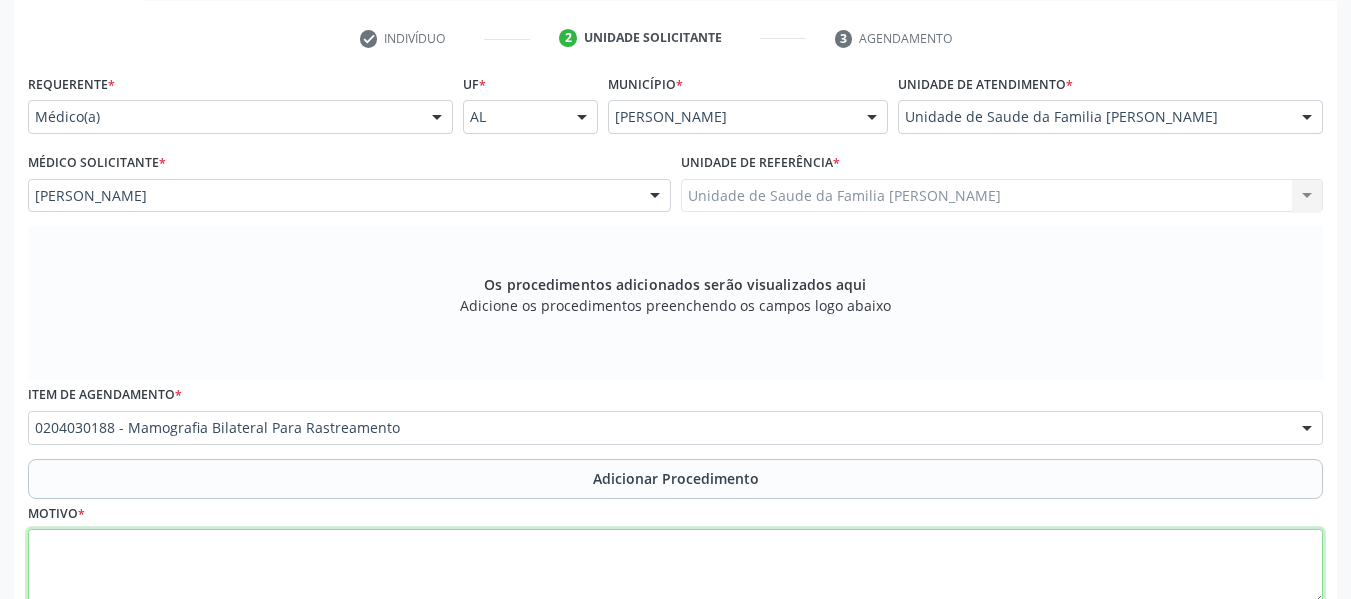 click at bounding box center [675, 567] 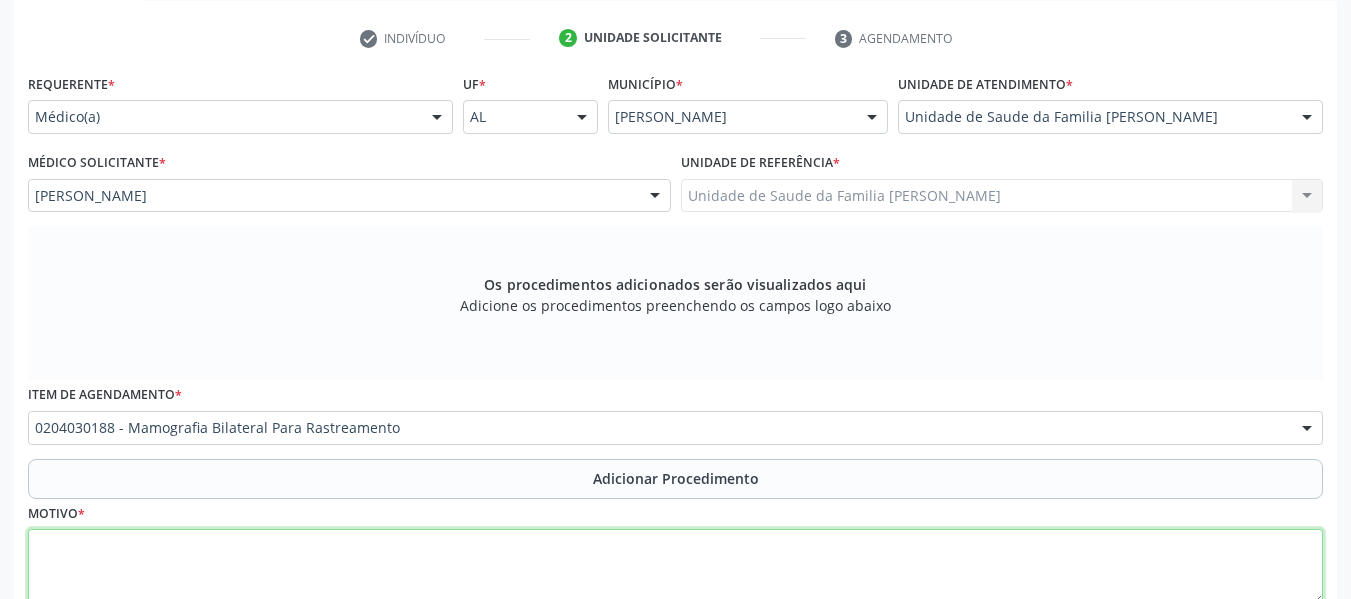 type on "a" 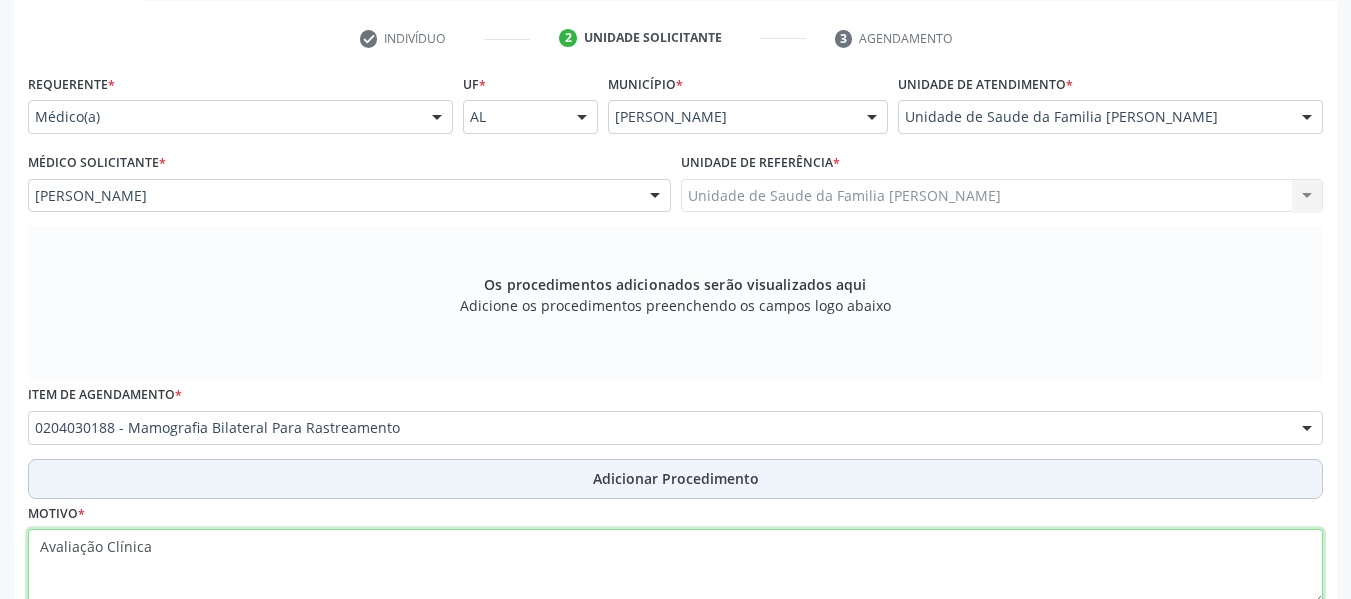 type on "Avaliação Clínica" 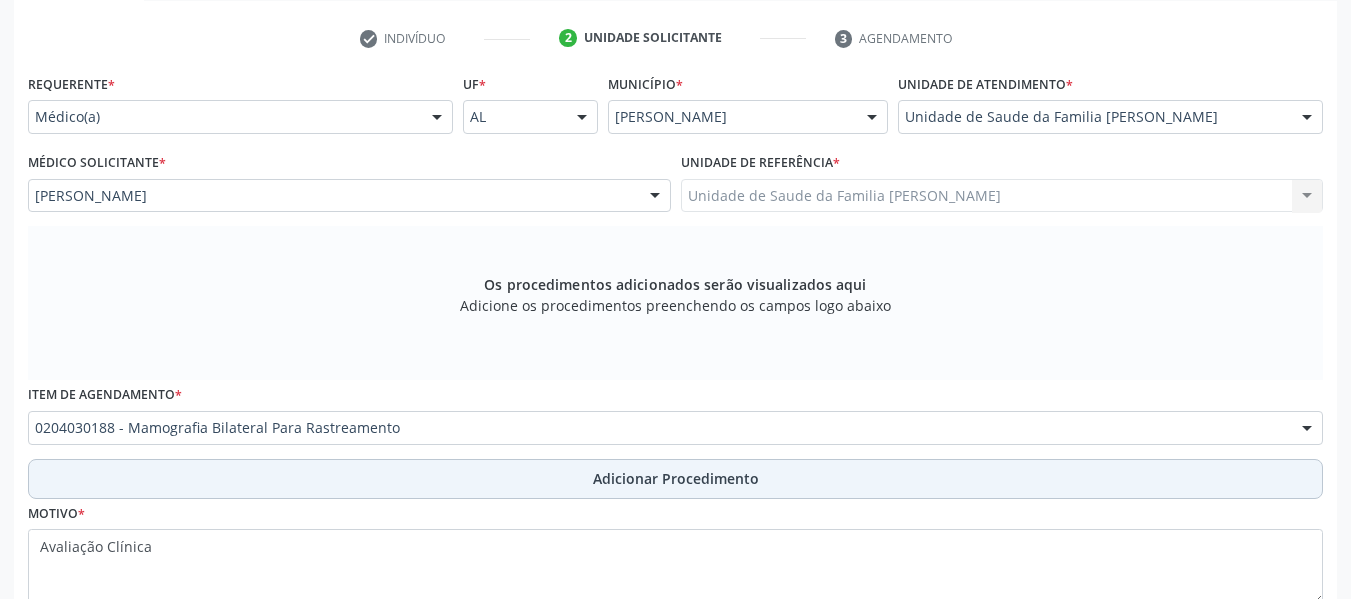 click on "Adicionar Procedimento" at bounding box center (676, 478) 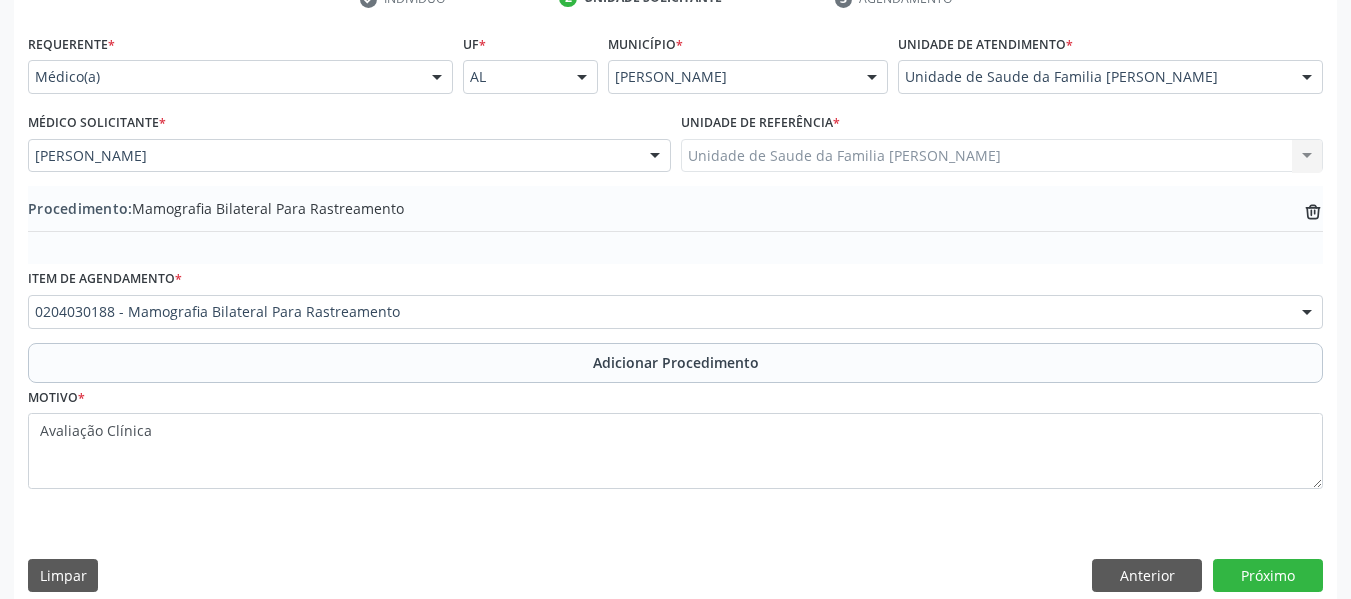 scroll, scrollTop: 454, scrollLeft: 0, axis: vertical 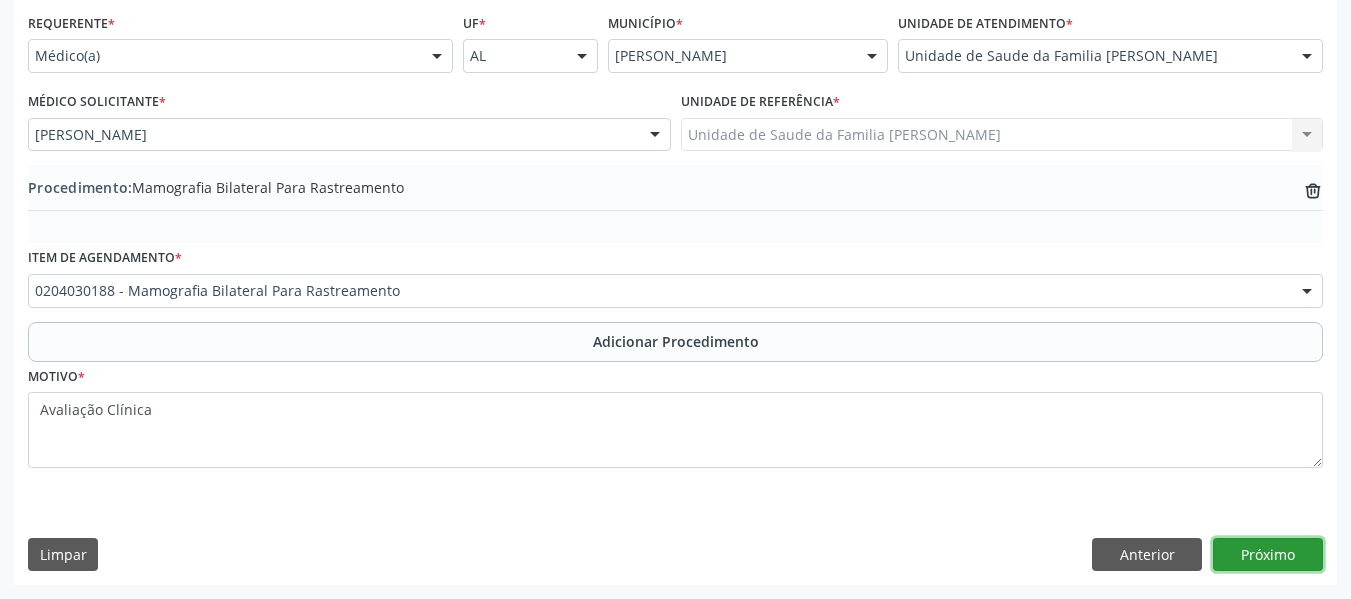 click on "Próximo" at bounding box center [1268, 555] 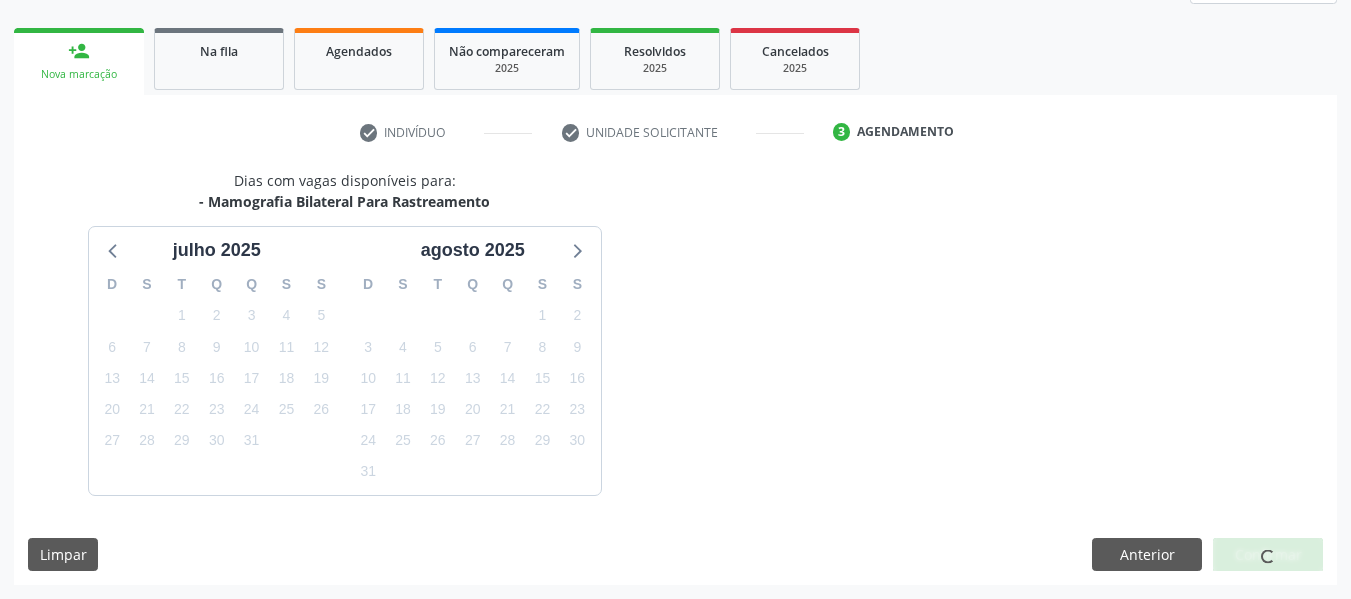 scroll, scrollTop: 358, scrollLeft: 0, axis: vertical 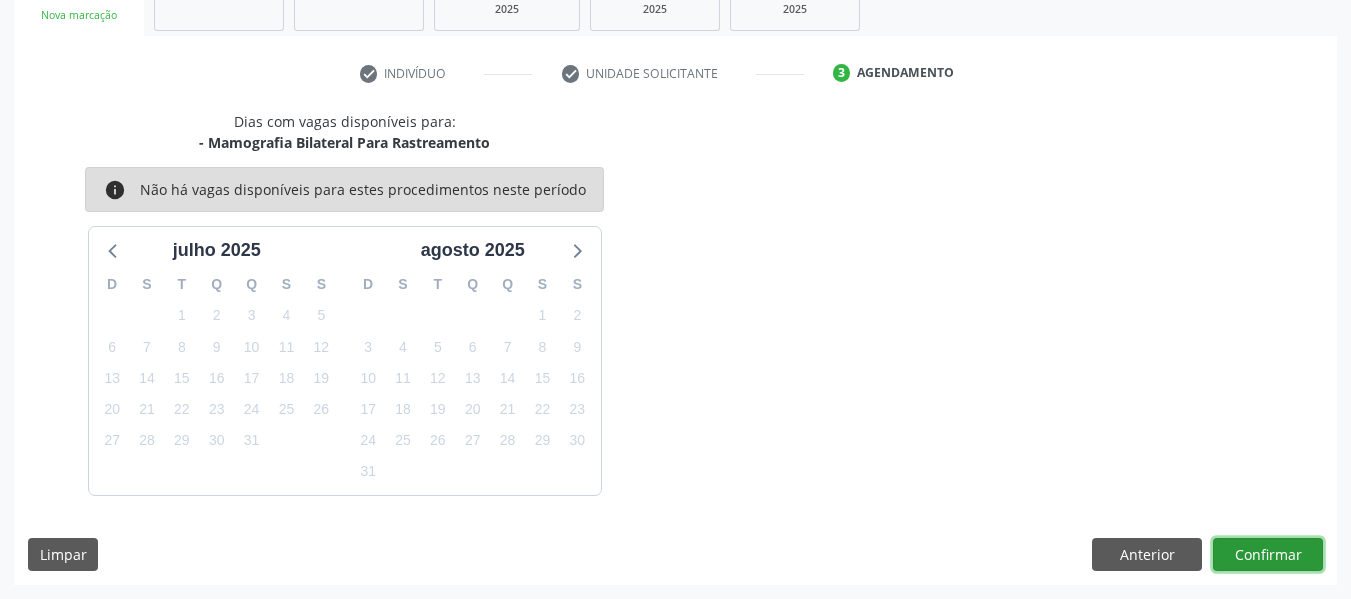 click on "Confirmar" at bounding box center [1268, 555] 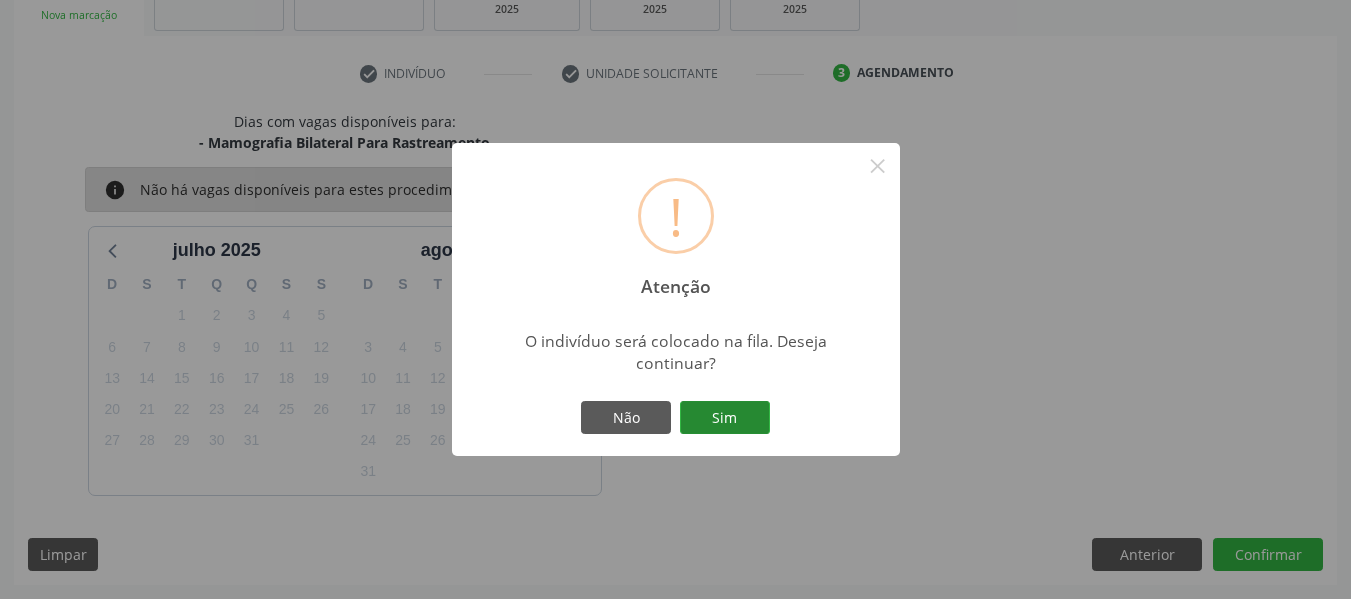 click on "Sim" at bounding box center [725, 418] 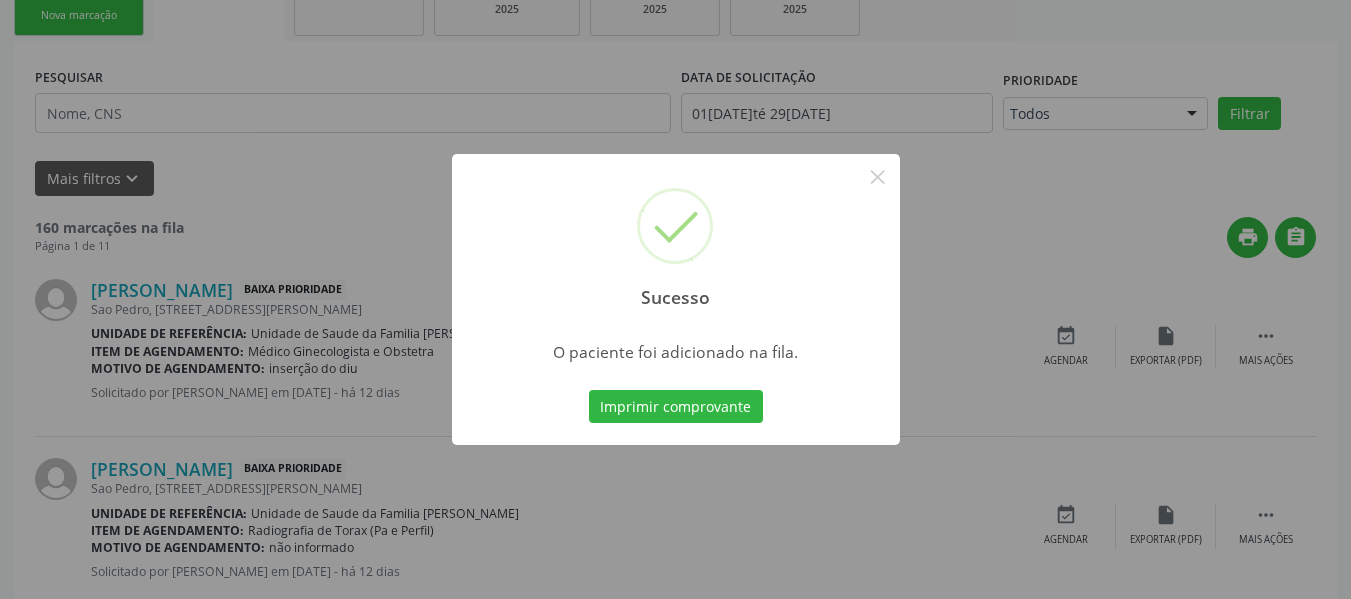 scroll, scrollTop: 96, scrollLeft: 0, axis: vertical 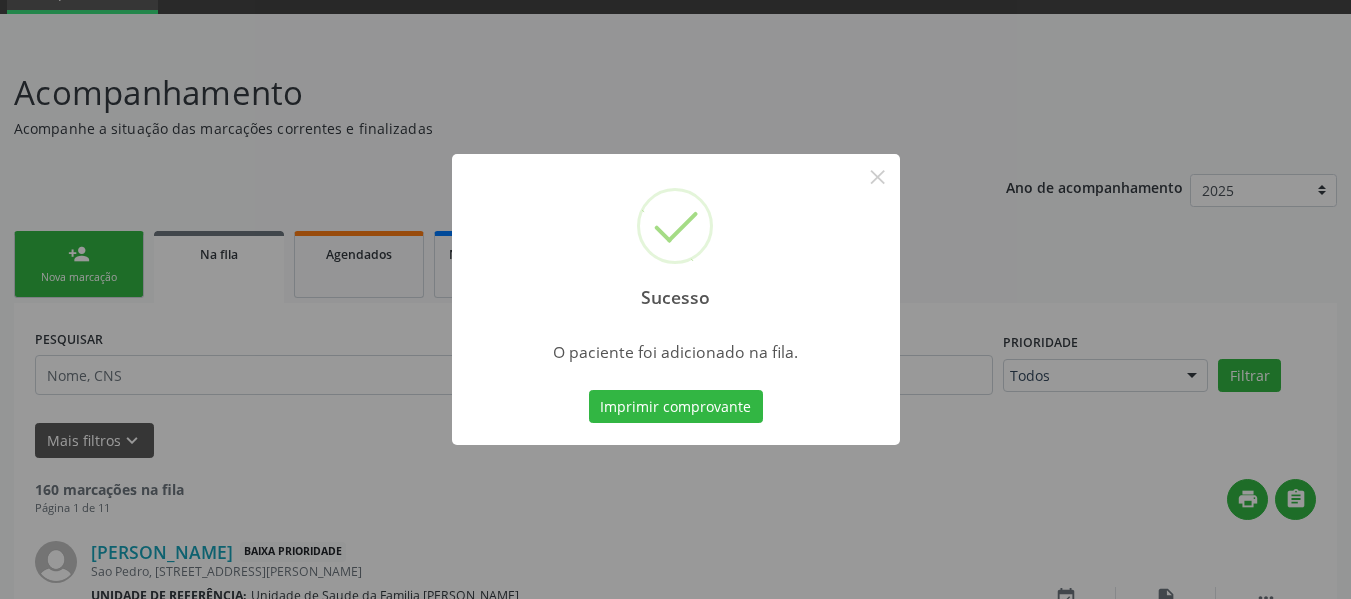 click on "Imprimir comprovante" at bounding box center (676, 407) 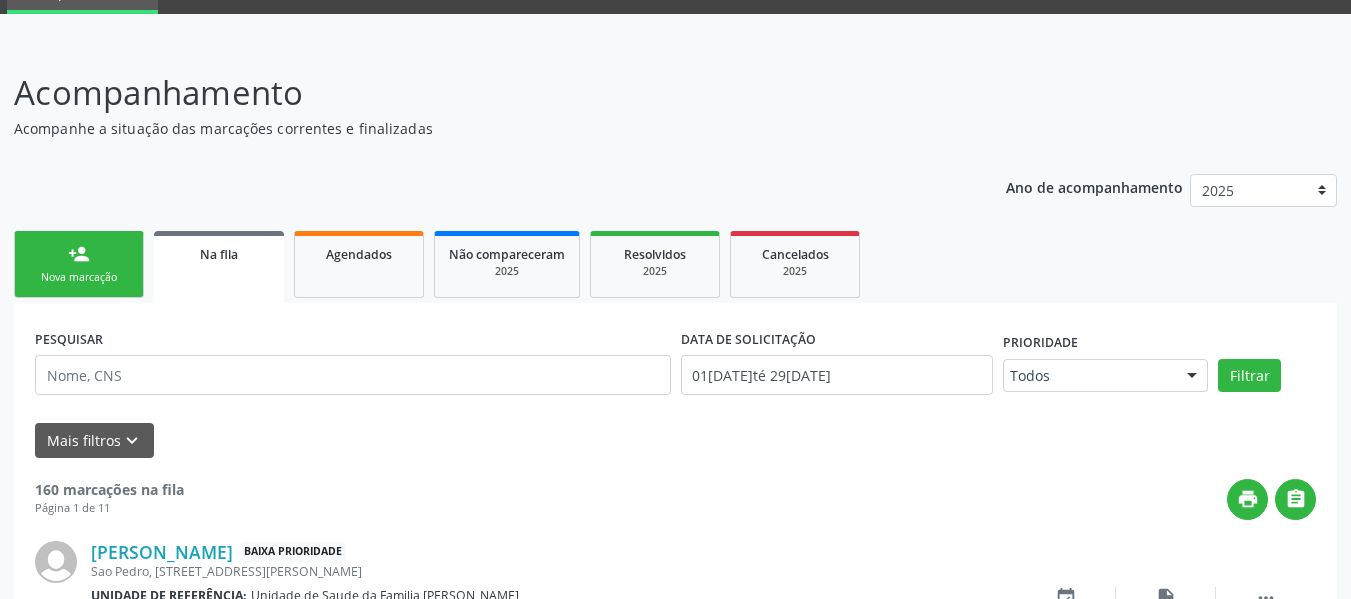 click on "person_add" at bounding box center (79, 254) 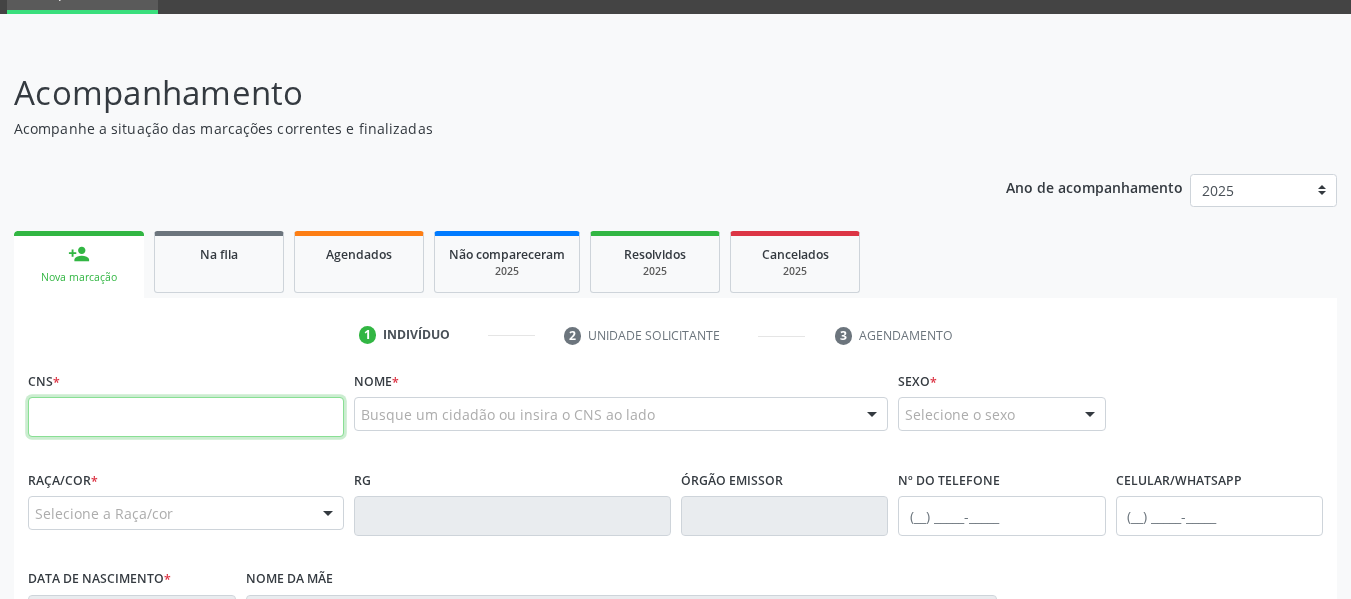 click at bounding box center (186, 417) 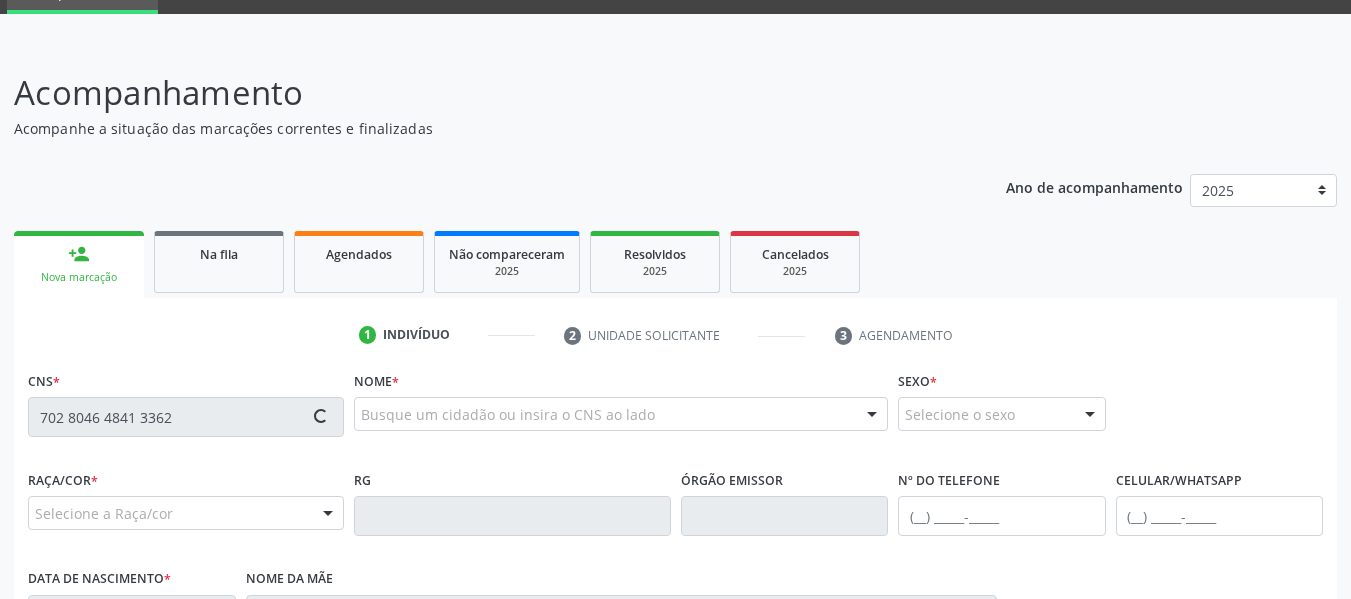 type on "702 8046 4841 3362" 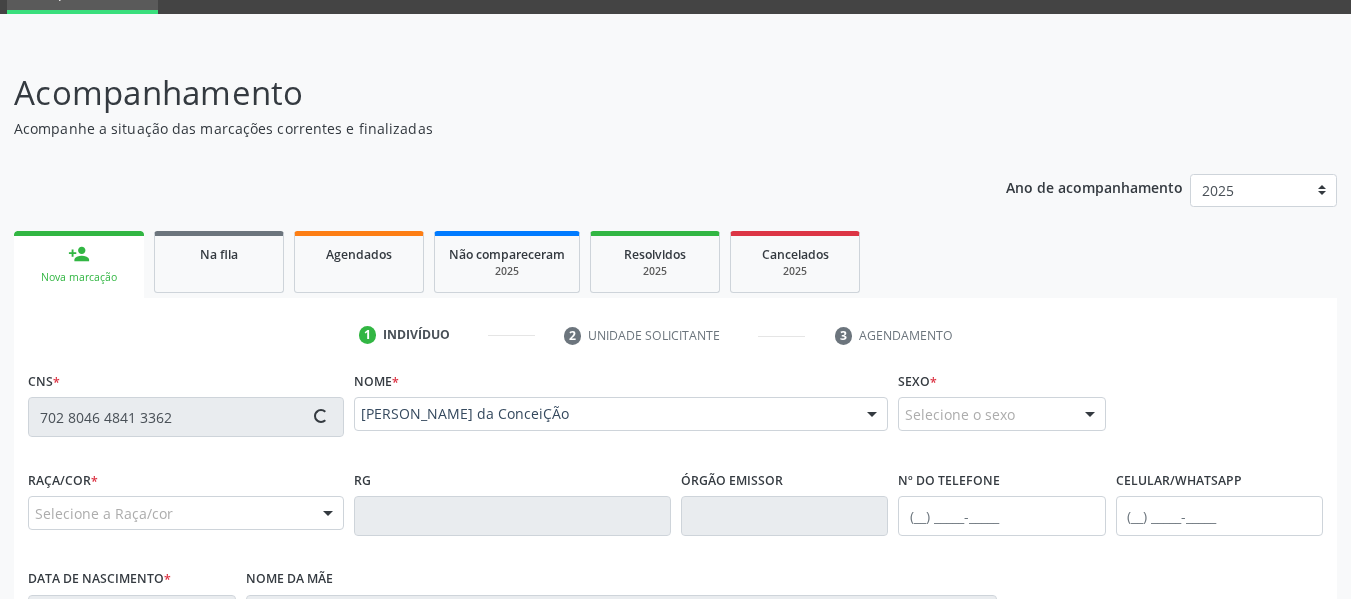 type on "[PHONE_NUMBER]" 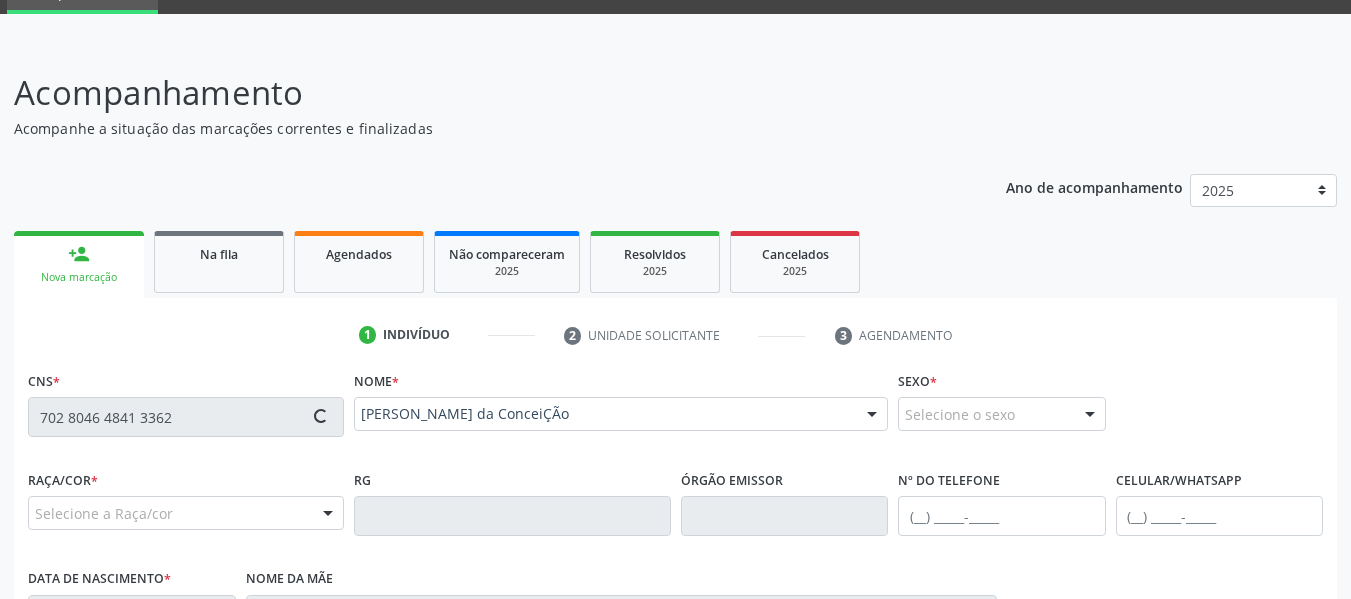 type on "[DATE]" 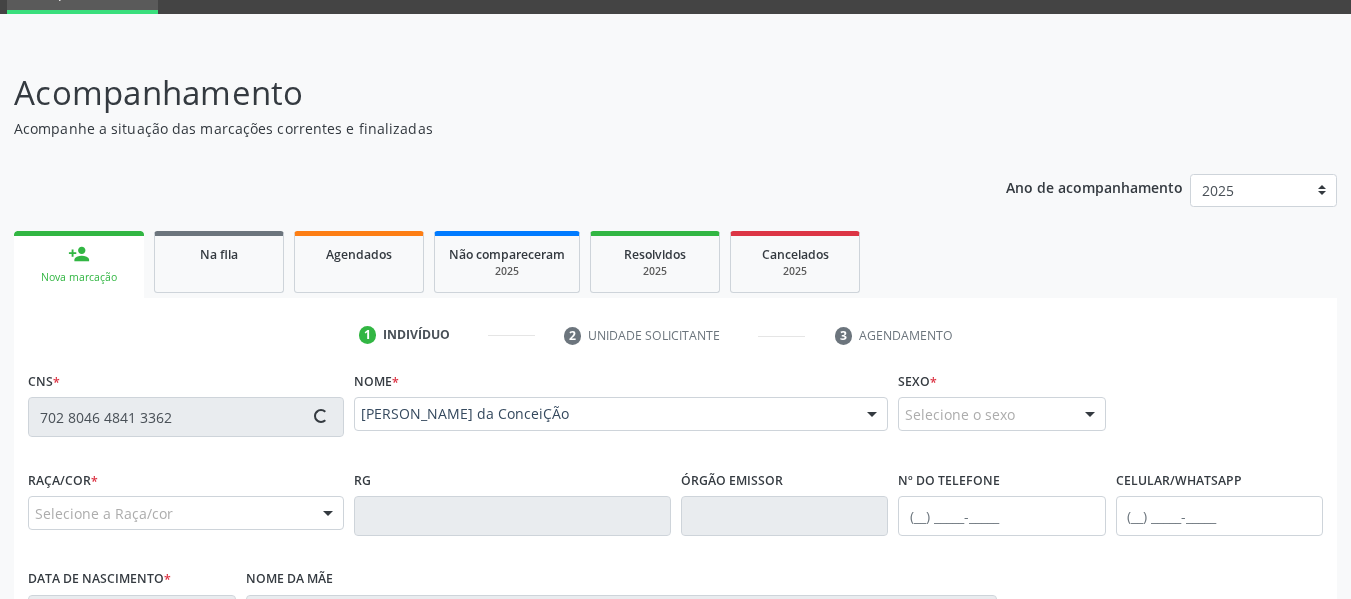 type on "276" 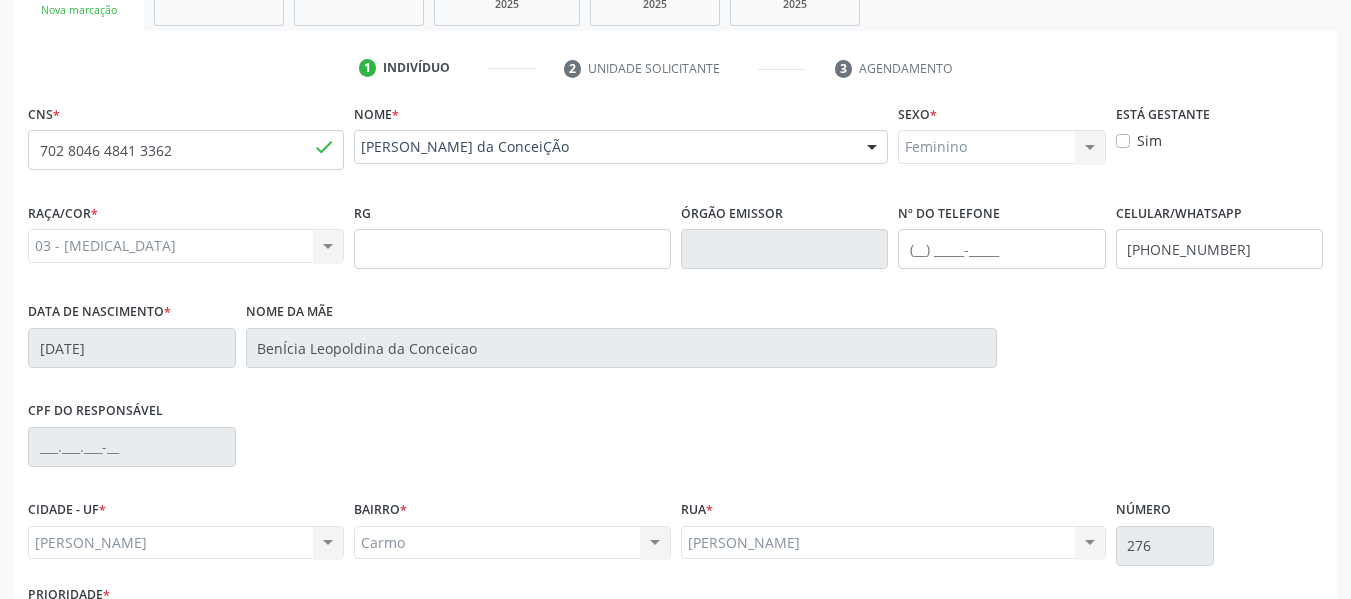 scroll, scrollTop: 429, scrollLeft: 0, axis: vertical 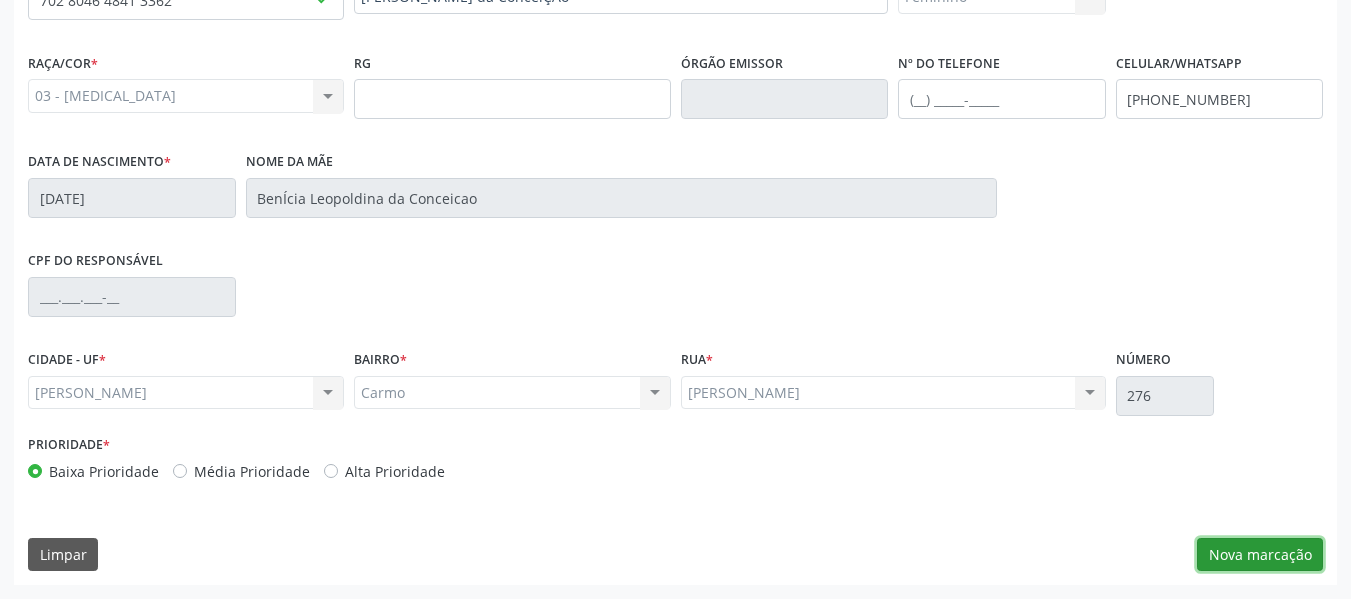 click on "Nova marcação" at bounding box center [1260, 555] 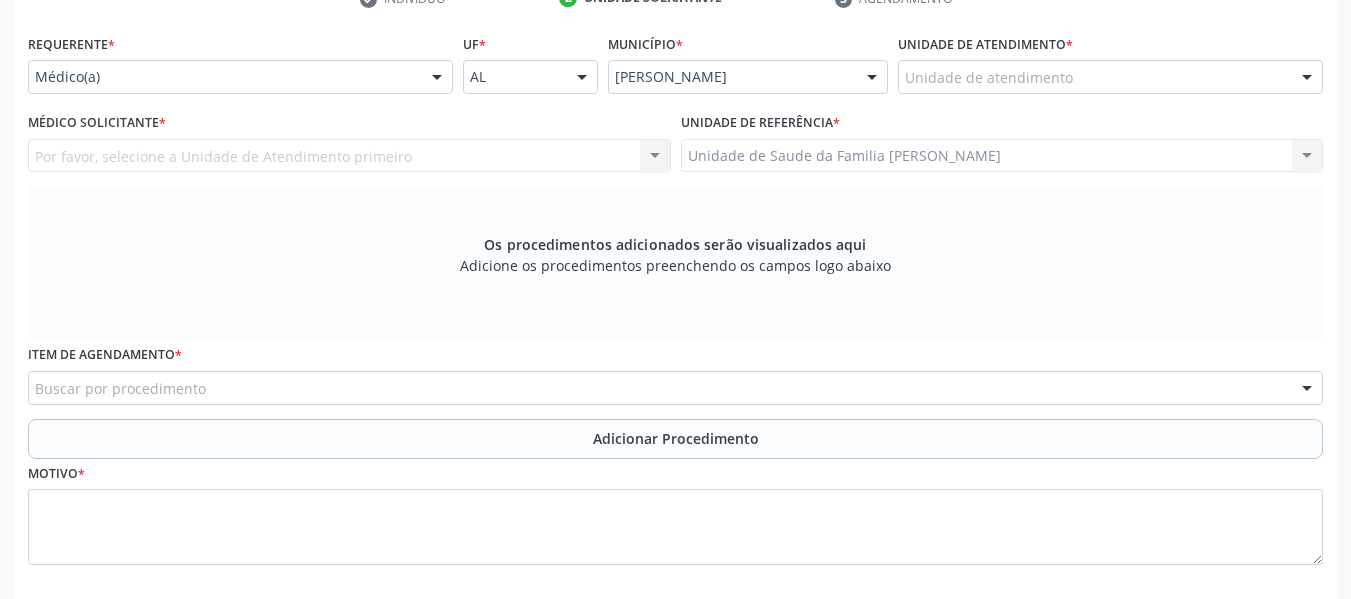 scroll, scrollTop: 393, scrollLeft: 0, axis: vertical 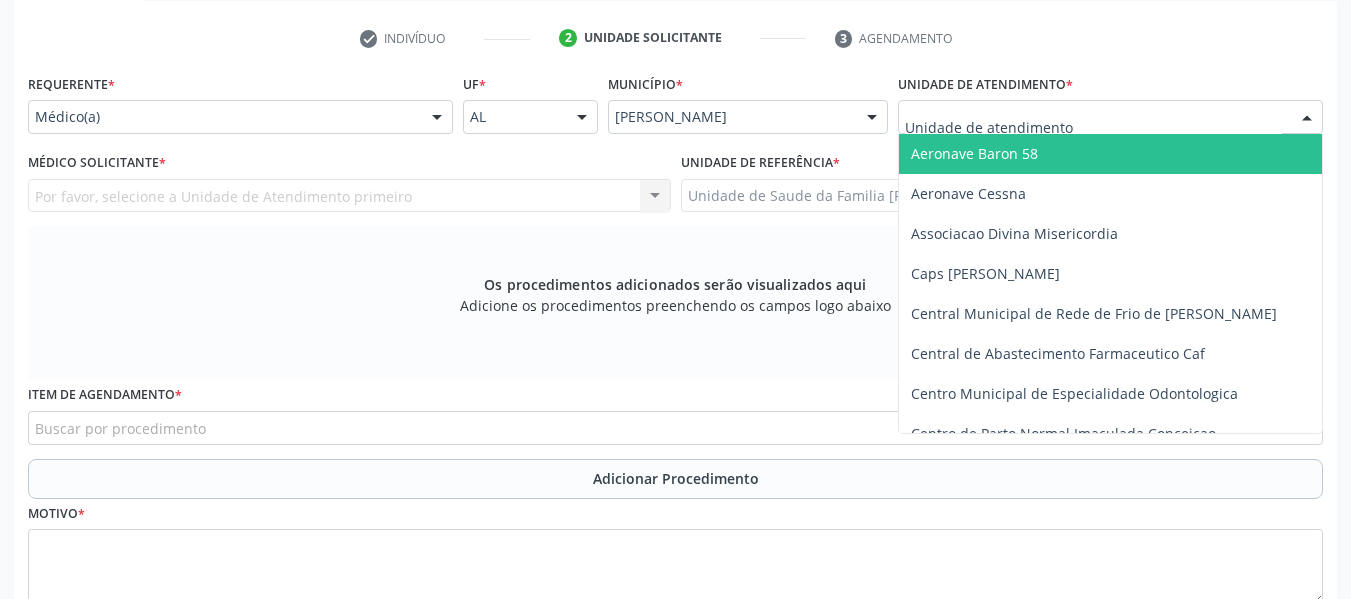 click at bounding box center [1110, 117] 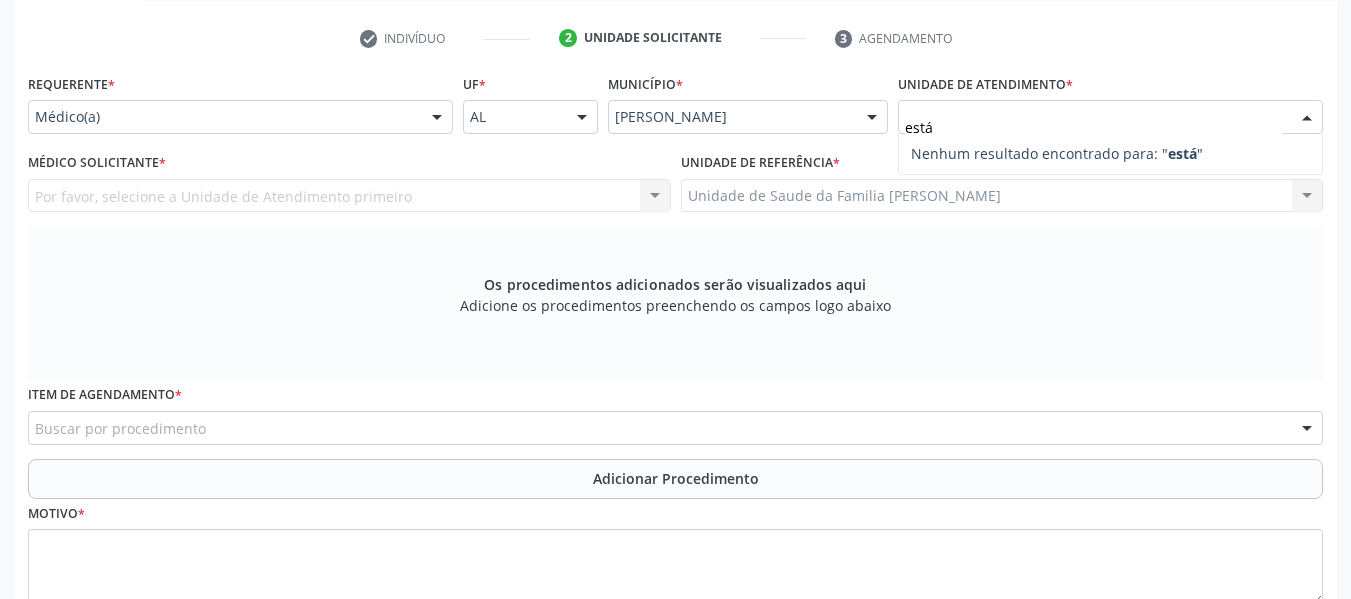 type on "est" 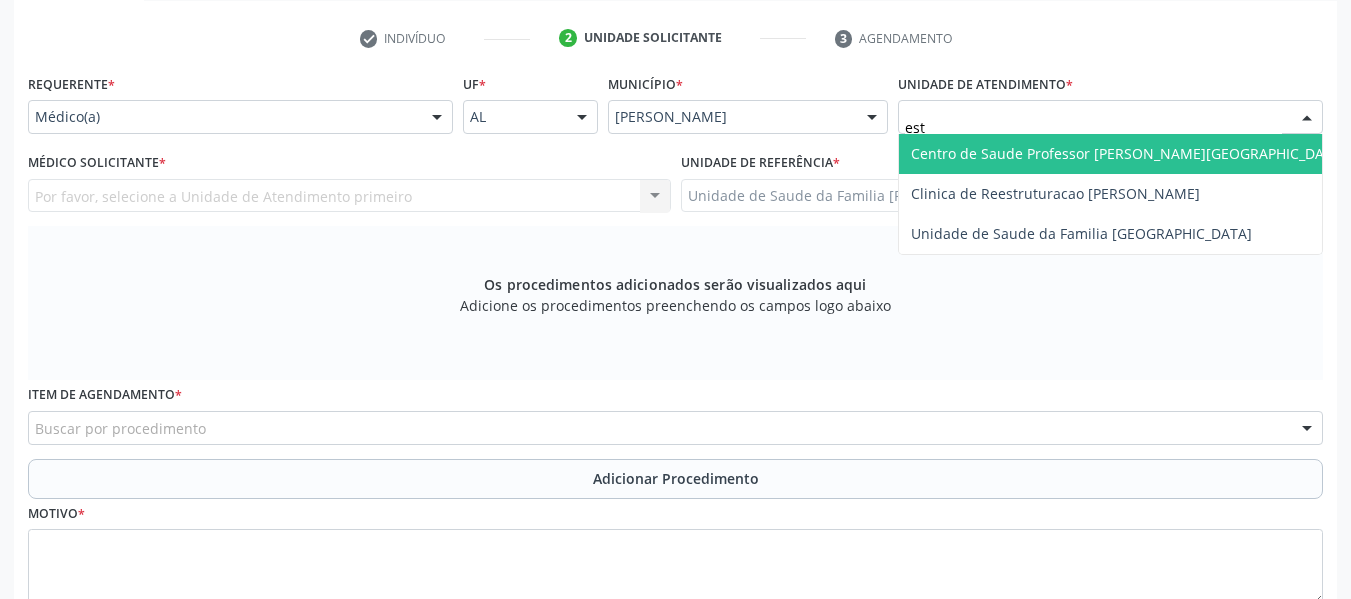 click on "Centro de Saude Professor [PERSON_NAME][GEOGRAPHIC_DATA]" at bounding box center (1128, 153) 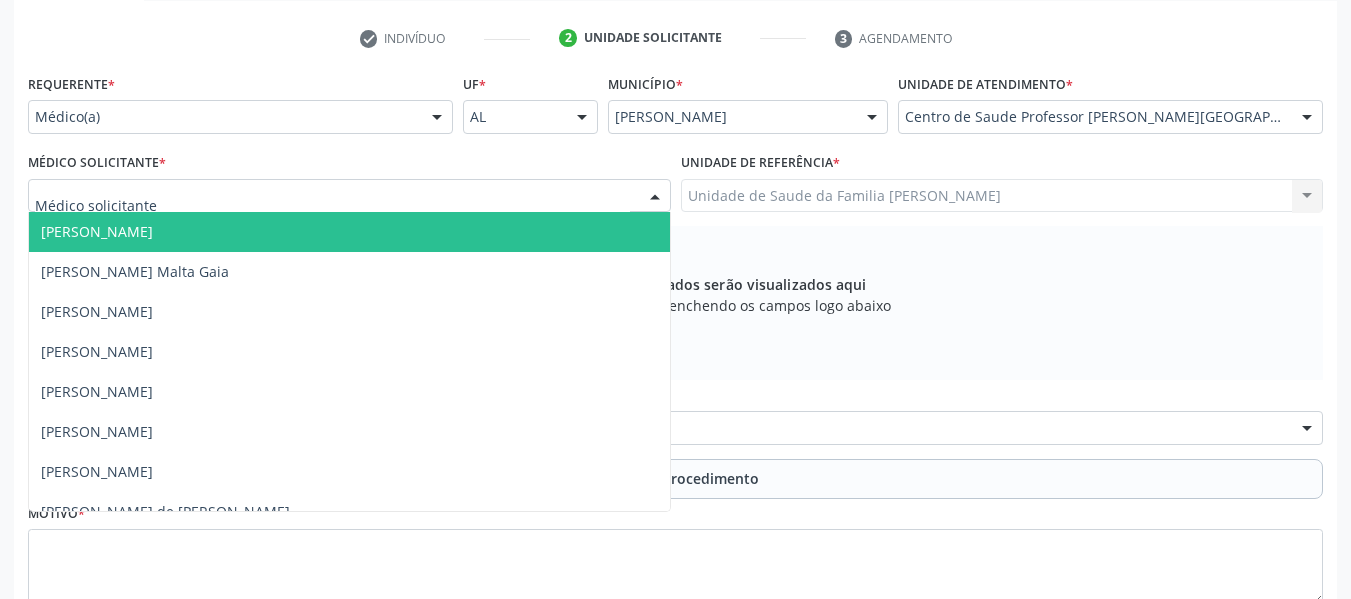 click at bounding box center (655, 197) 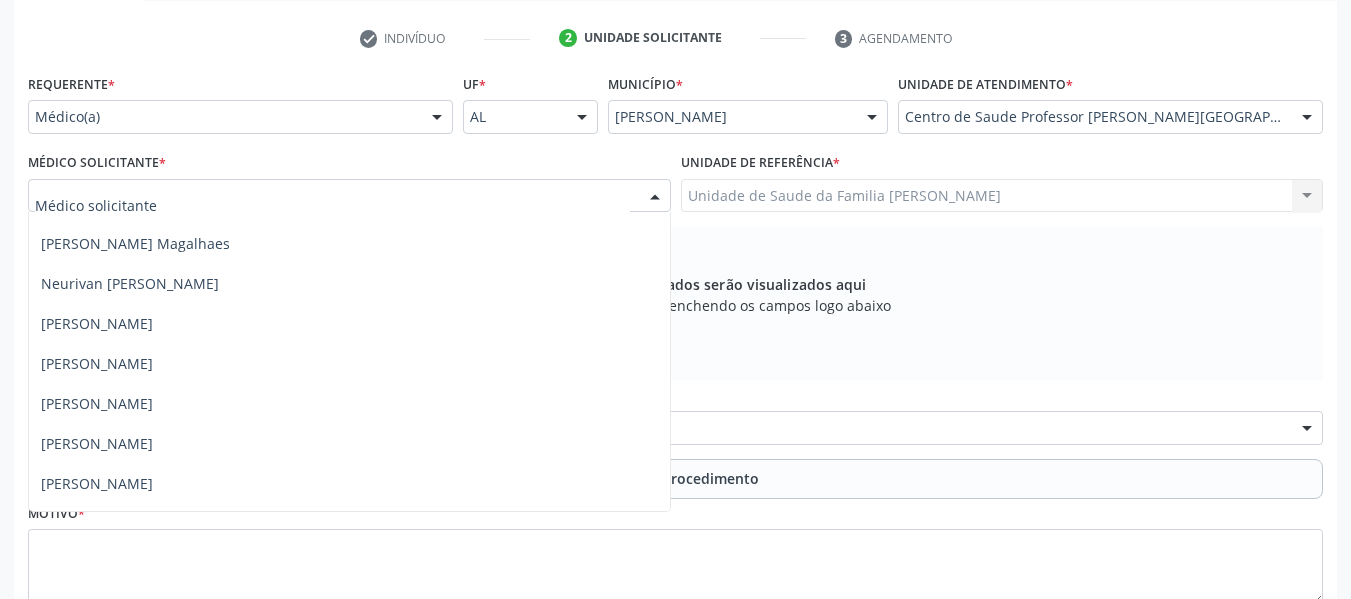 scroll, scrollTop: 1360, scrollLeft: 0, axis: vertical 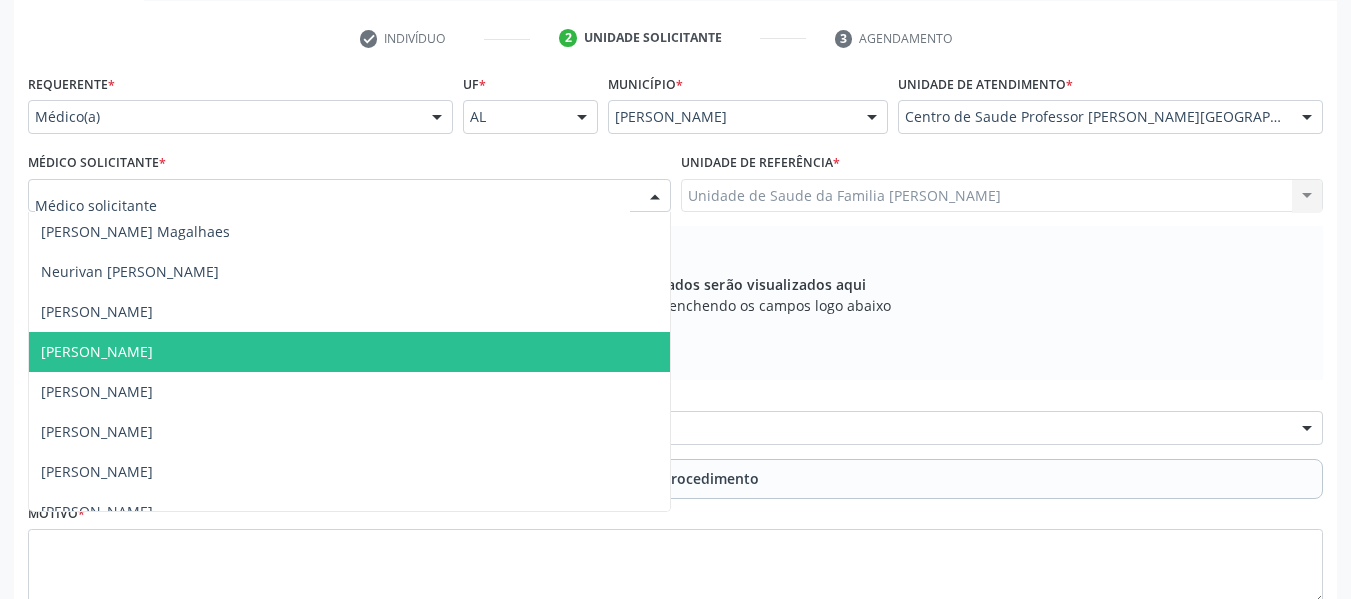 click on "[PERSON_NAME]" at bounding box center [97, 351] 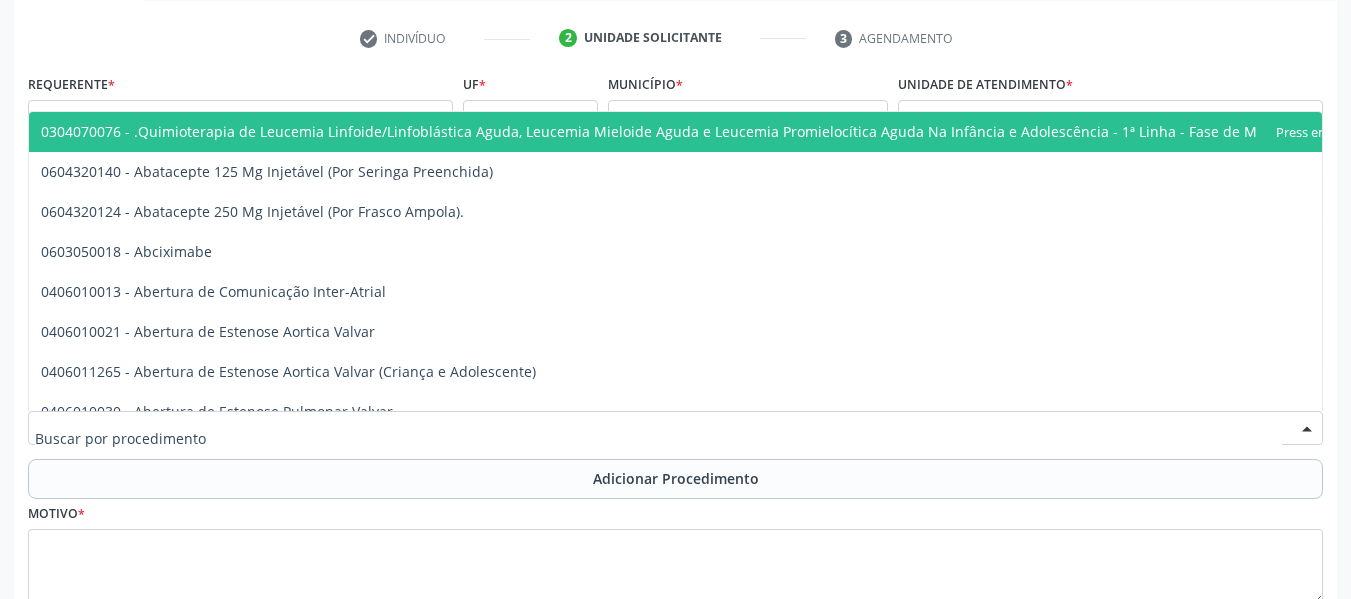 click at bounding box center (675, 428) 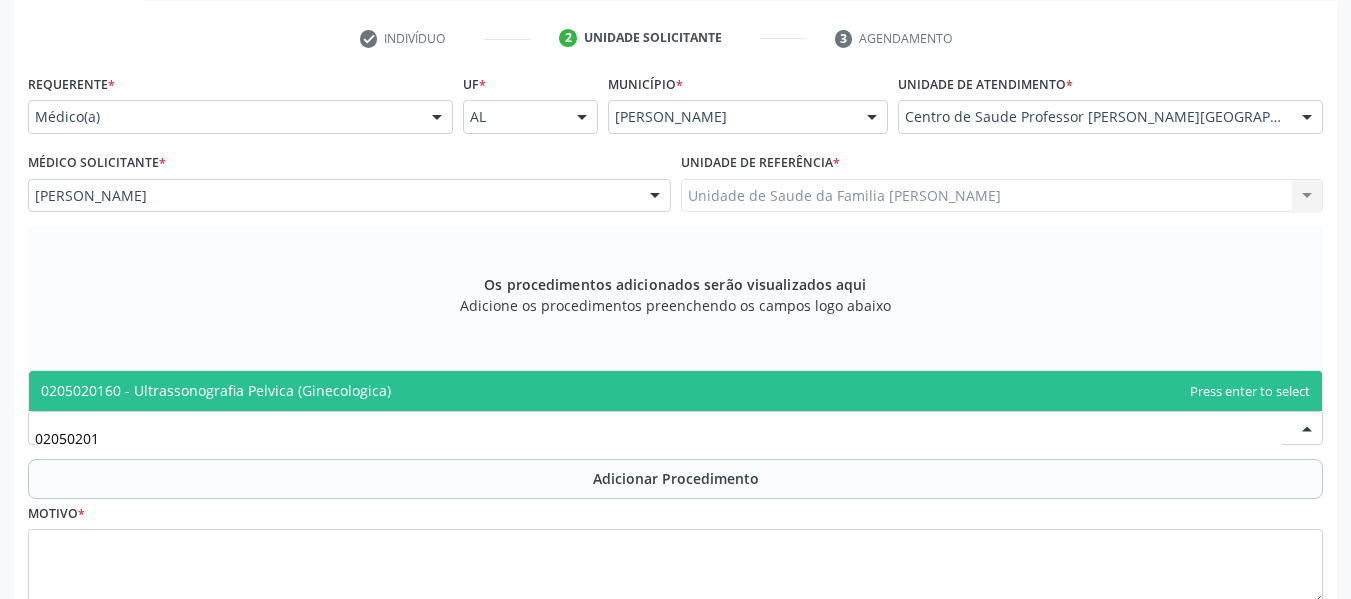 type on "020502016" 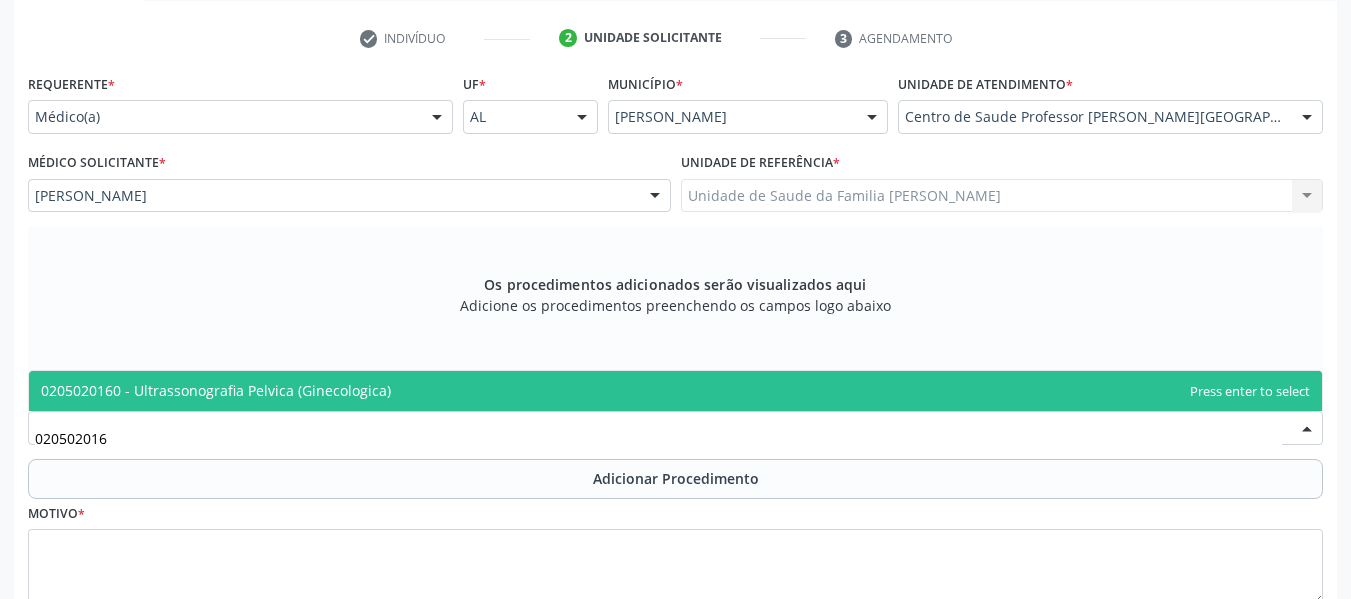 click on "0205020160 - Ultrassonografia Pelvica (Ginecologica)" at bounding box center [216, 390] 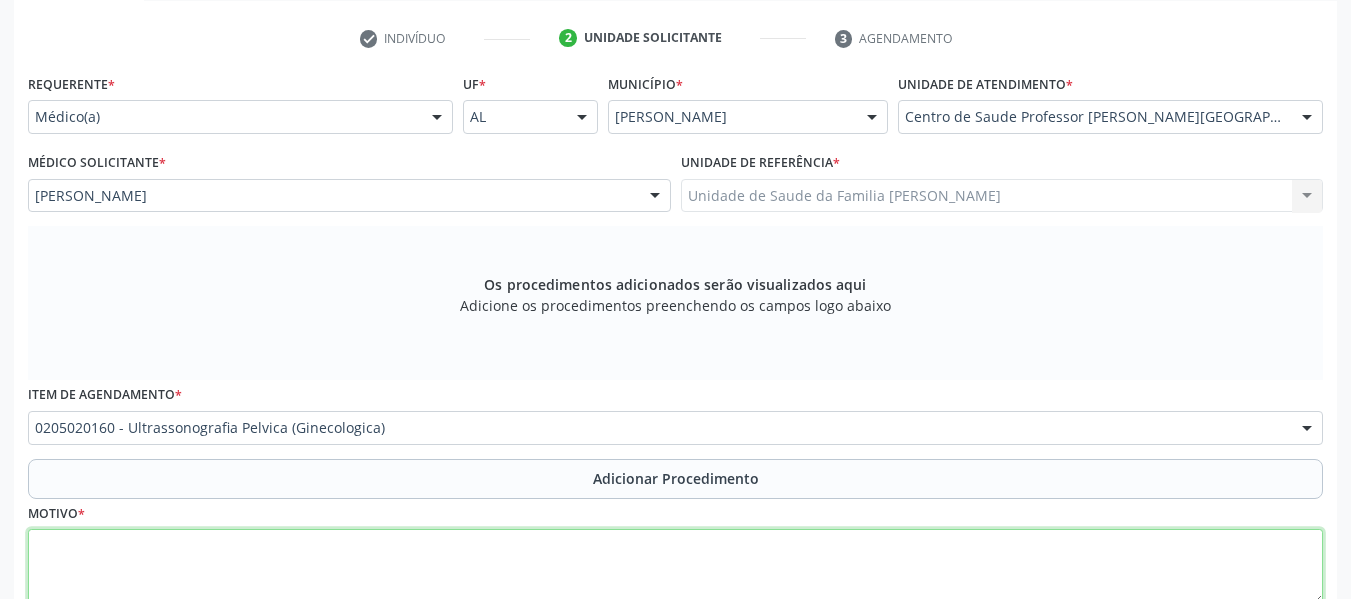 click at bounding box center (675, 567) 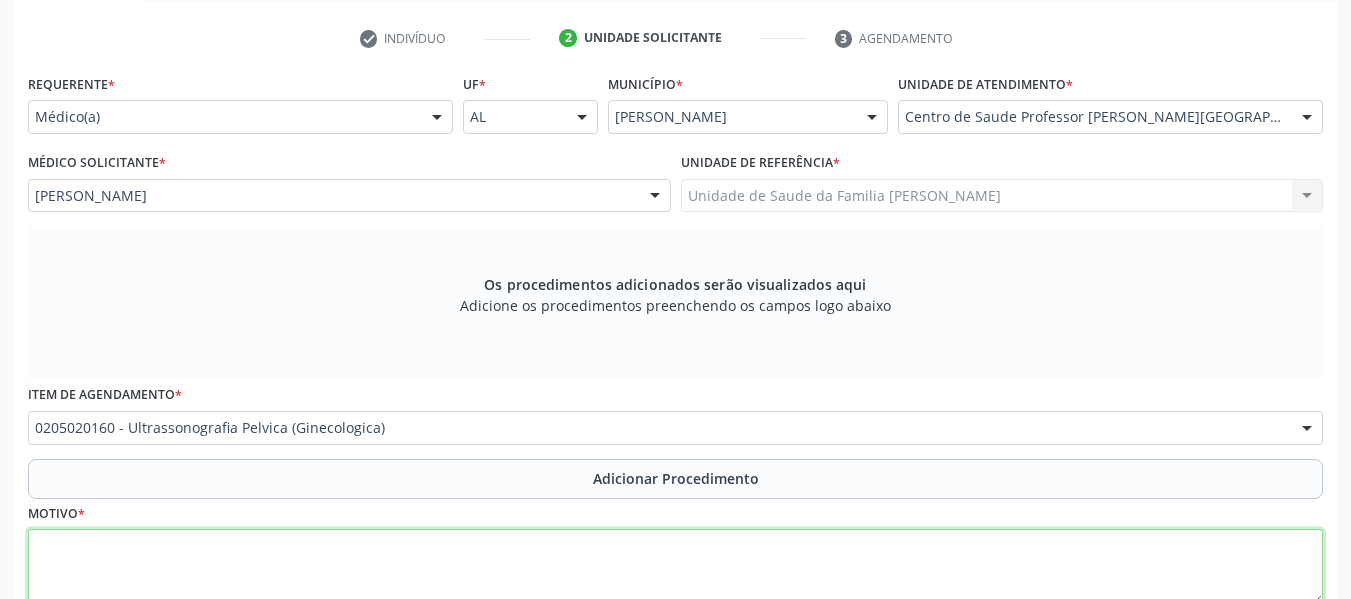 click at bounding box center (675, 567) 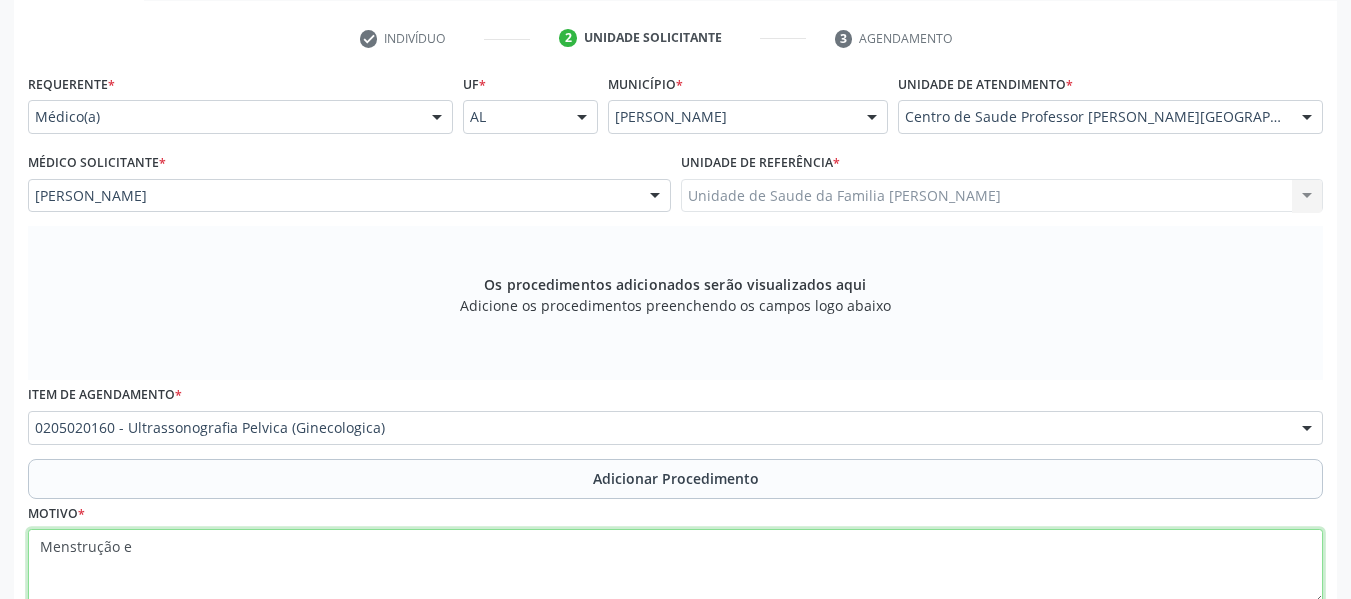 drag, startPoint x: 129, startPoint y: 548, endPoint x: 181, endPoint y: 633, distance: 99.64437 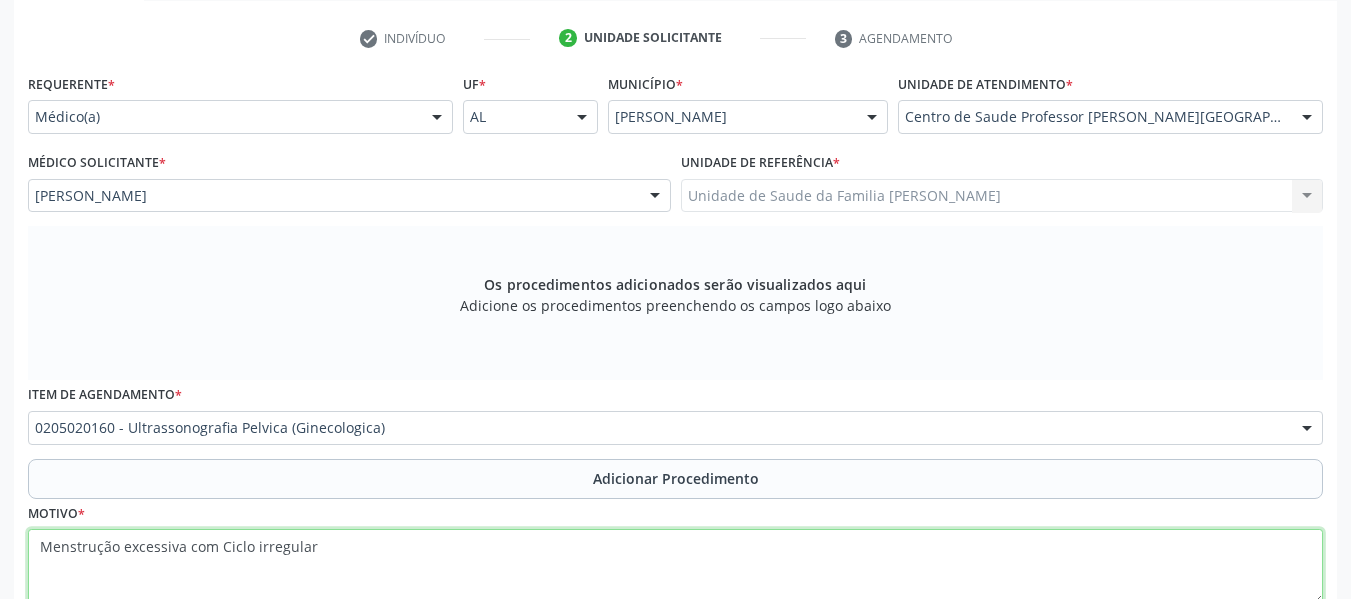 click on "Menstrução excessiva com Ciclo irregular" at bounding box center [675, 567] 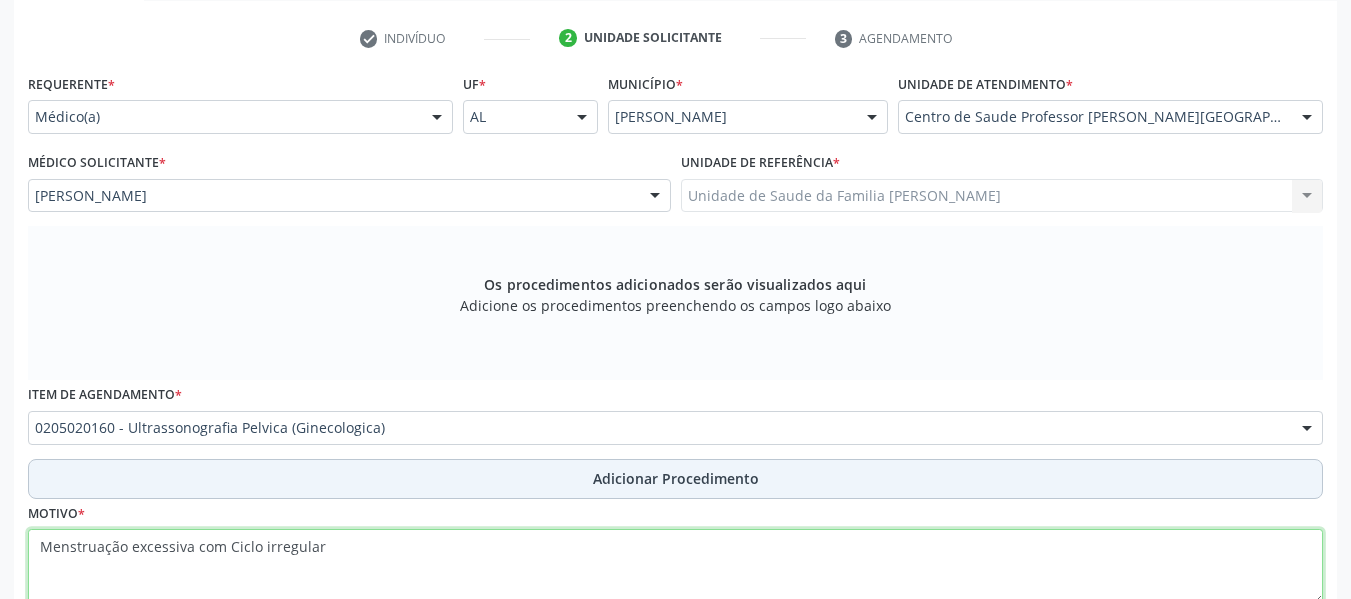 type on "Menstruação excessiva com Ciclo irregular" 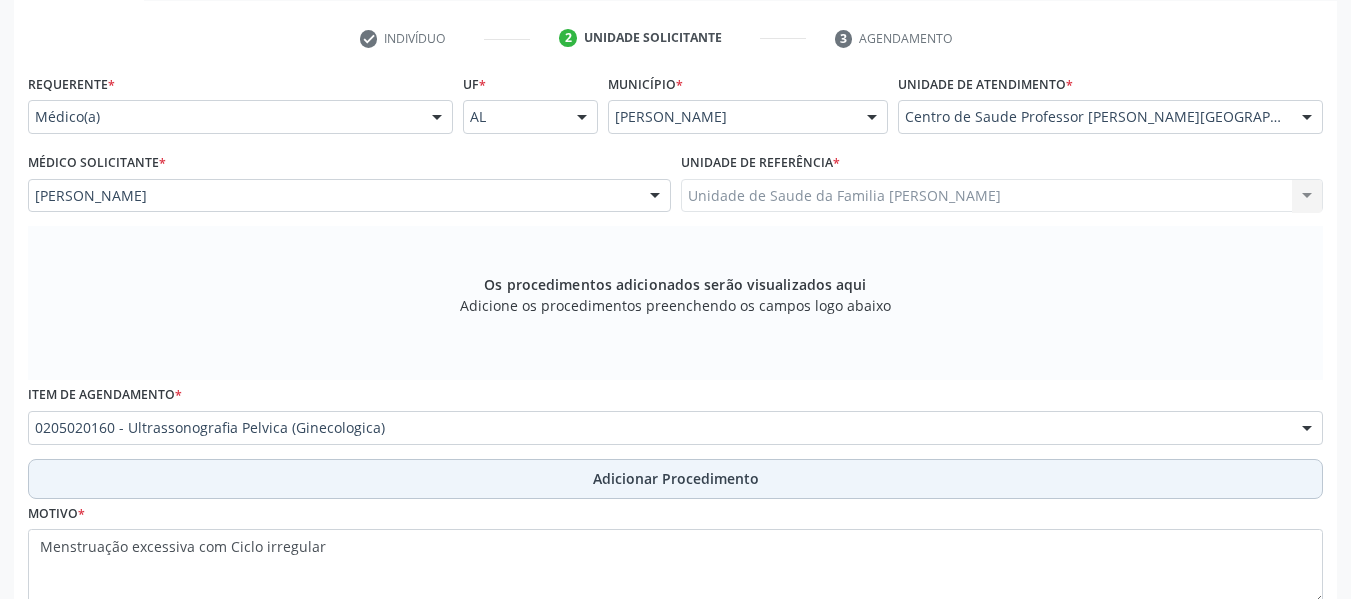 click on "Adicionar Procedimento" at bounding box center [676, 478] 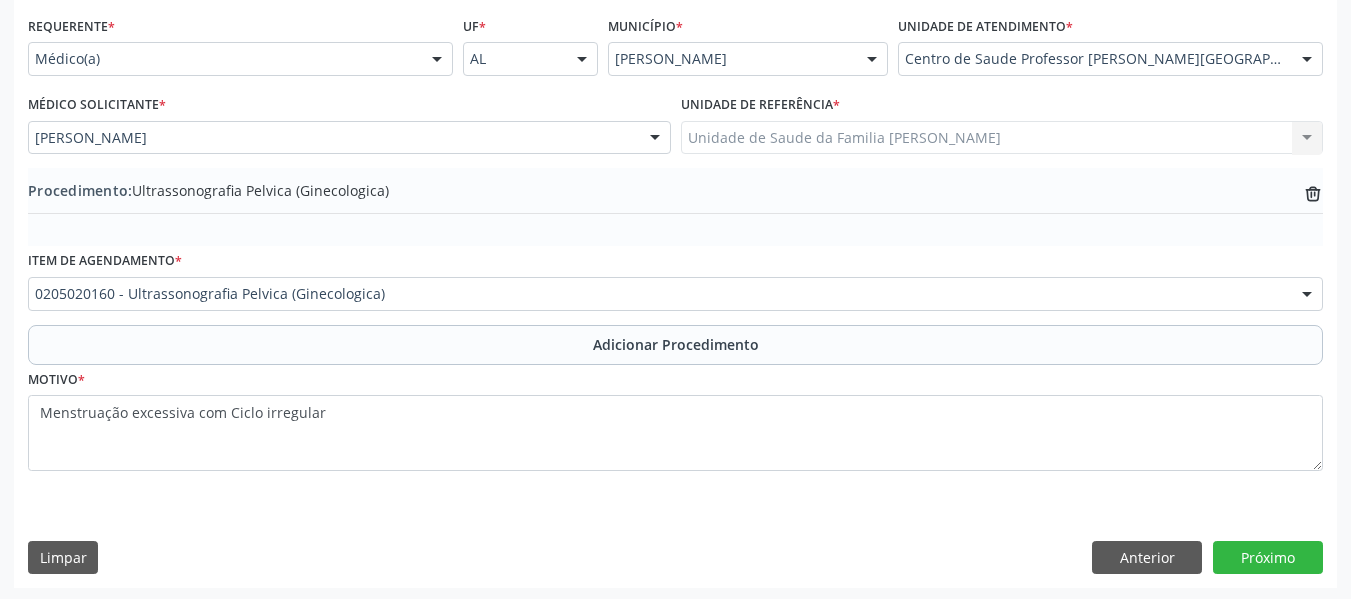 scroll, scrollTop: 454, scrollLeft: 0, axis: vertical 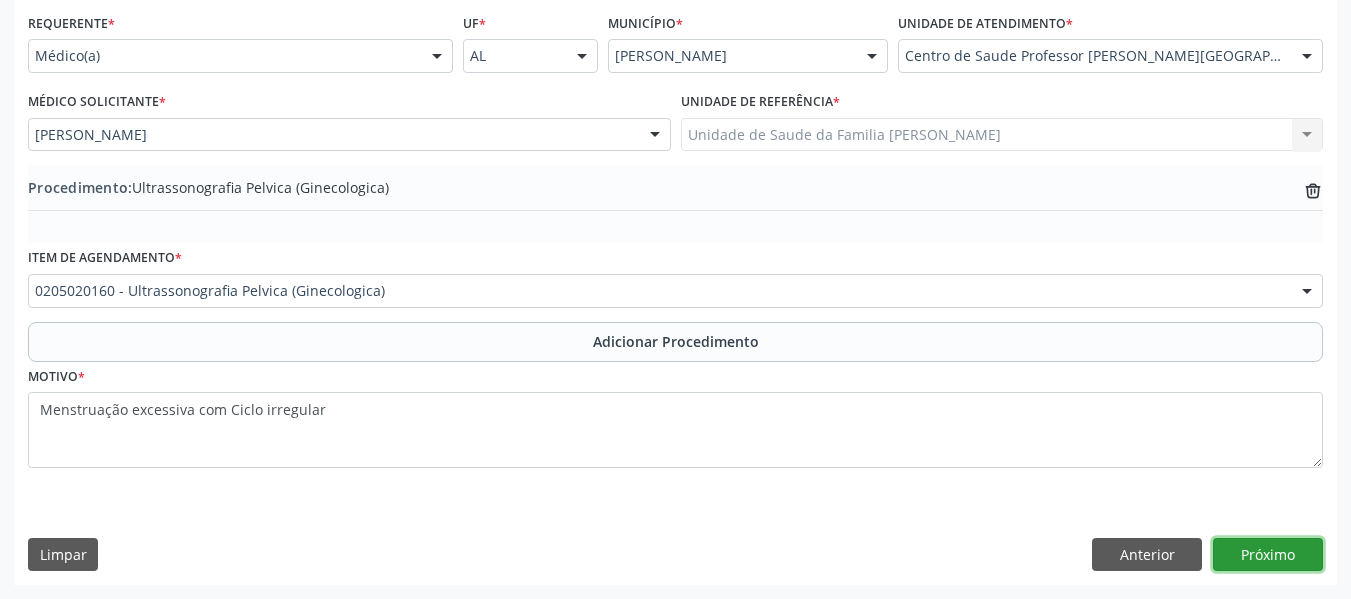 click on "Próximo" at bounding box center [1268, 555] 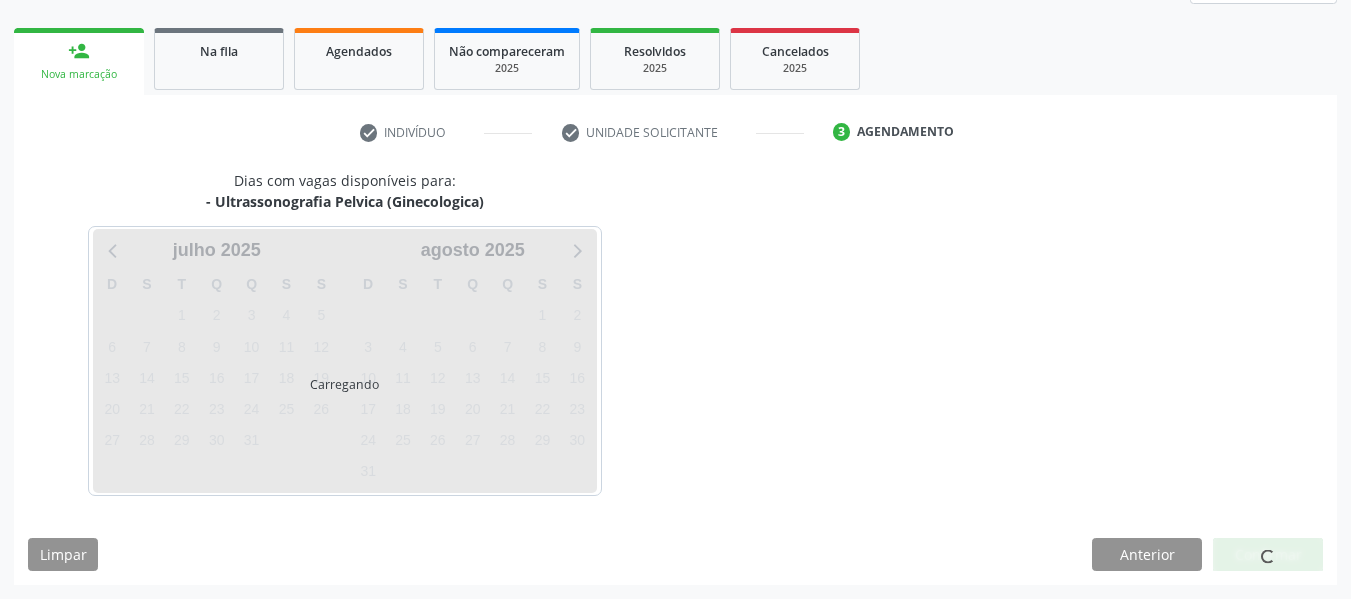 scroll, scrollTop: 358, scrollLeft: 0, axis: vertical 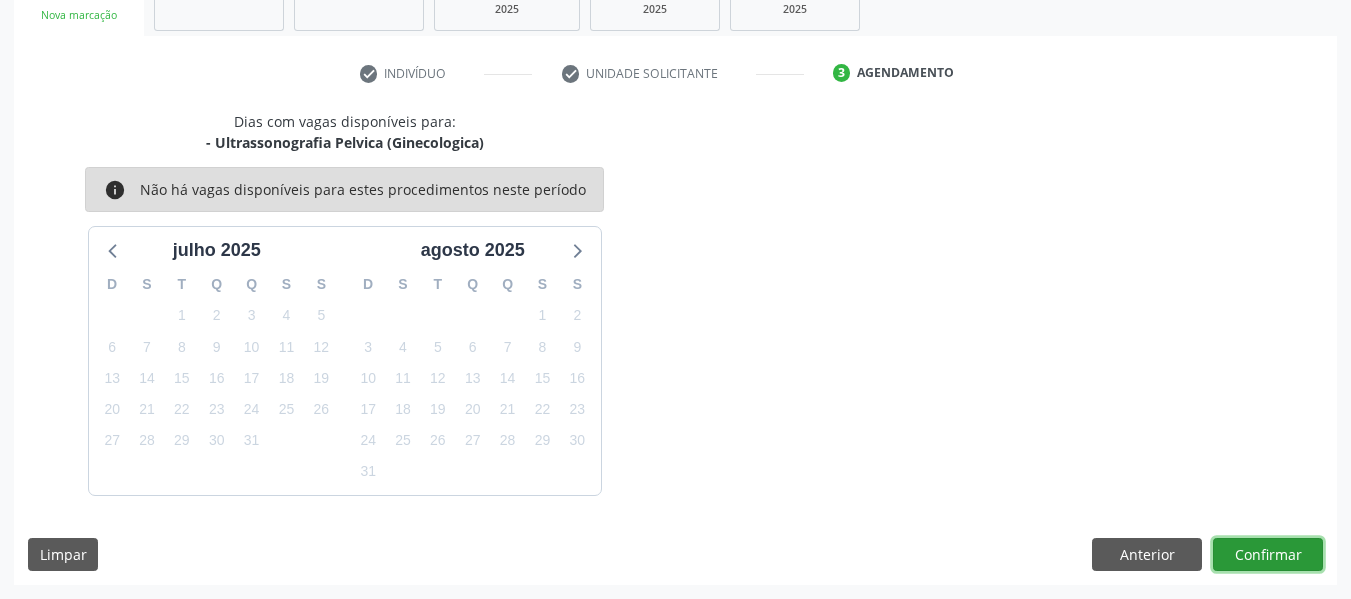 click on "Confirmar" at bounding box center [1268, 555] 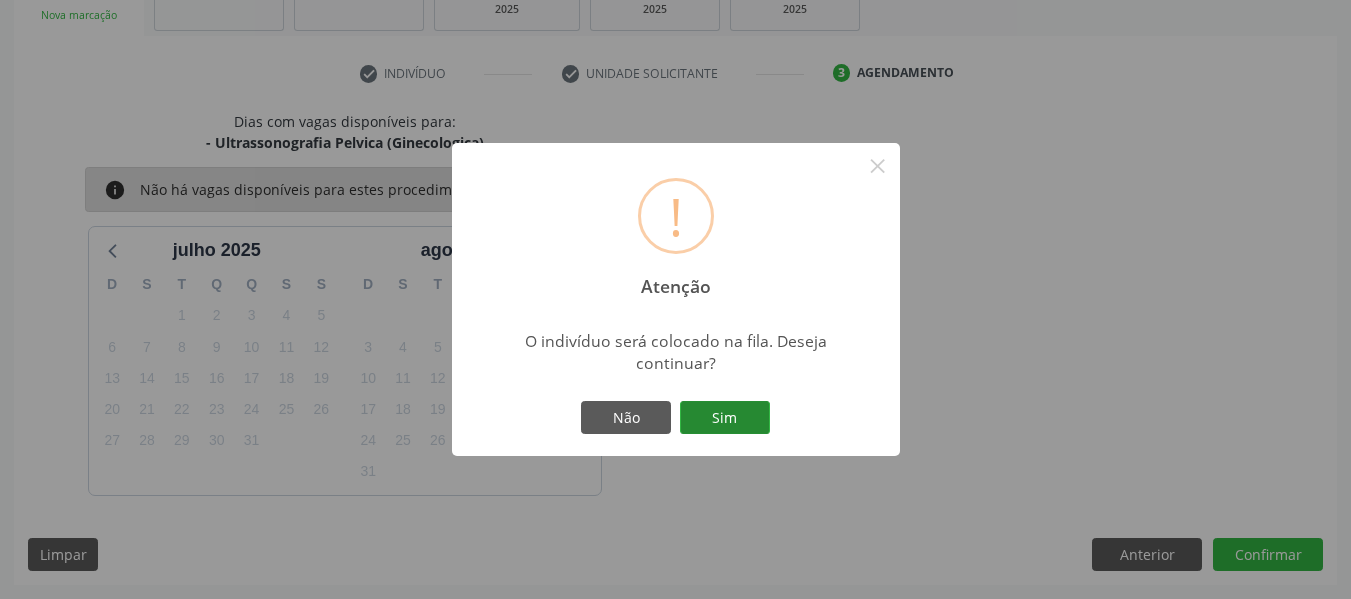 click on "Sim" at bounding box center [725, 418] 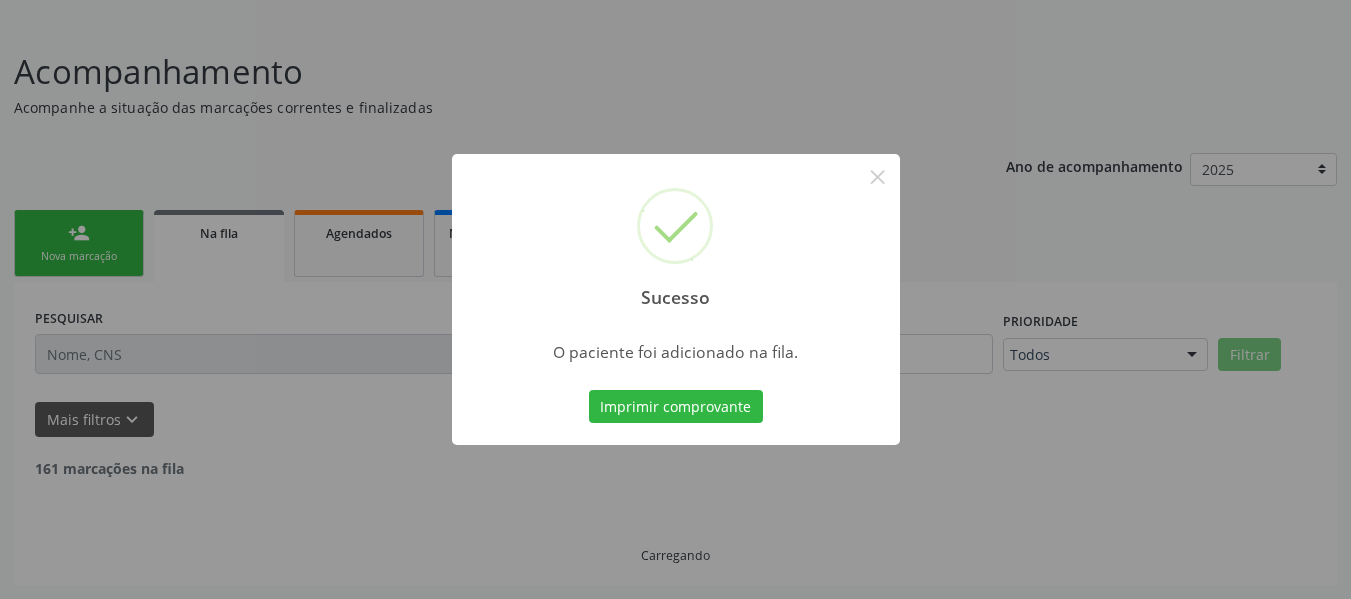 scroll, scrollTop: 96, scrollLeft: 0, axis: vertical 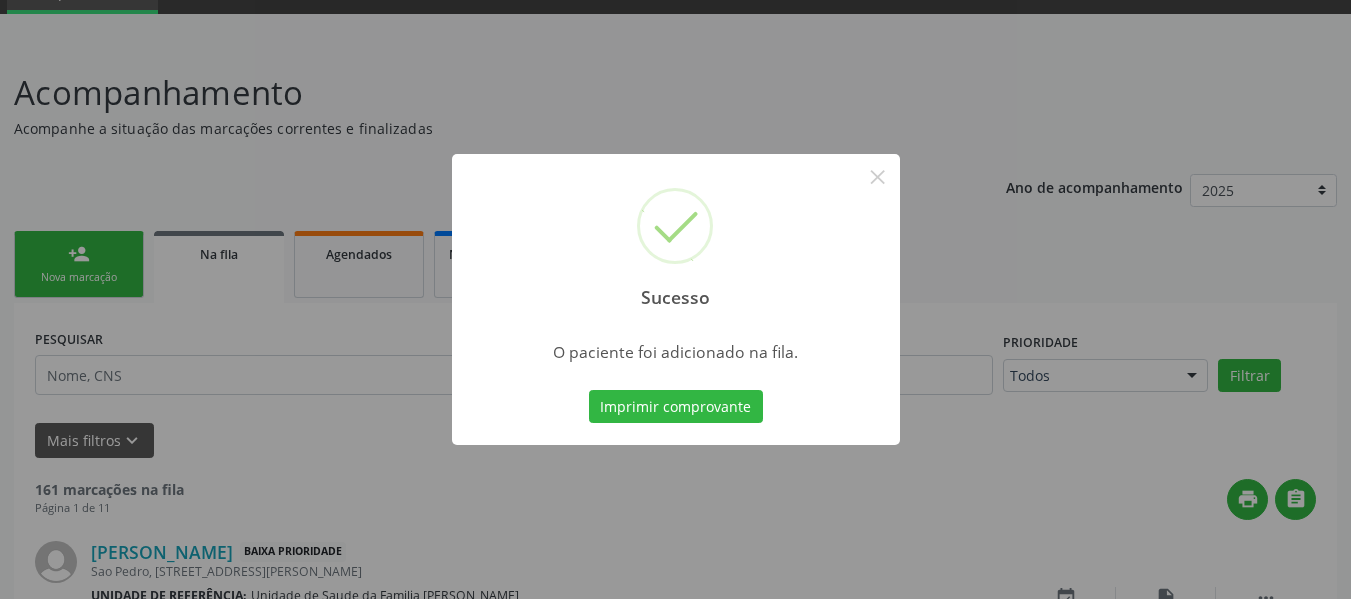 click on "Sucesso × O paciente foi adicionado na fila. Imprimir comprovante Cancel" at bounding box center [675, 299] 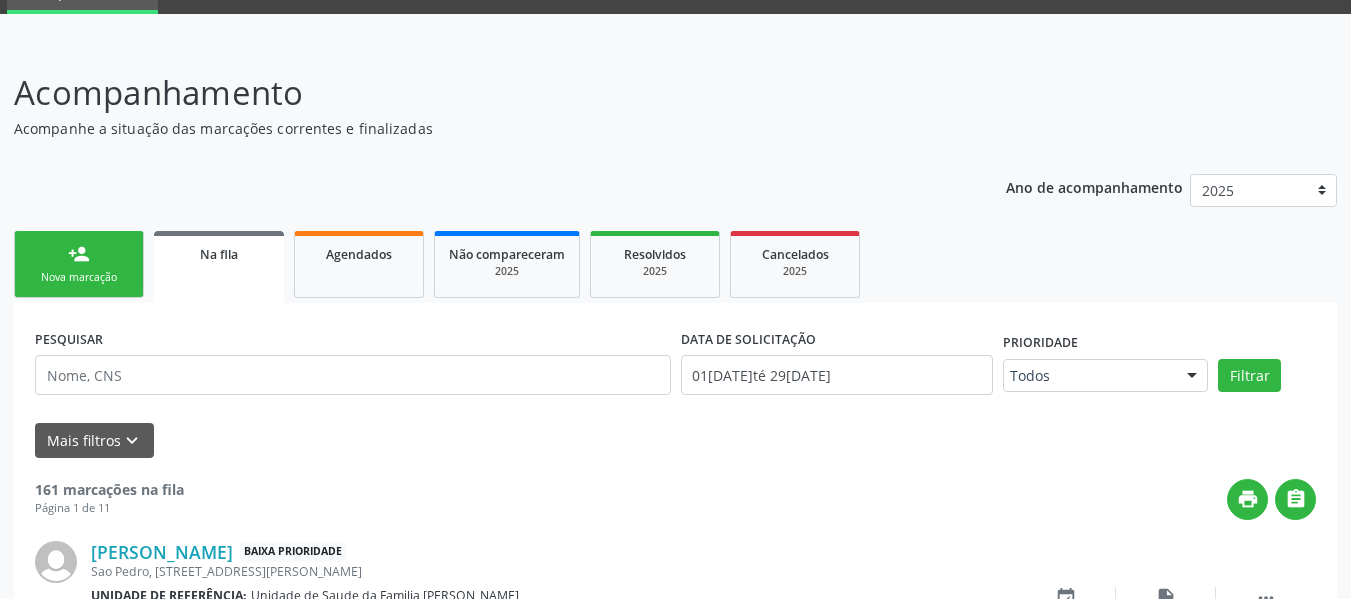 click on "Nova marcação" at bounding box center (79, 277) 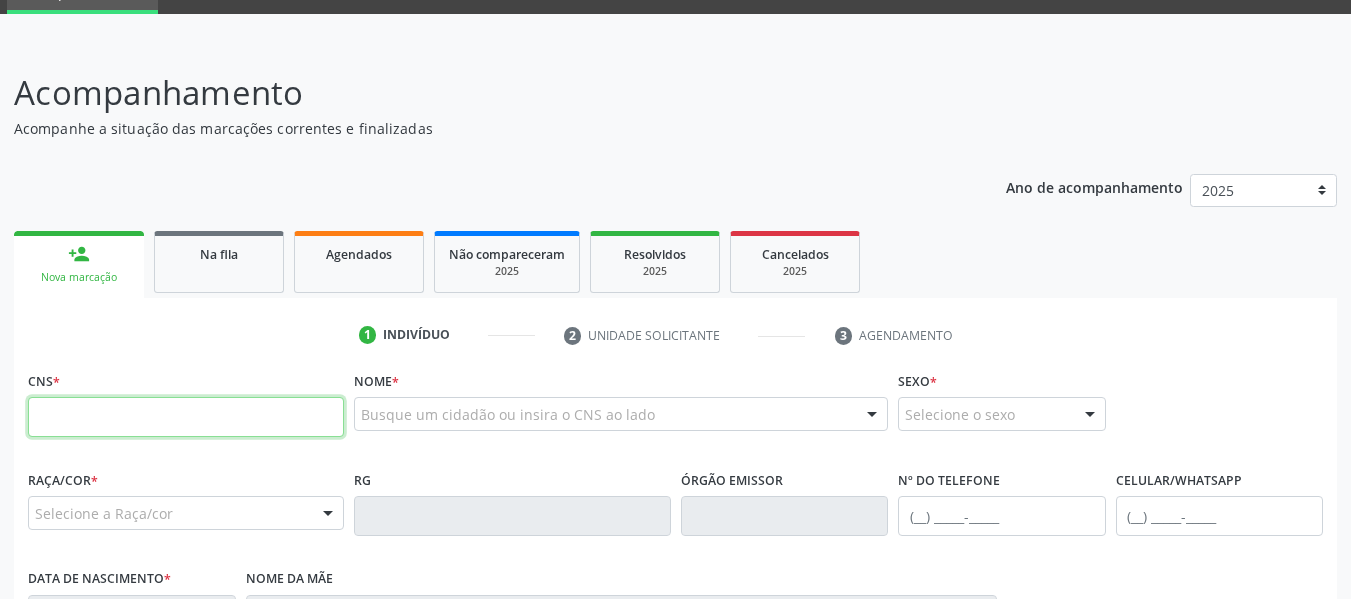 click at bounding box center [186, 417] 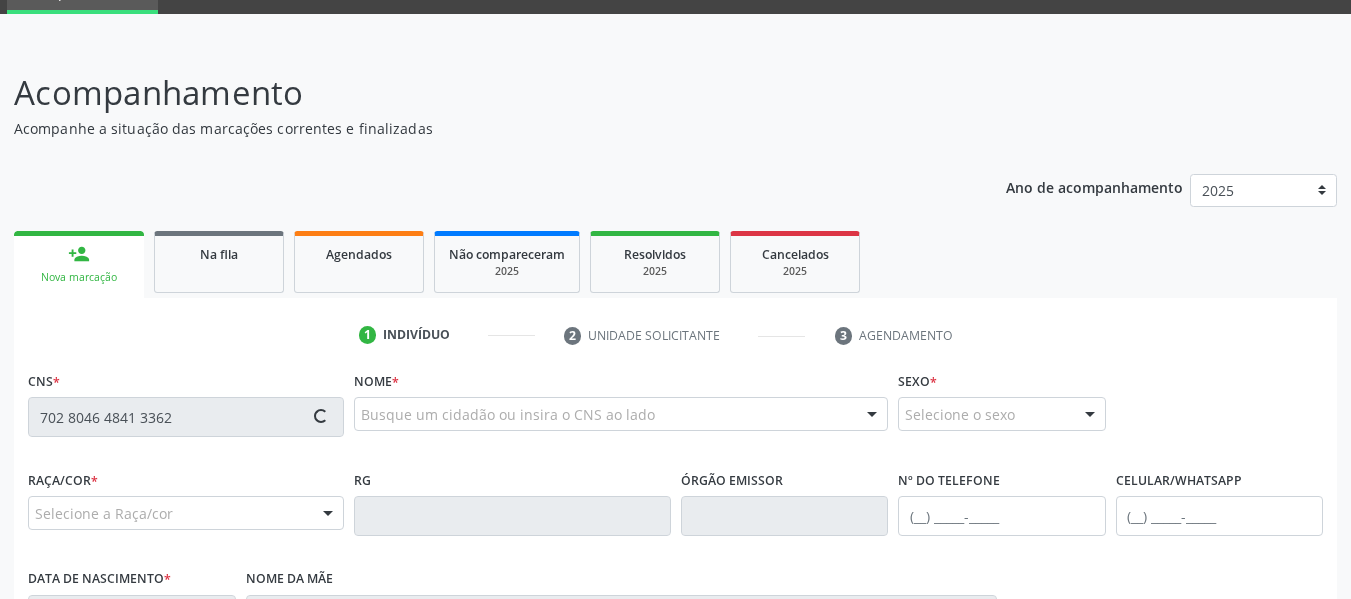 type on "702 8046 4841 3362" 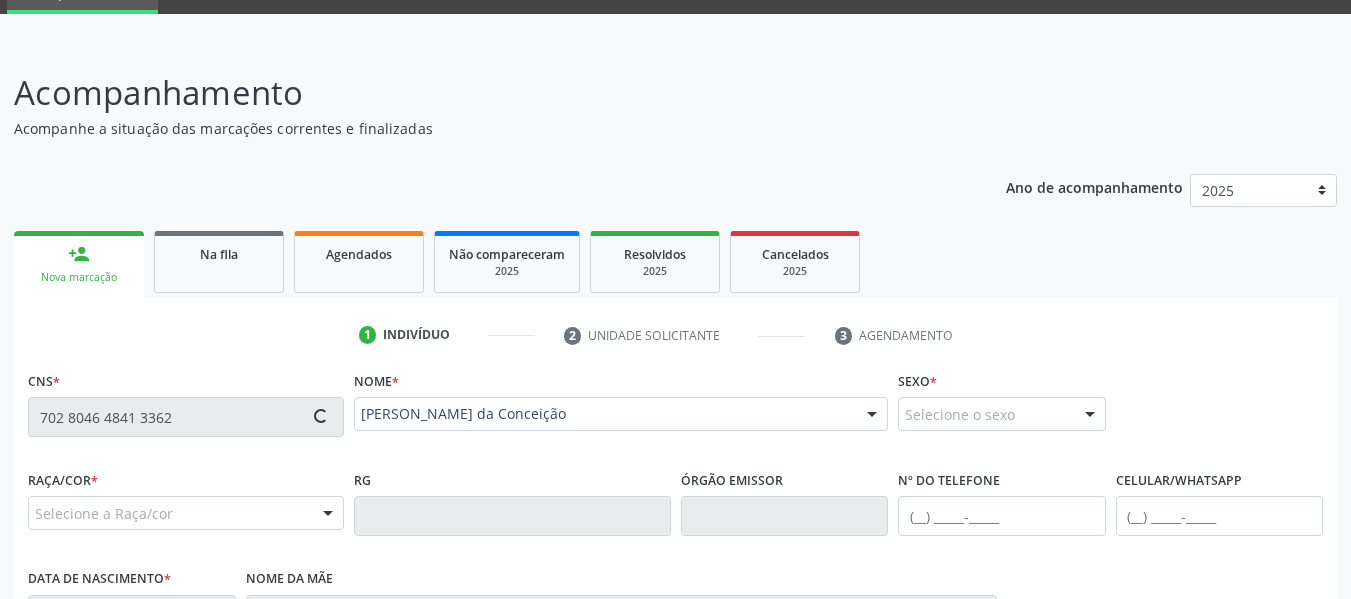 type on "[PHONE_NUMBER]" 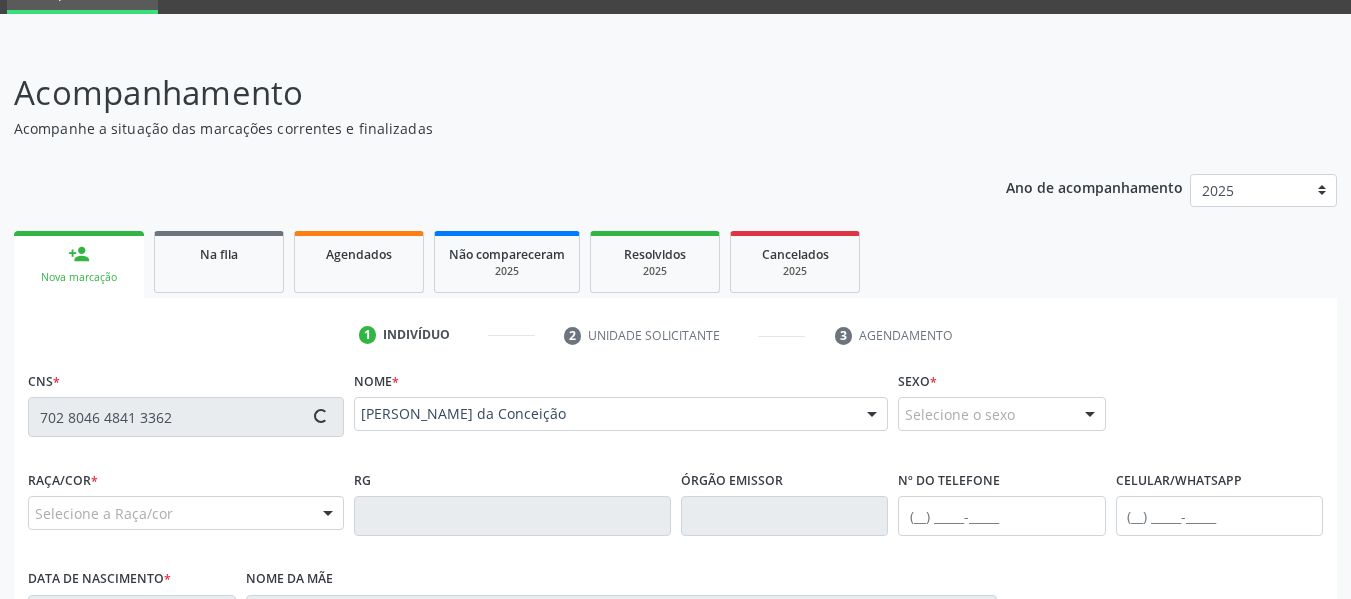 type on "[DATE]" 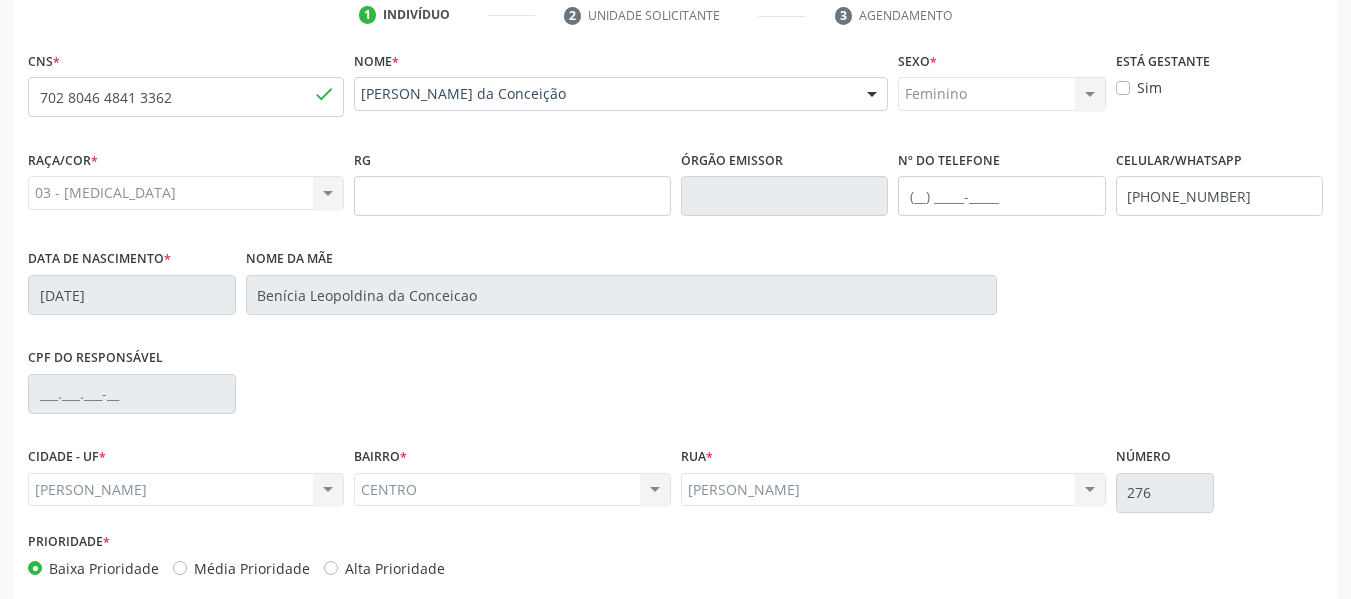 scroll, scrollTop: 513, scrollLeft: 0, axis: vertical 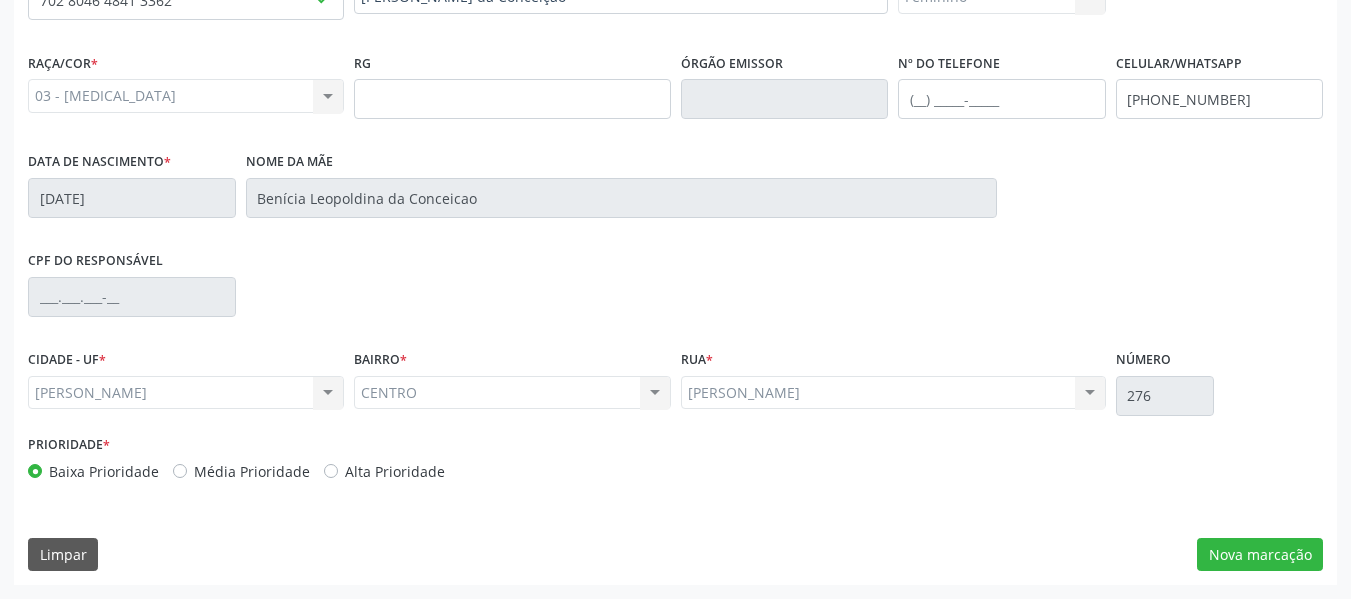 drag, startPoint x: 1277, startPoint y: 547, endPoint x: 1212, endPoint y: 572, distance: 69.641945 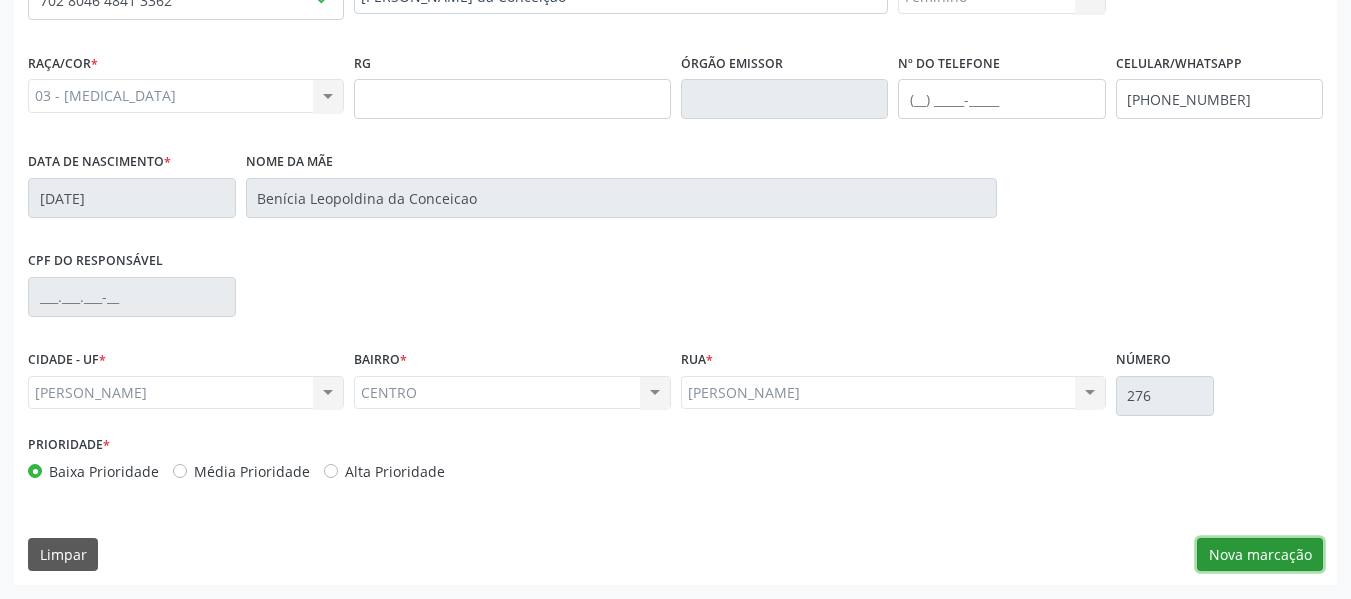 click on "Nova marcação" at bounding box center [1260, 555] 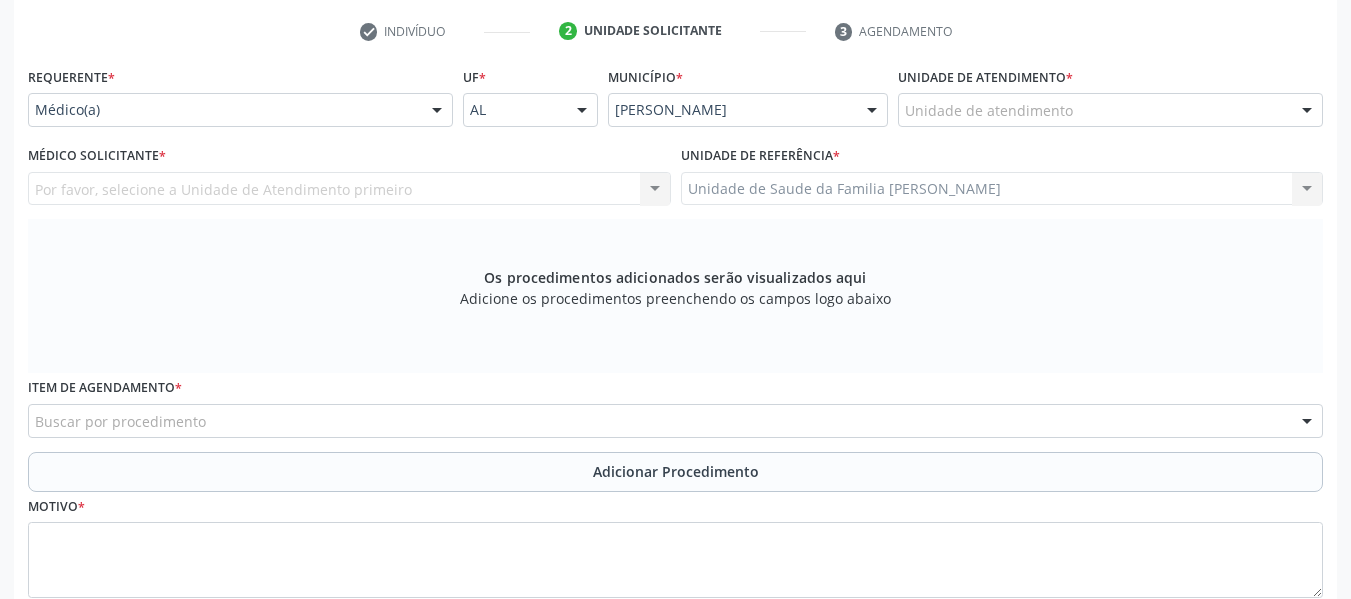 scroll, scrollTop: 393, scrollLeft: 0, axis: vertical 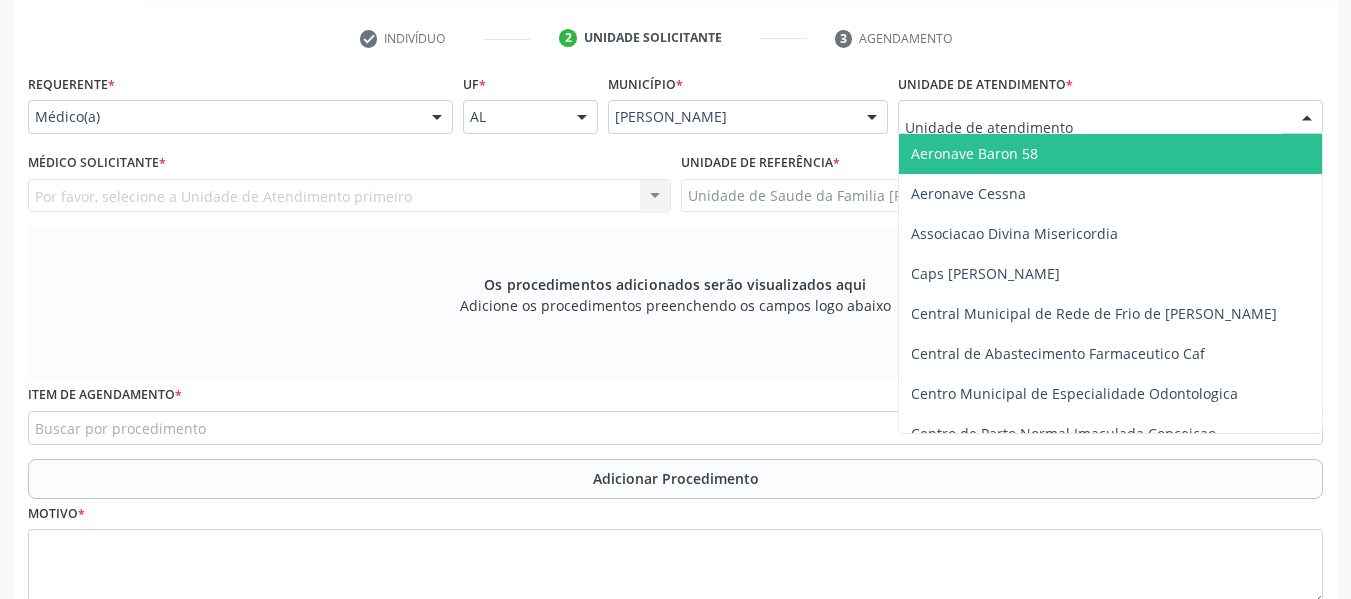 click at bounding box center (1307, 118) 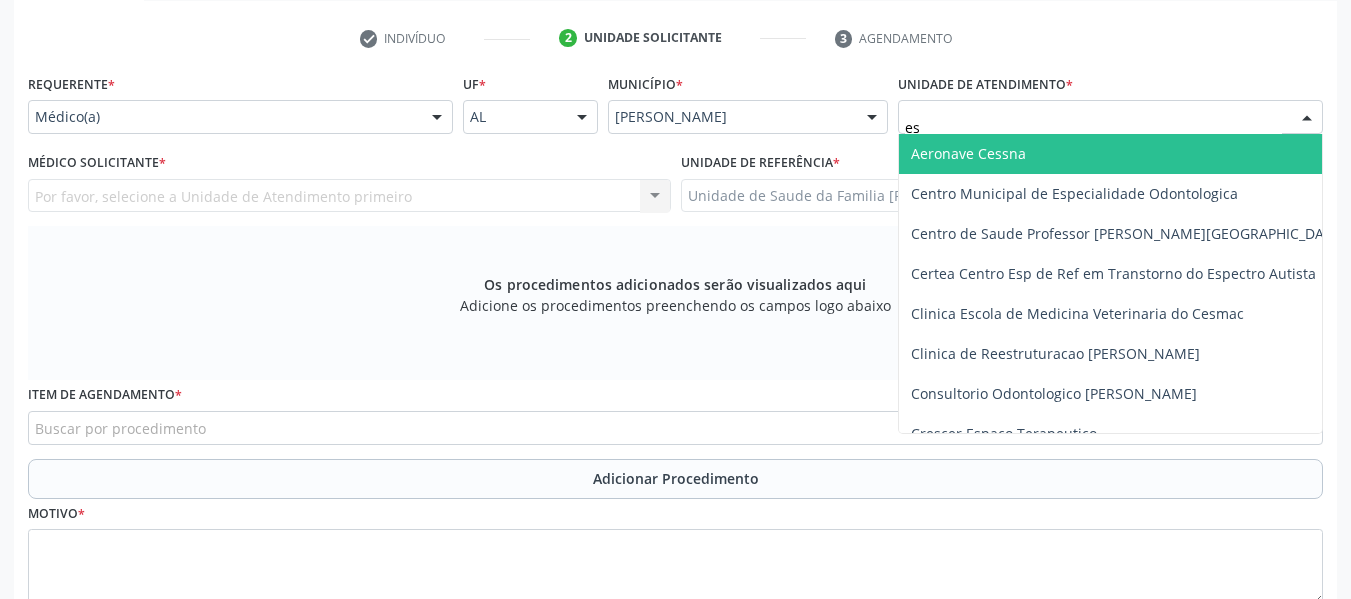 type on "est" 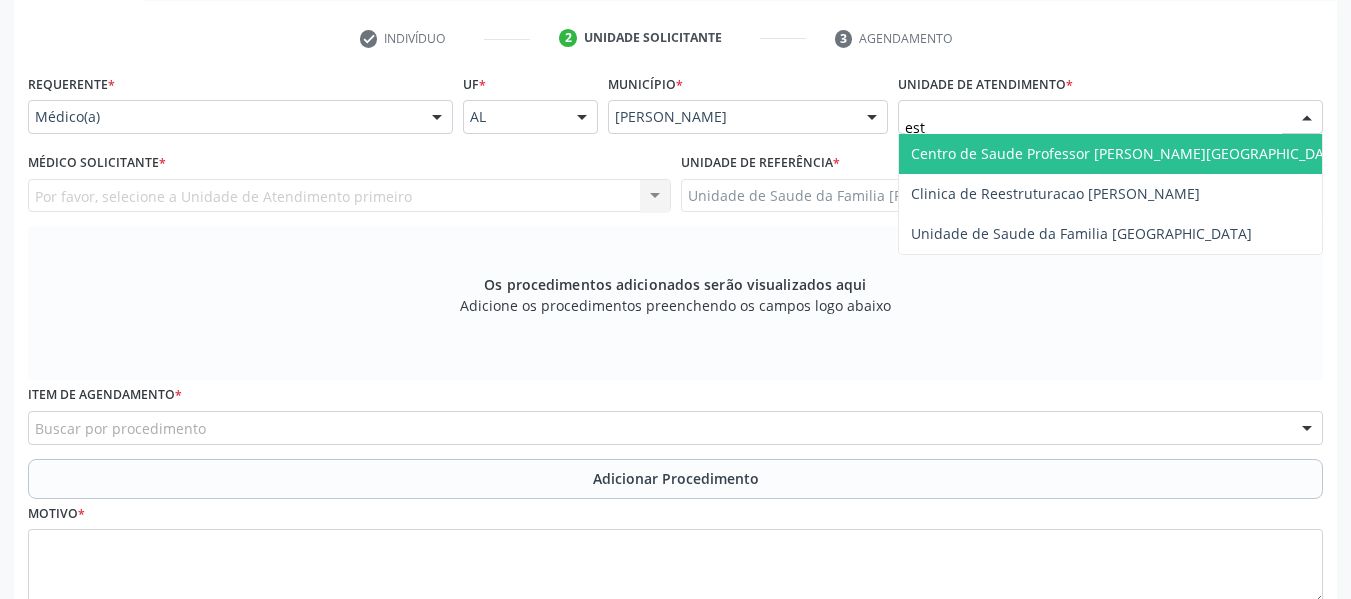click on "Centro de Saude Professor [PERSON_NAME][GEOGRAPHIC_DATA]" at bounding box center (1128, 153) 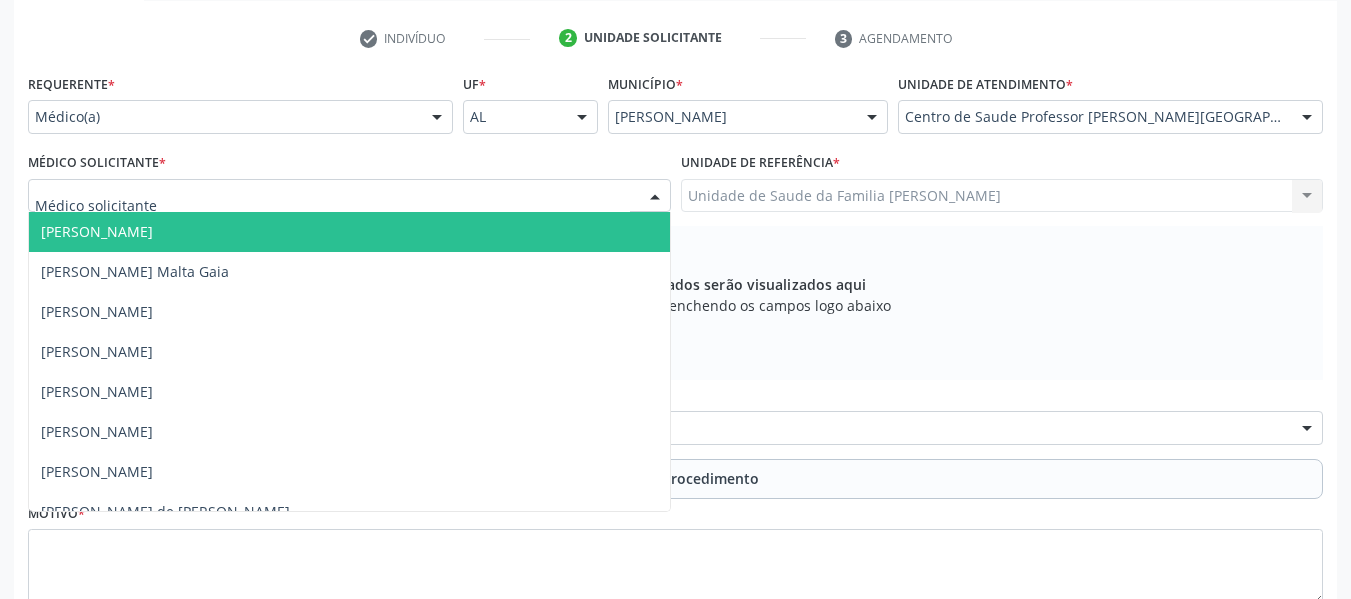 click at bounding box center (655, 197) 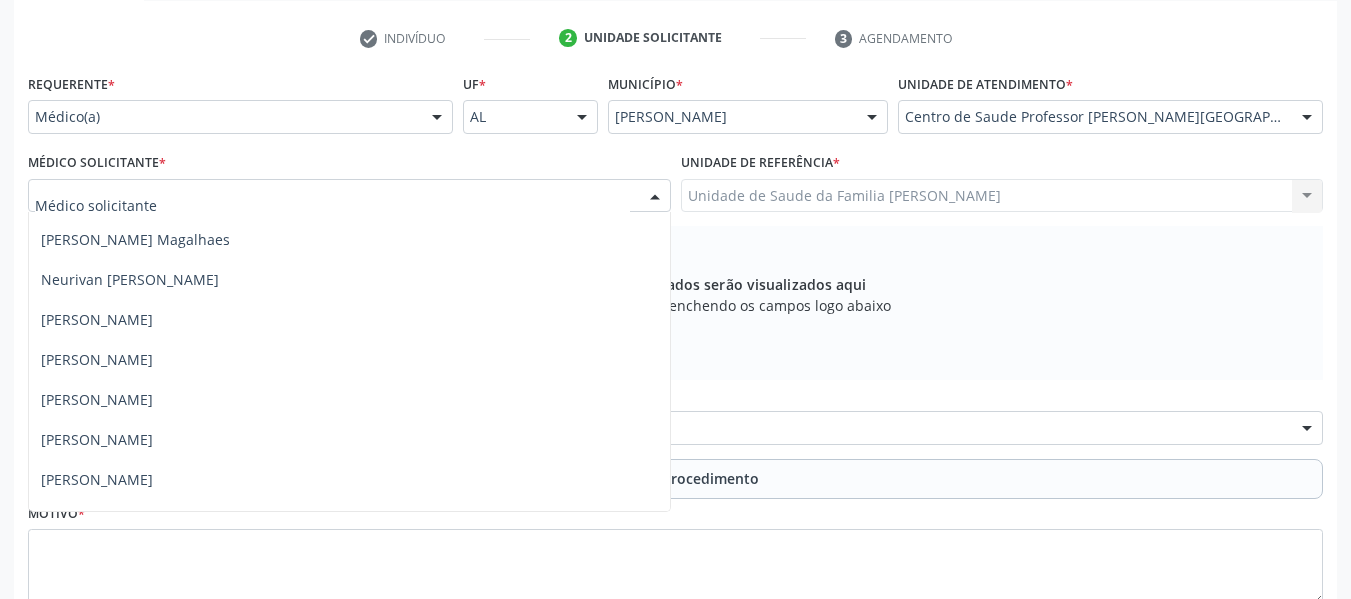 scroll, scrollTop: 1360, scrollLeft: 0, axis: vertical 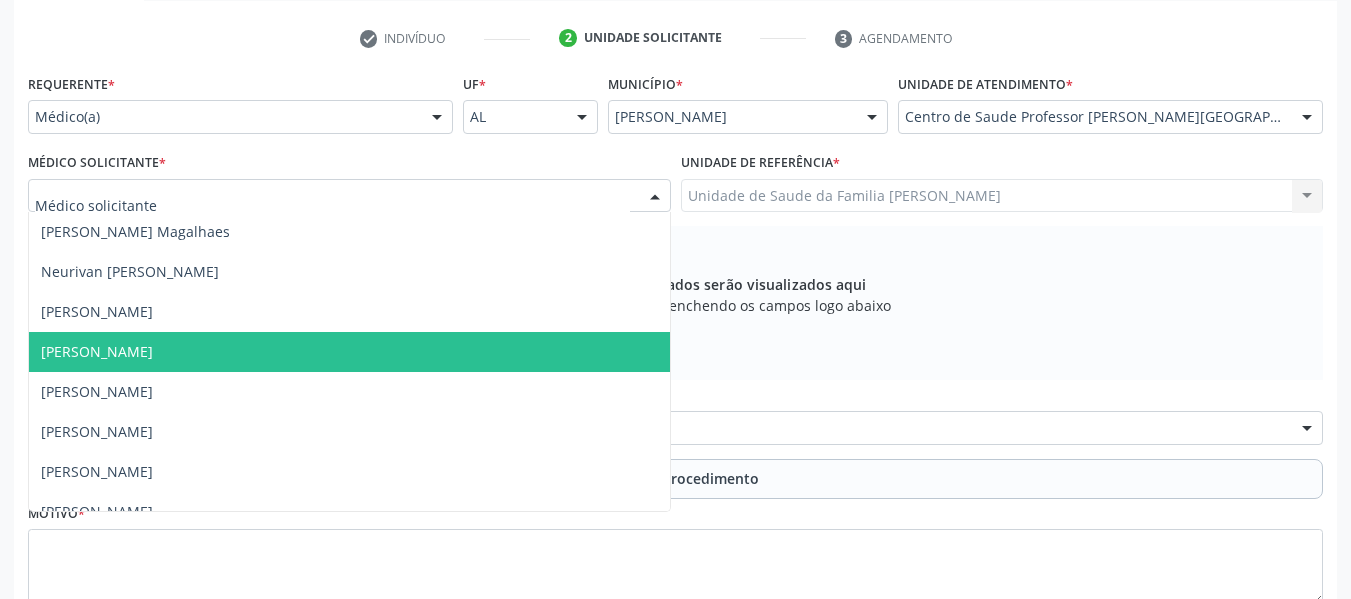 click on "[PERSON_NAME]" at bounding box center [97, 351] 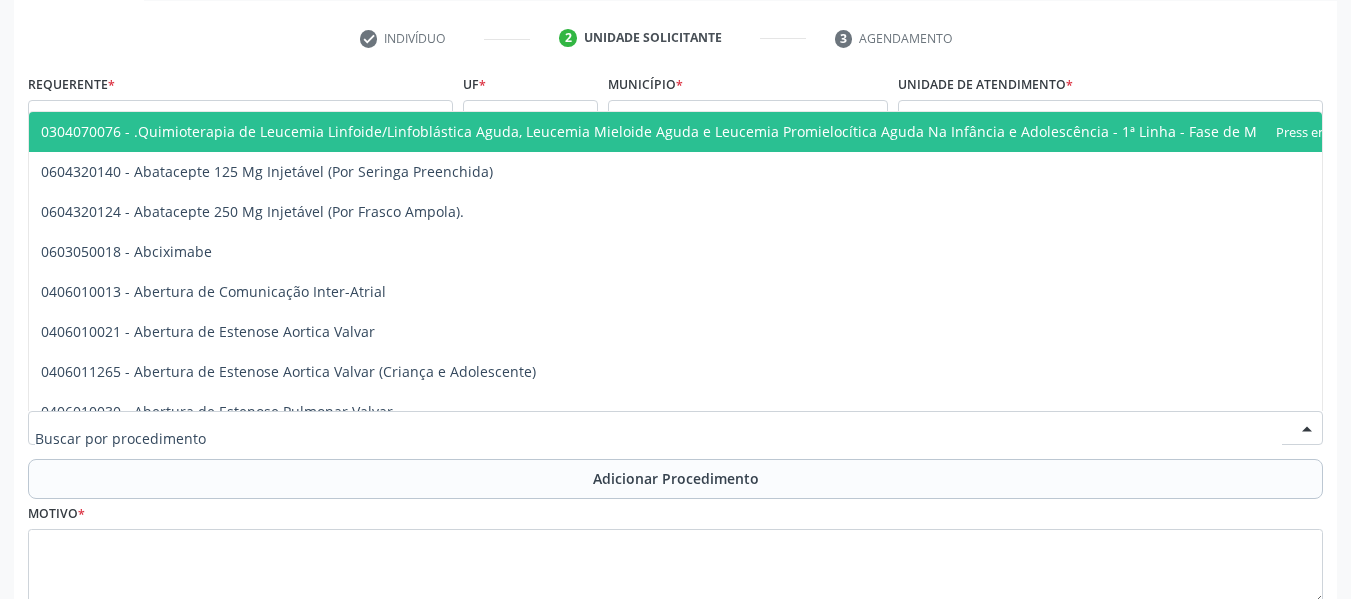 click at bounding box center (675, 428) 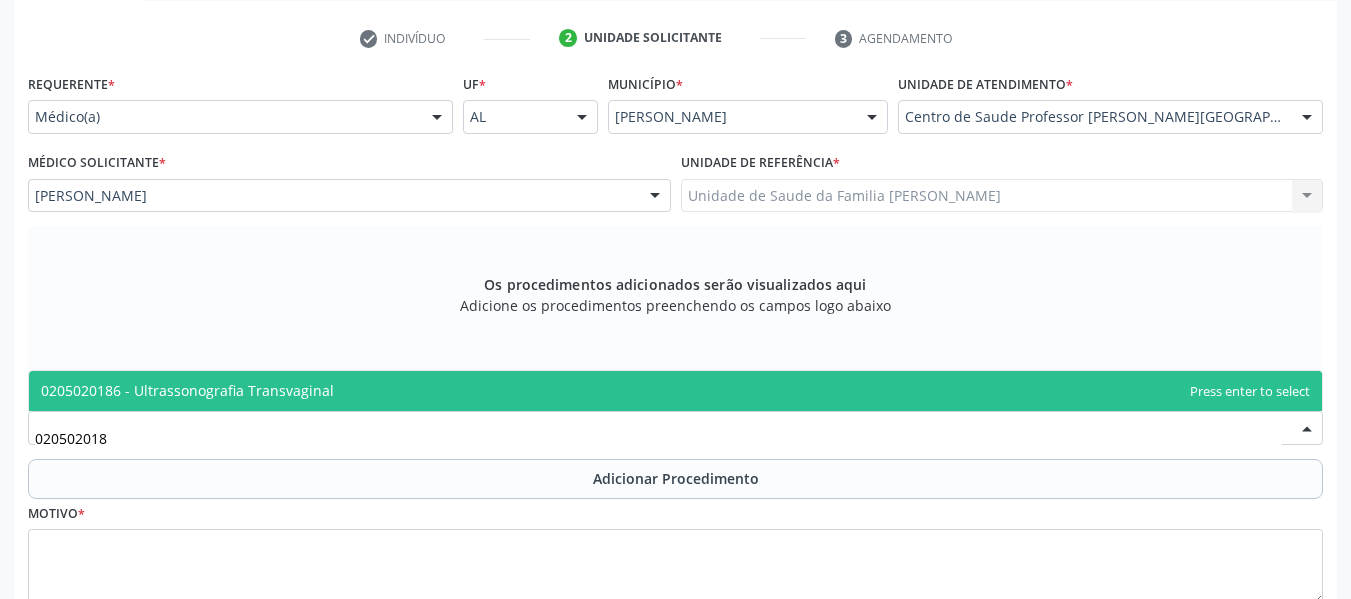 type on "0205020186" 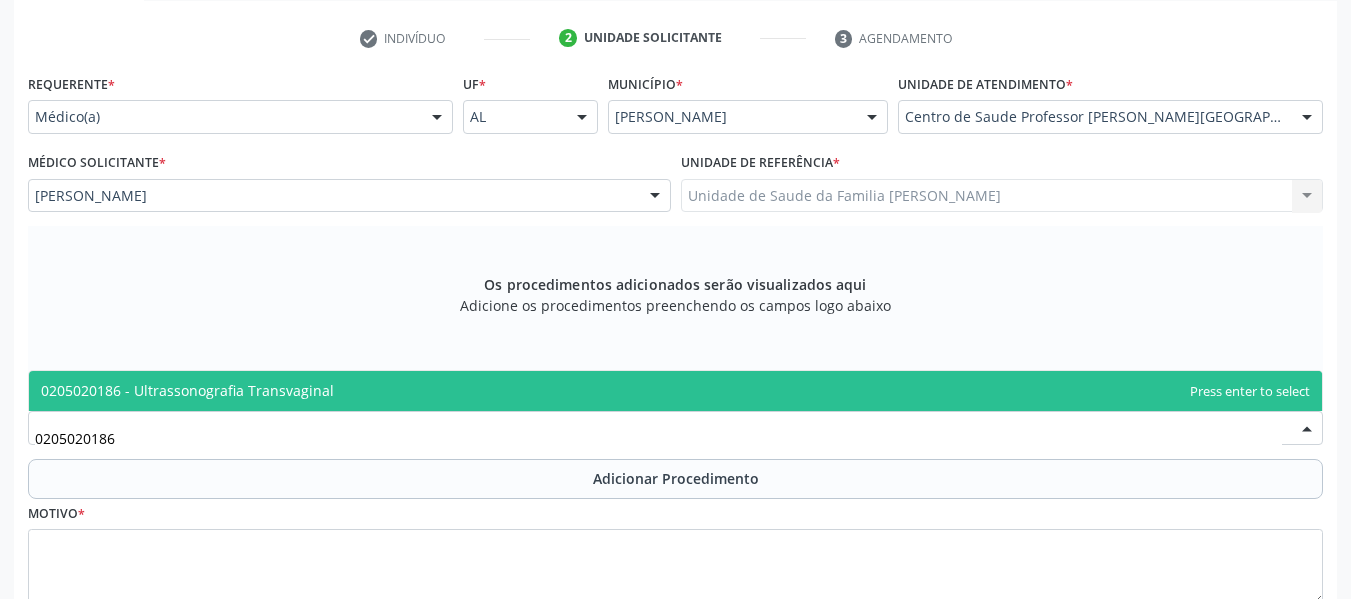 click on "0205020186 - Ultrassonografia Transvaginal" at bounding box center (187, 390) 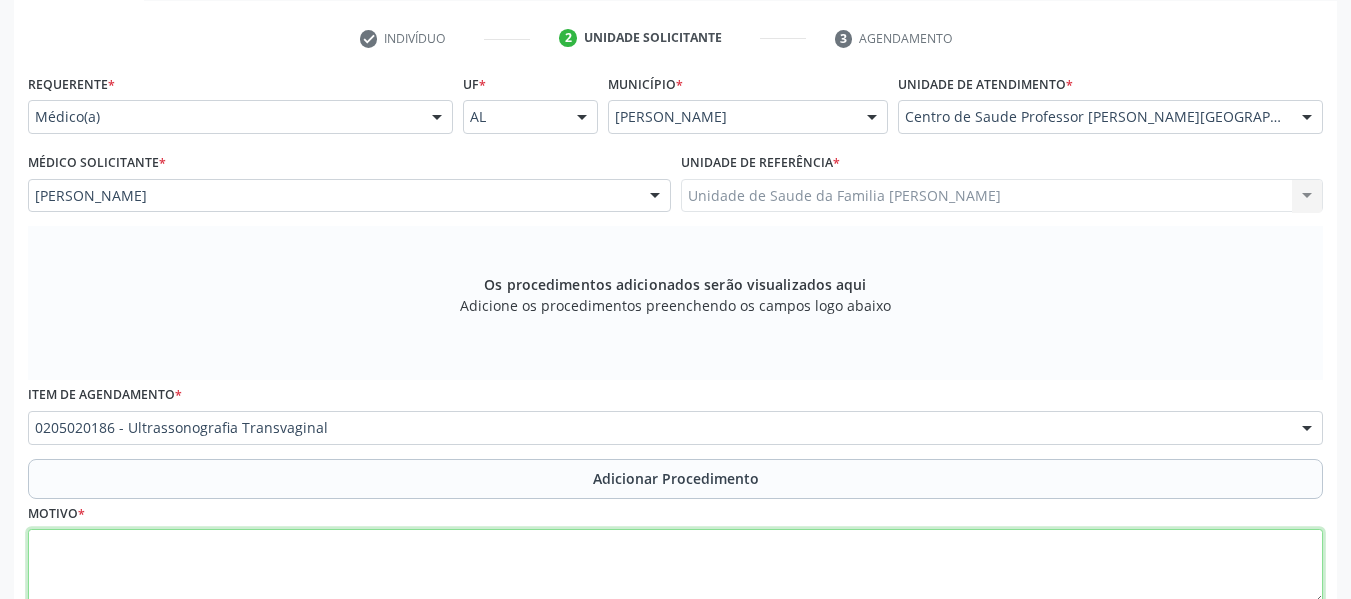 click at bounding box center [675, 567] 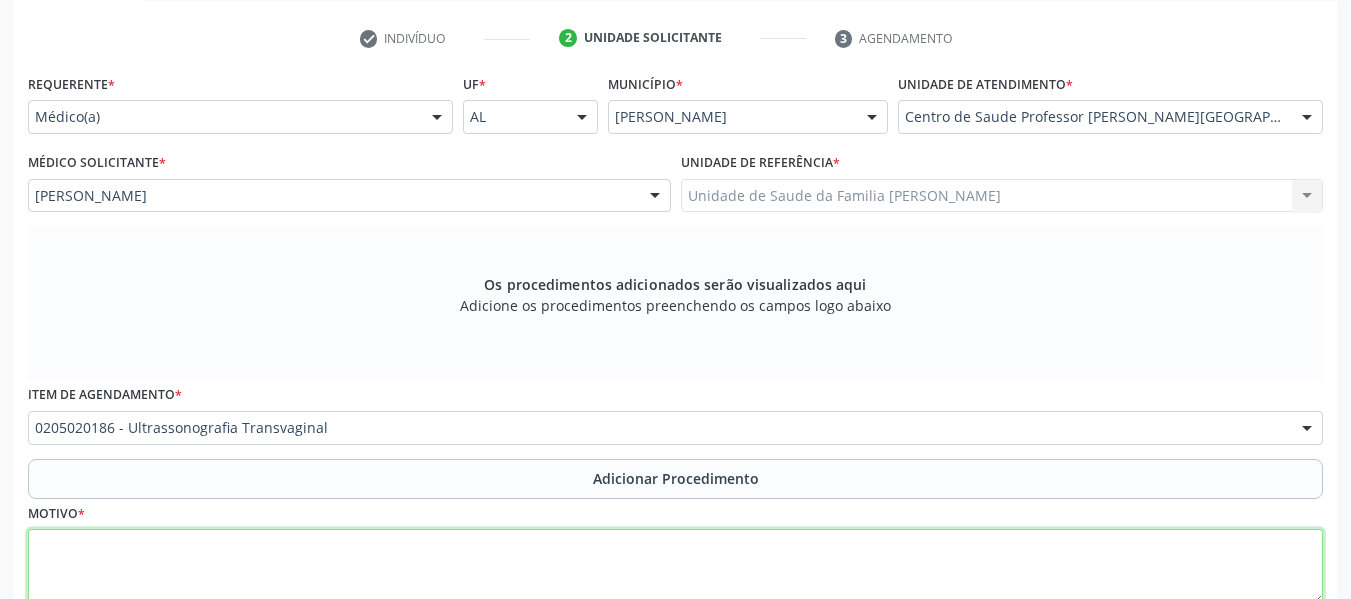 type on "m" 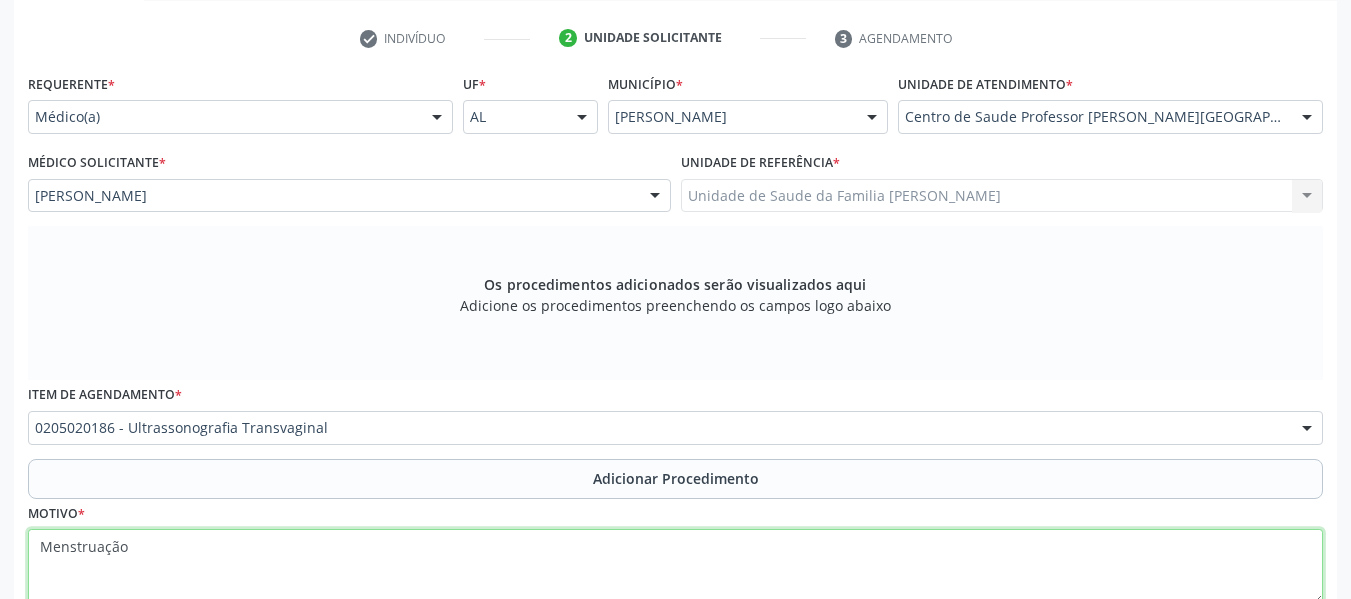 click on "Menstruação" at bounding box center (675, 567) 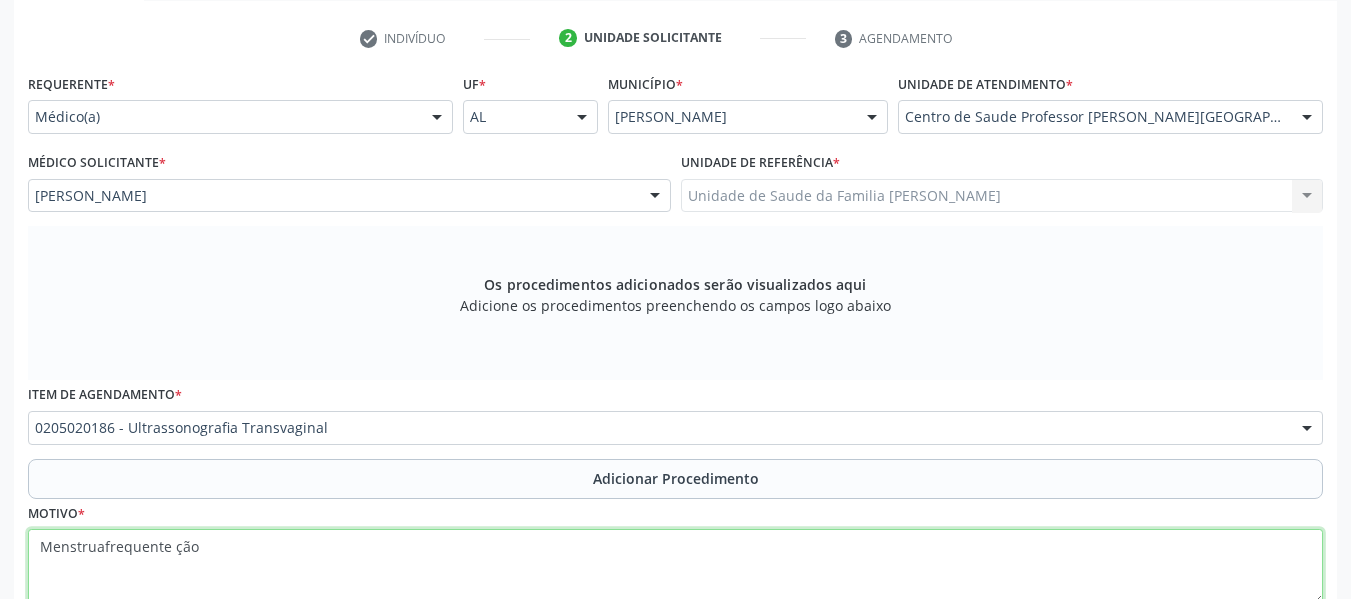 click on "Menstruafrequente ção" at bounding box center [675, 567] 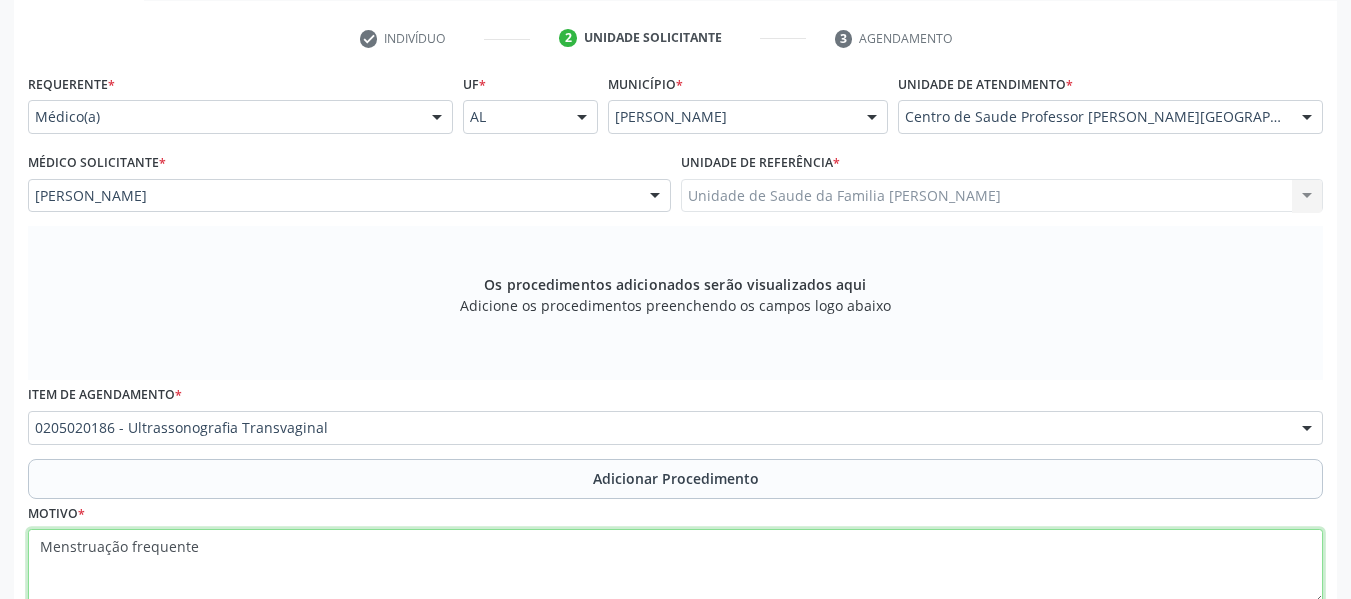 click on "Menstruação frequente" at bounding box center [675, 567] 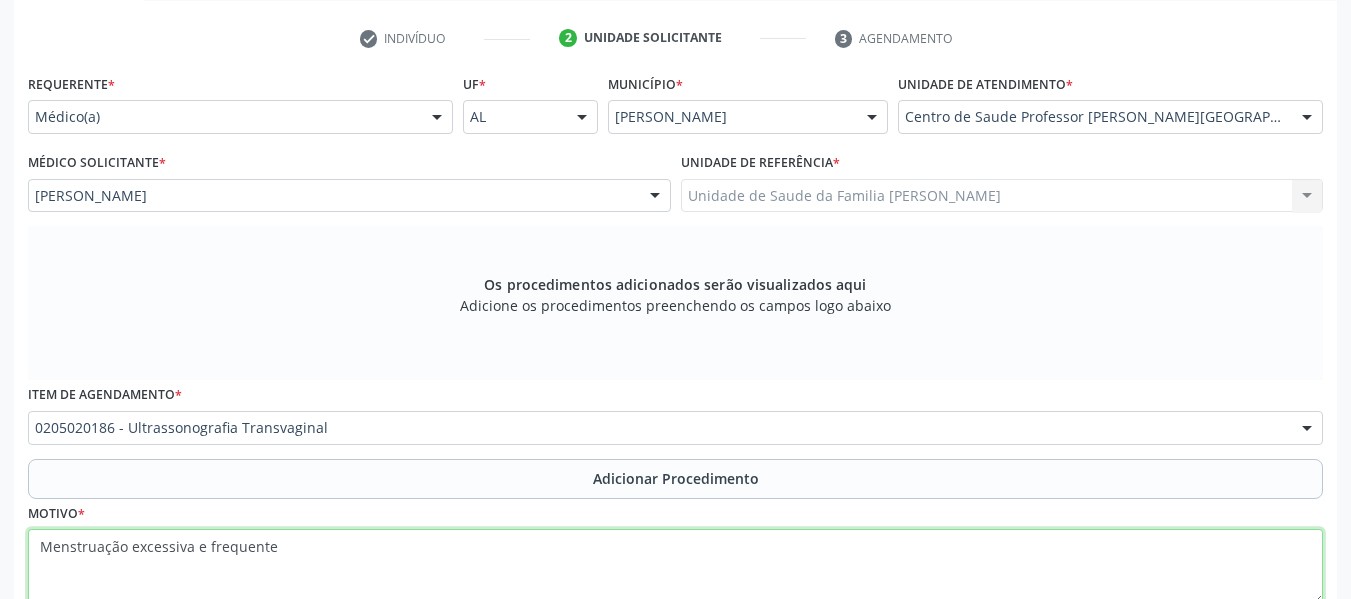 click on "Menstruação excessiva e frequente" at bounding box center [675, 567] 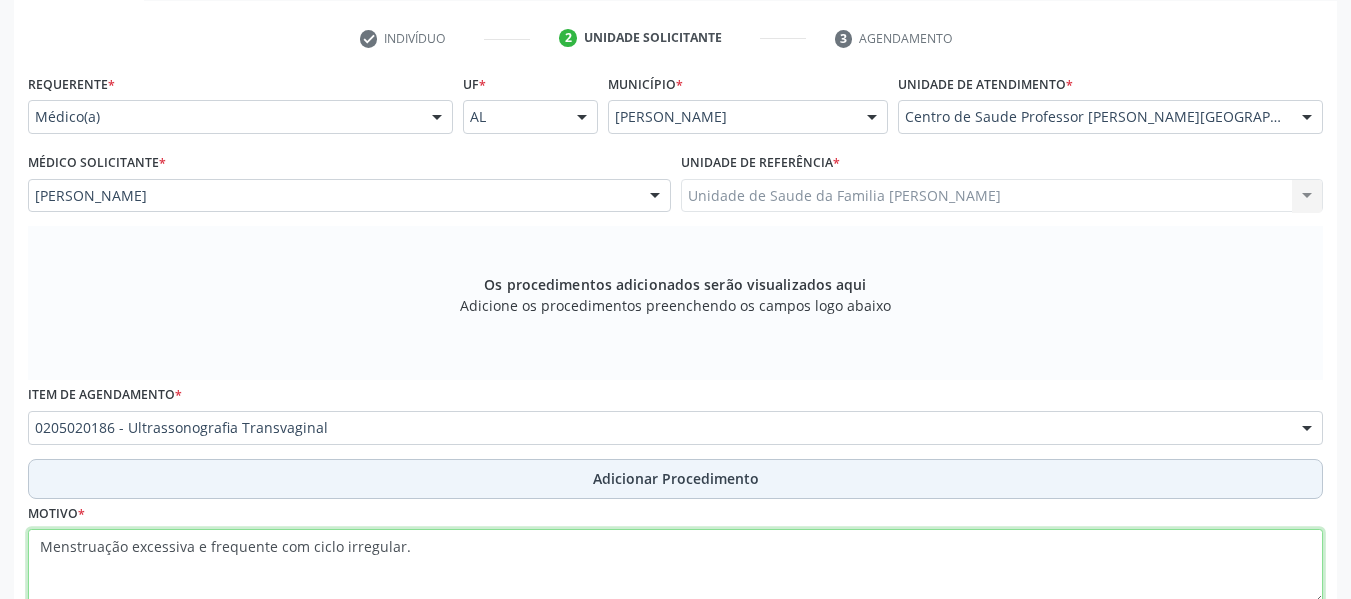 type on "Menstruação excessiva e frequente com ciclo irregular." 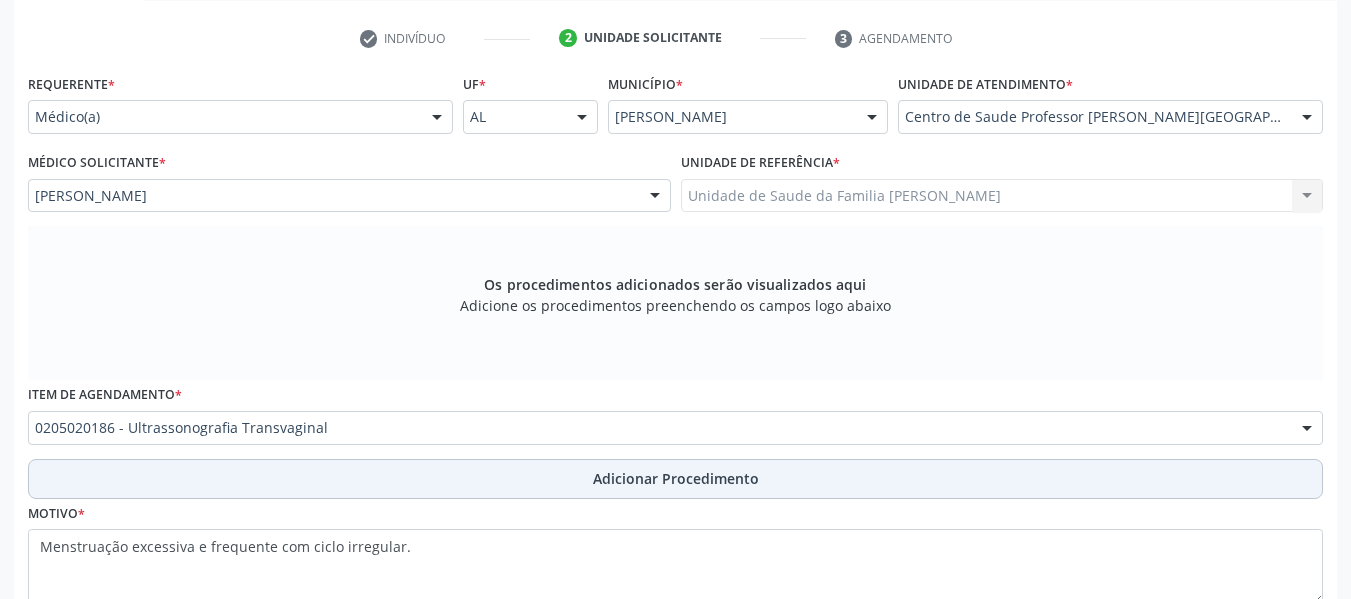 click on "Adicionar Procedimento" at bounding box center (676, 478) 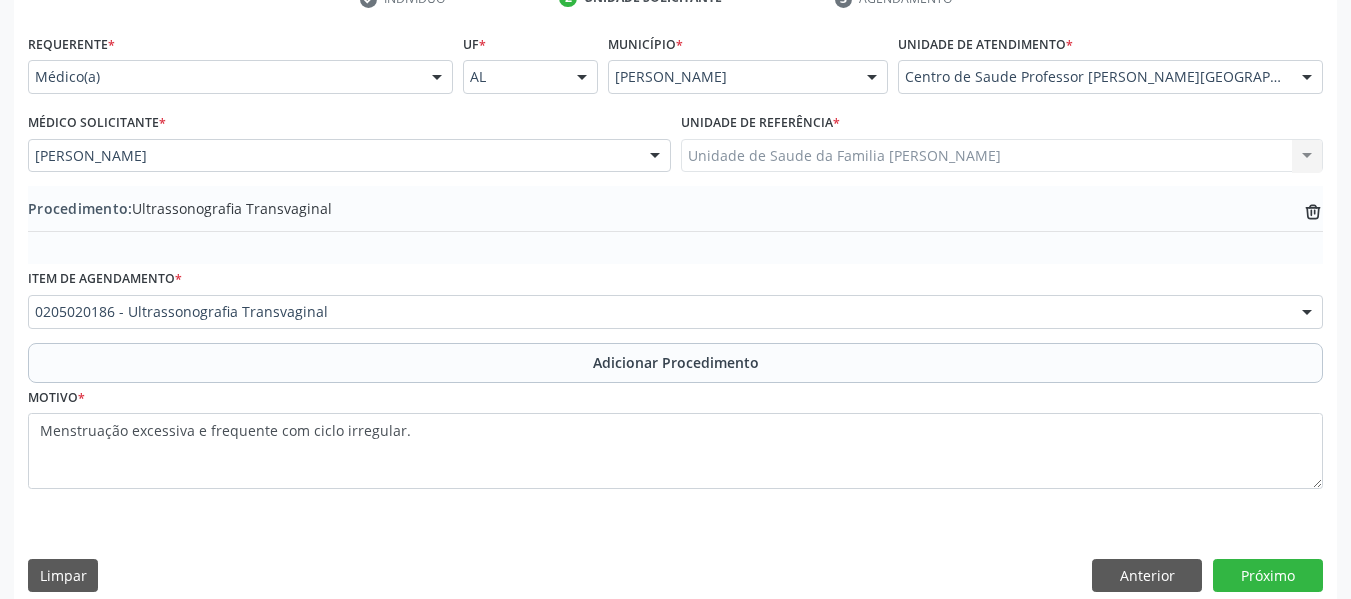 scroll, scrollTop: 454, scrollLeft: 0, axis: vertical 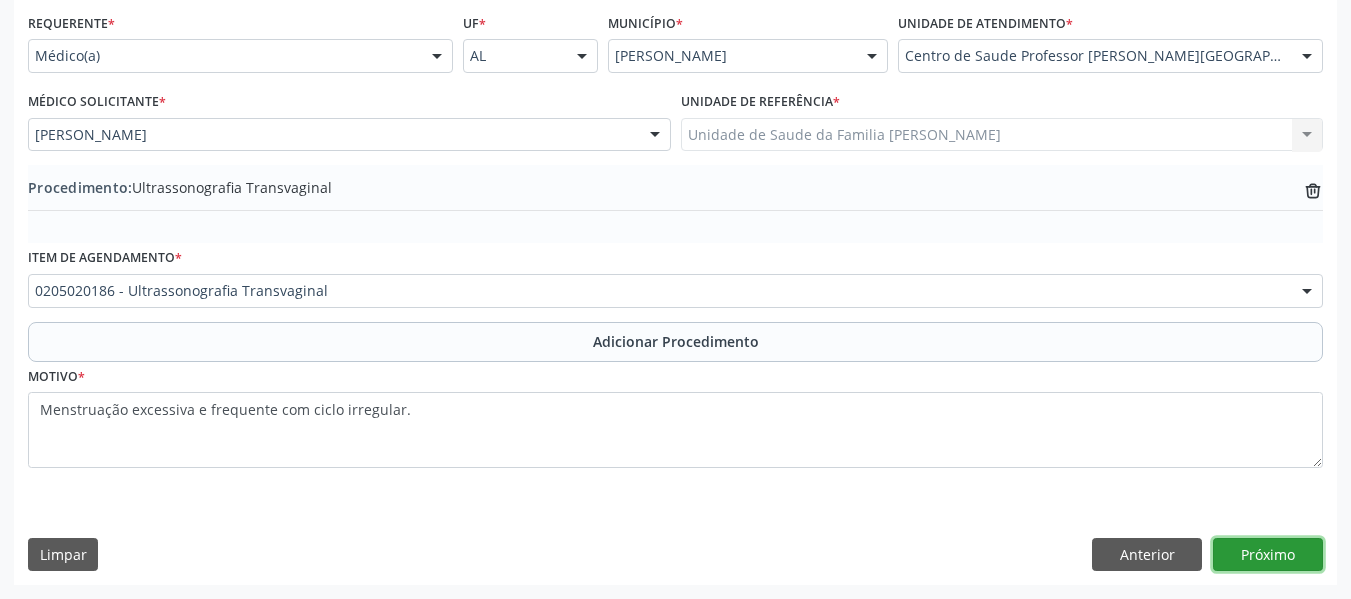 click on "Próximo" at bounding box center (1268, 555) 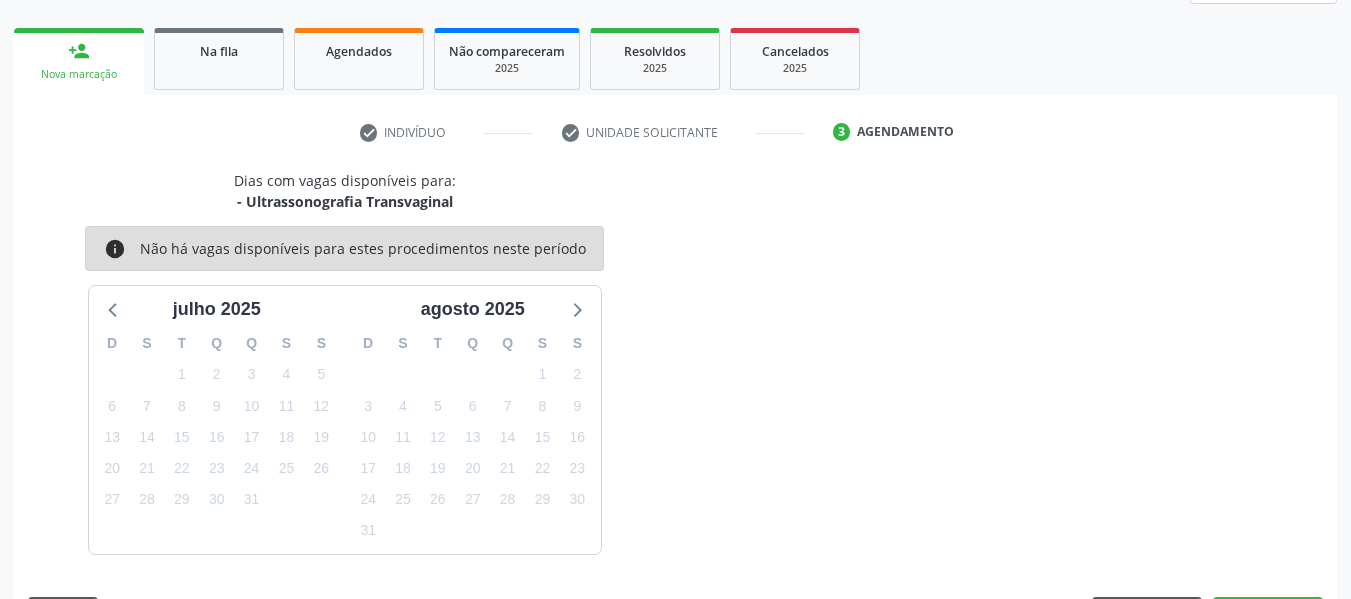 scroll, scrollTop: 358, scrollLeft: 0, axis: vertical 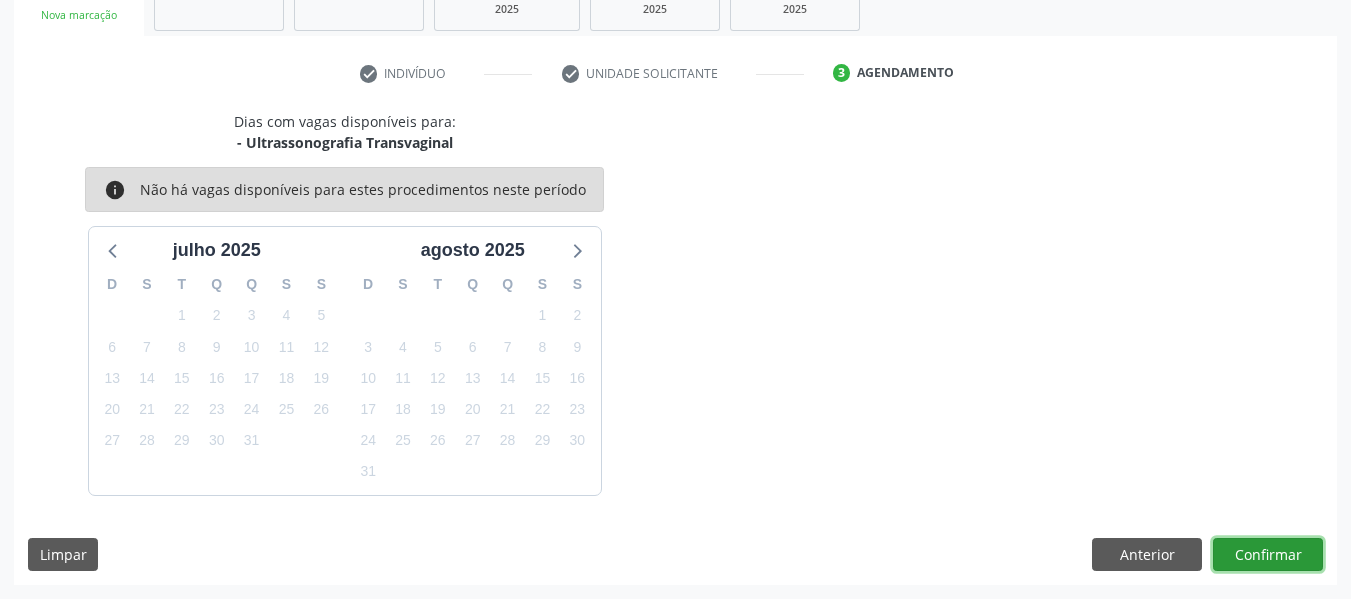click on "Confirmar" at bounding box center (1268, 555) 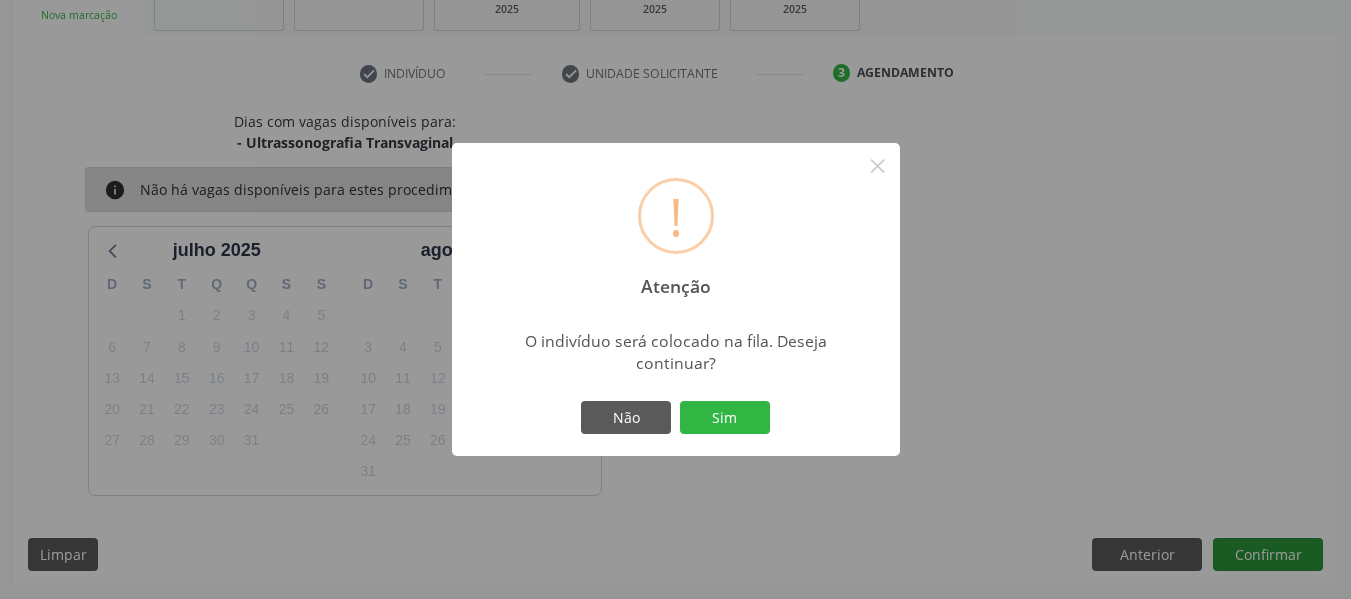 type 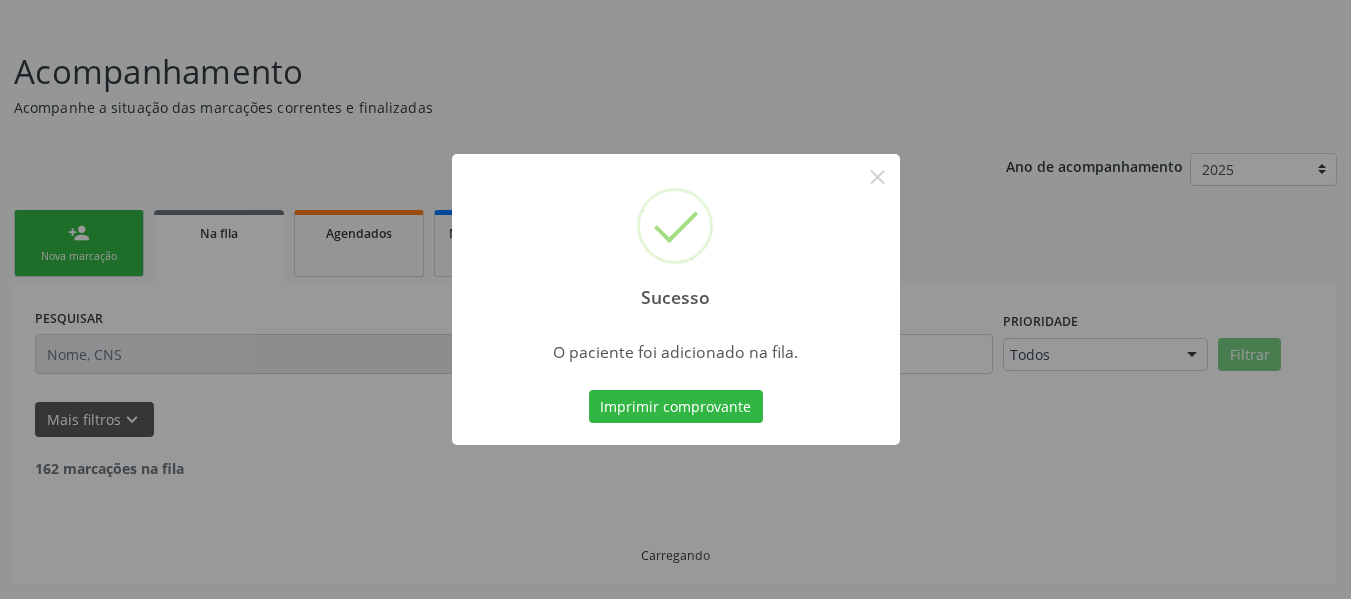scroll, scrollTop: 96, scrollLeft: 0, axis: vertical 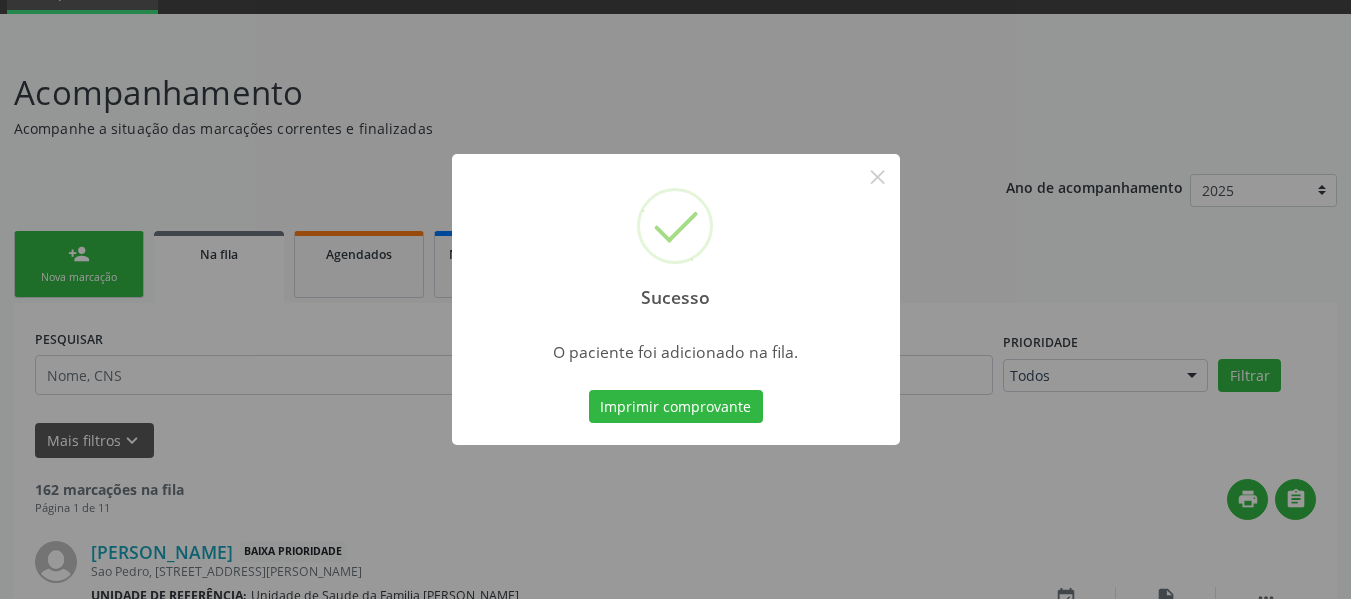 click on "Sucesso × O paciente foi adicionado na fila. Imprimir comprovante Cancel" at bounding box center (675, 299) 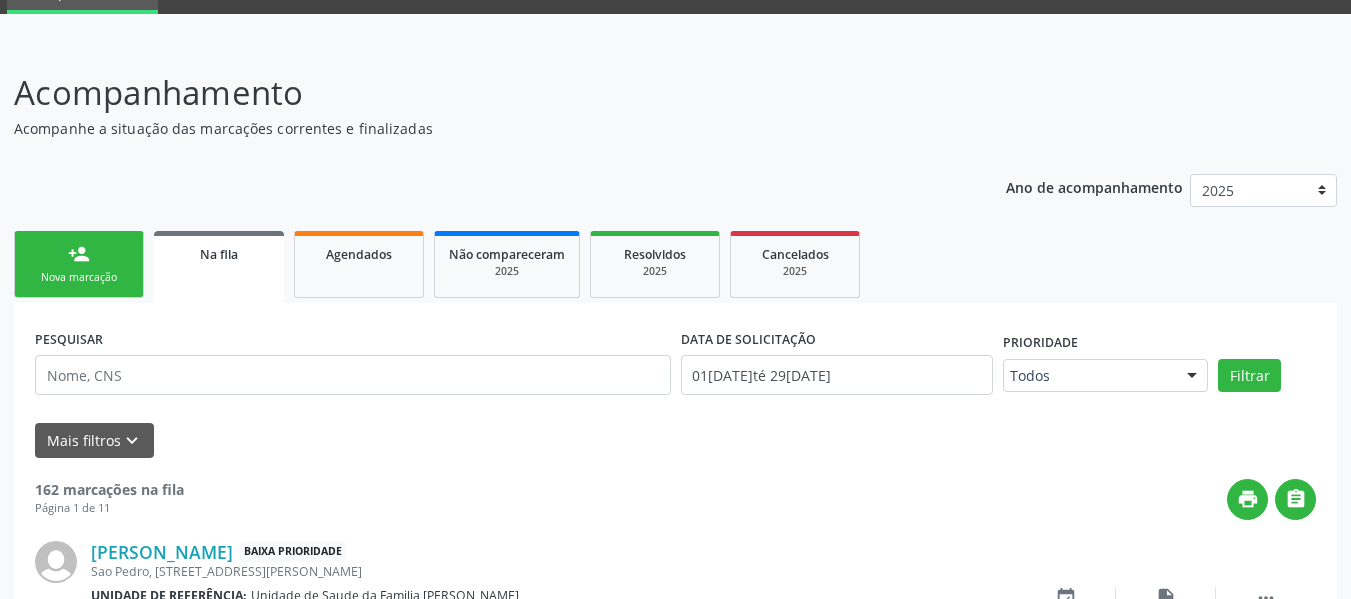 click on "person_add
Nova marcação" at bounding box center [79, 264] 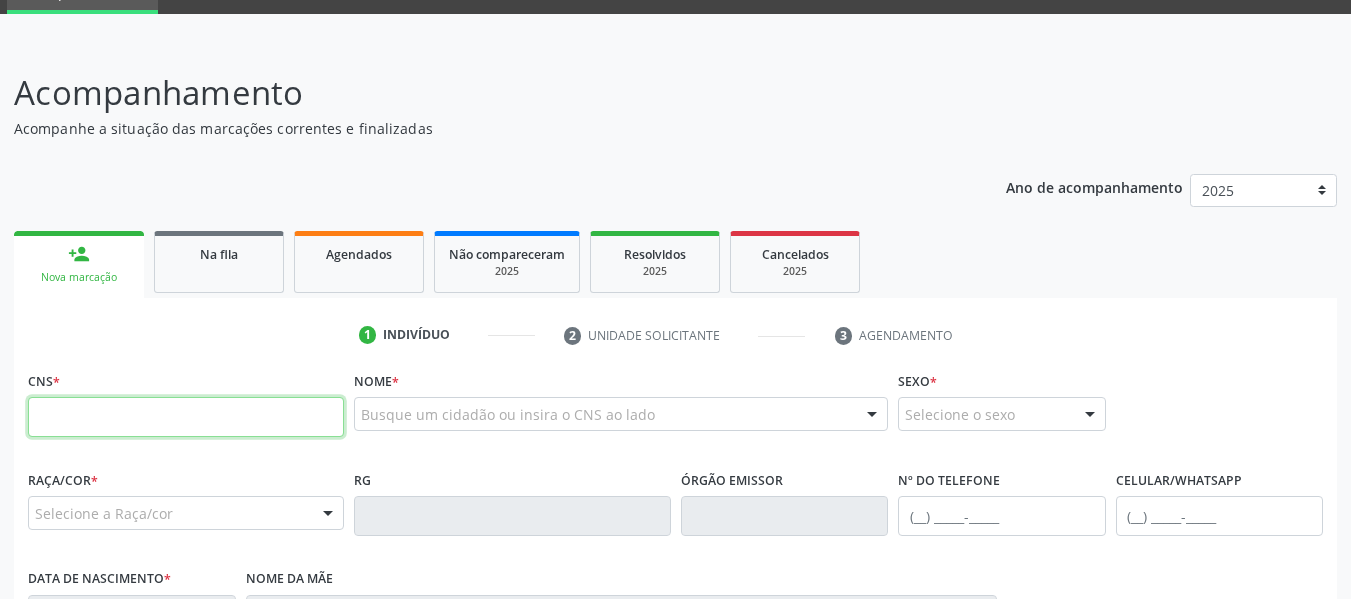 click at bounding box center [186, 417] 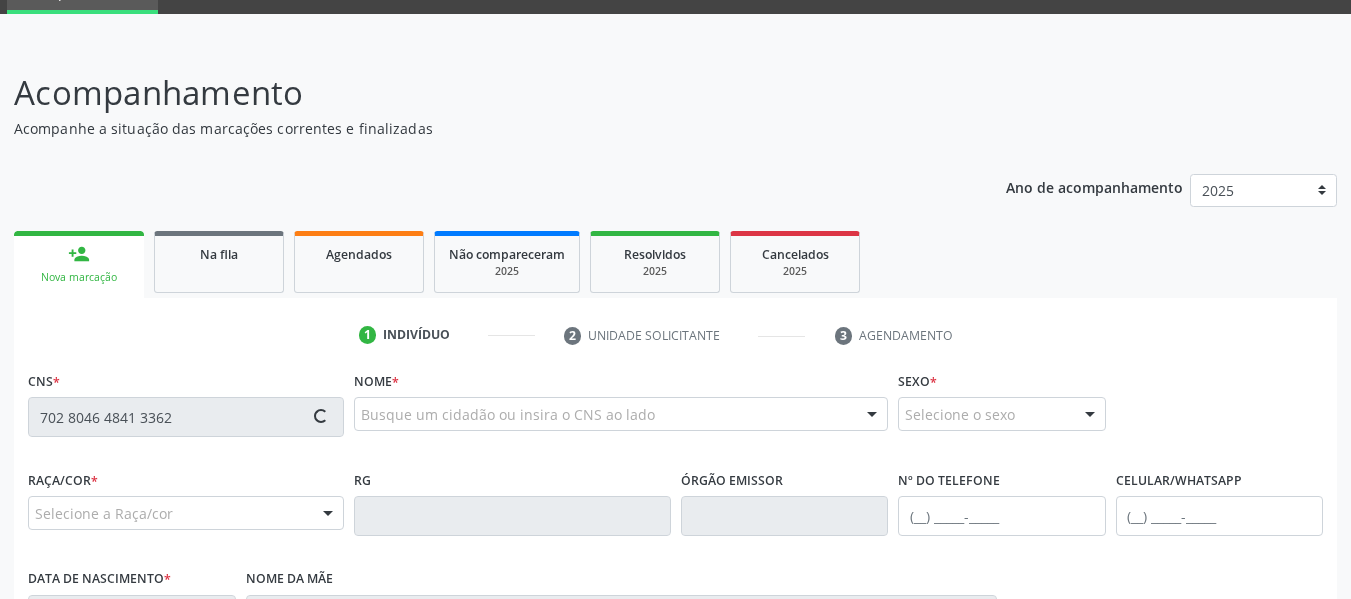 type on "702 8046 4841 3362" 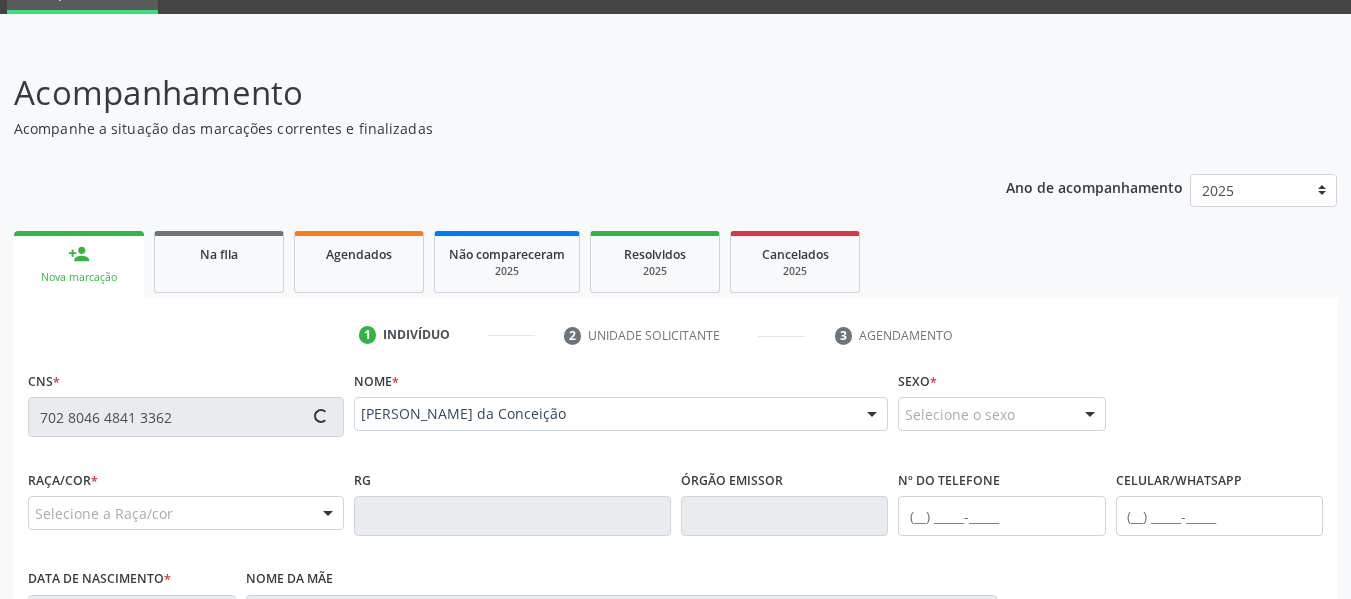 type on "[PHONE_NUMBER]" 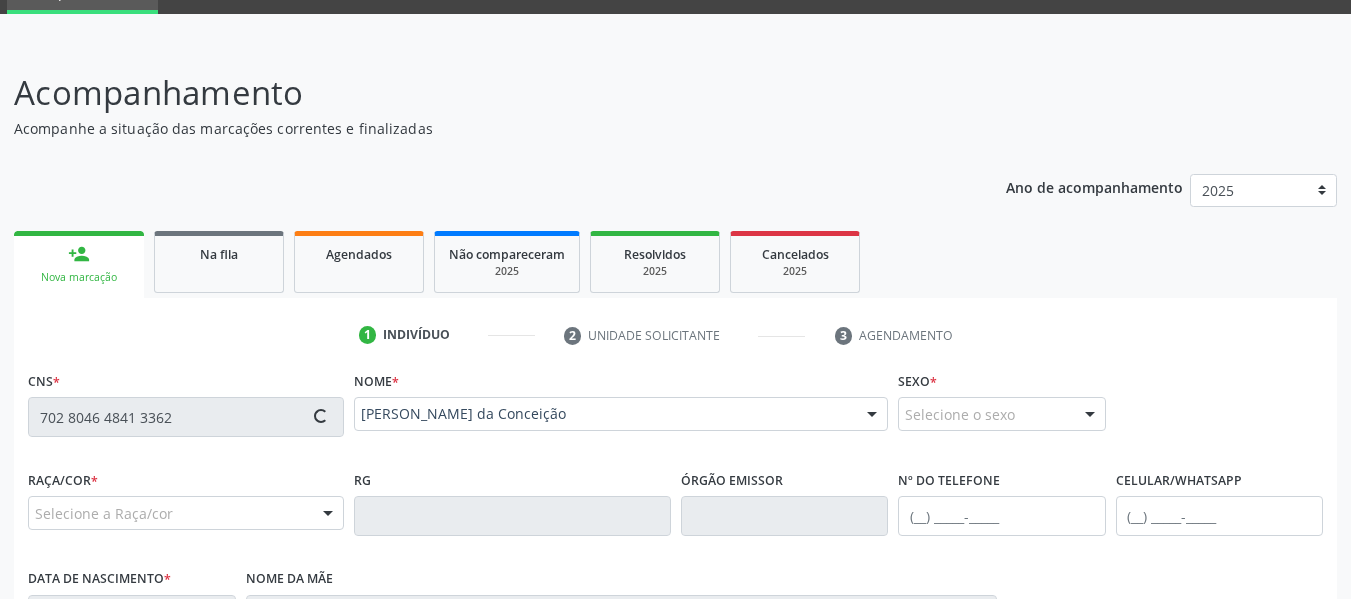 type on "[DATE]" 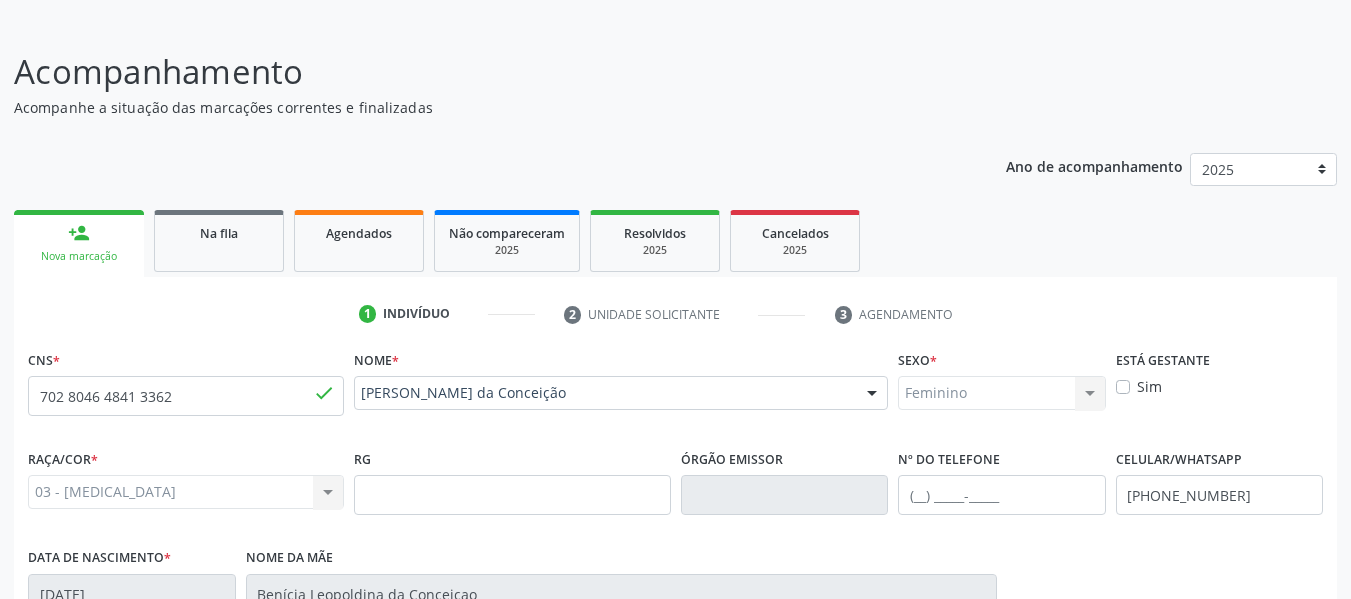 scroll, scrollTop: 136, scrollLeft: 0, axis: vertical 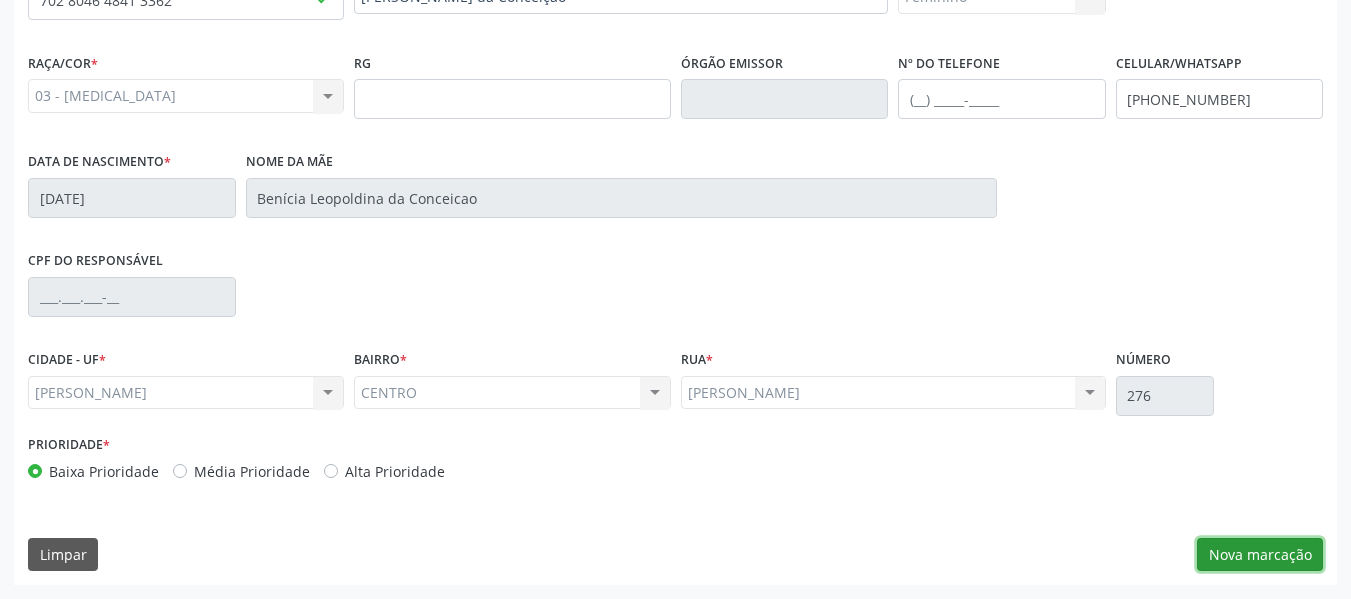 click on "Nova marcação" at bounding box center (1260, 555) 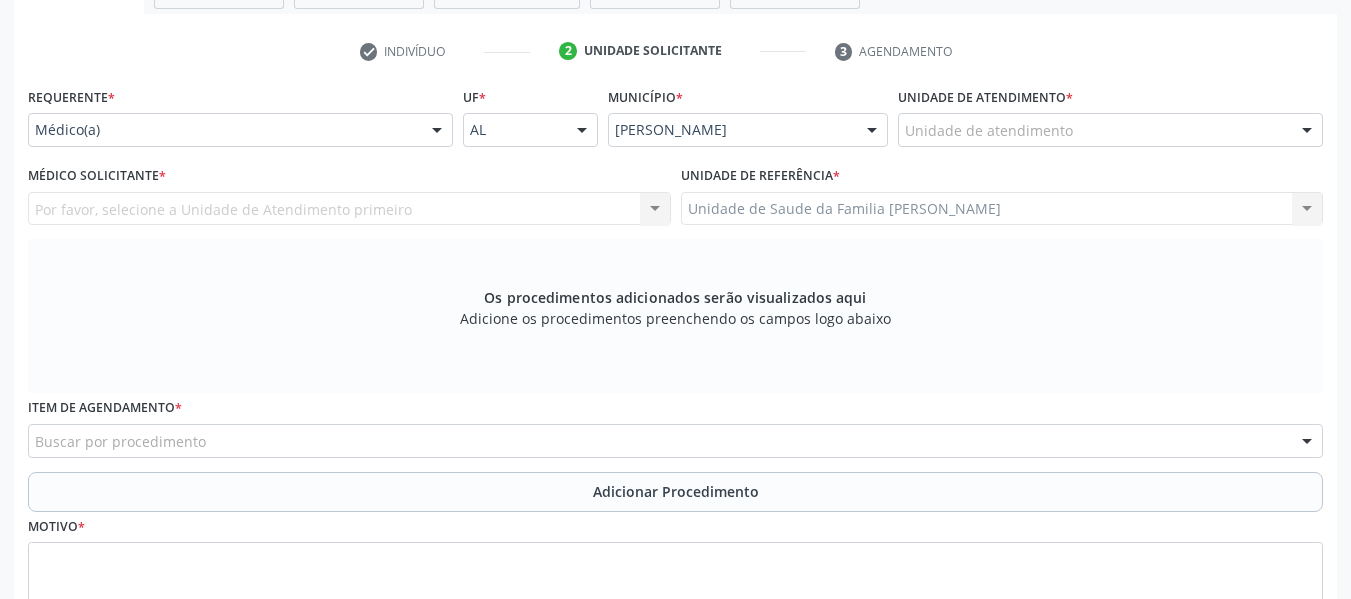 scroll, scrollTop: 207, scrollLeft: 0, axis: vertical 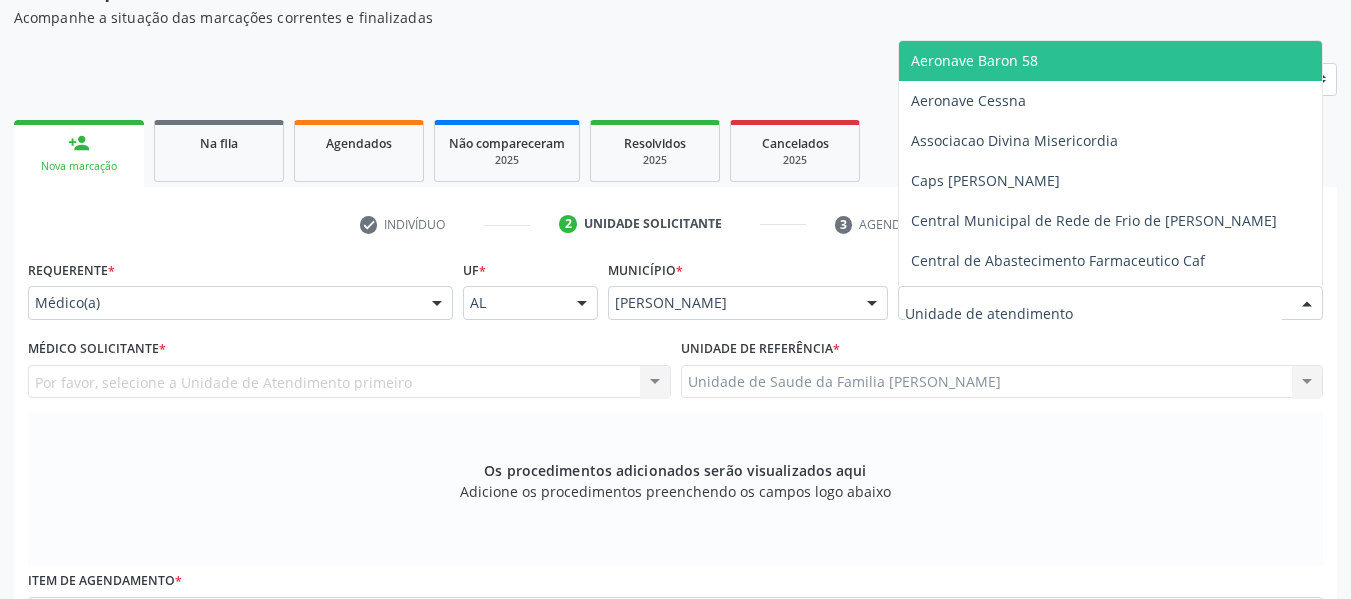 click at bounding box center [1307, 304] 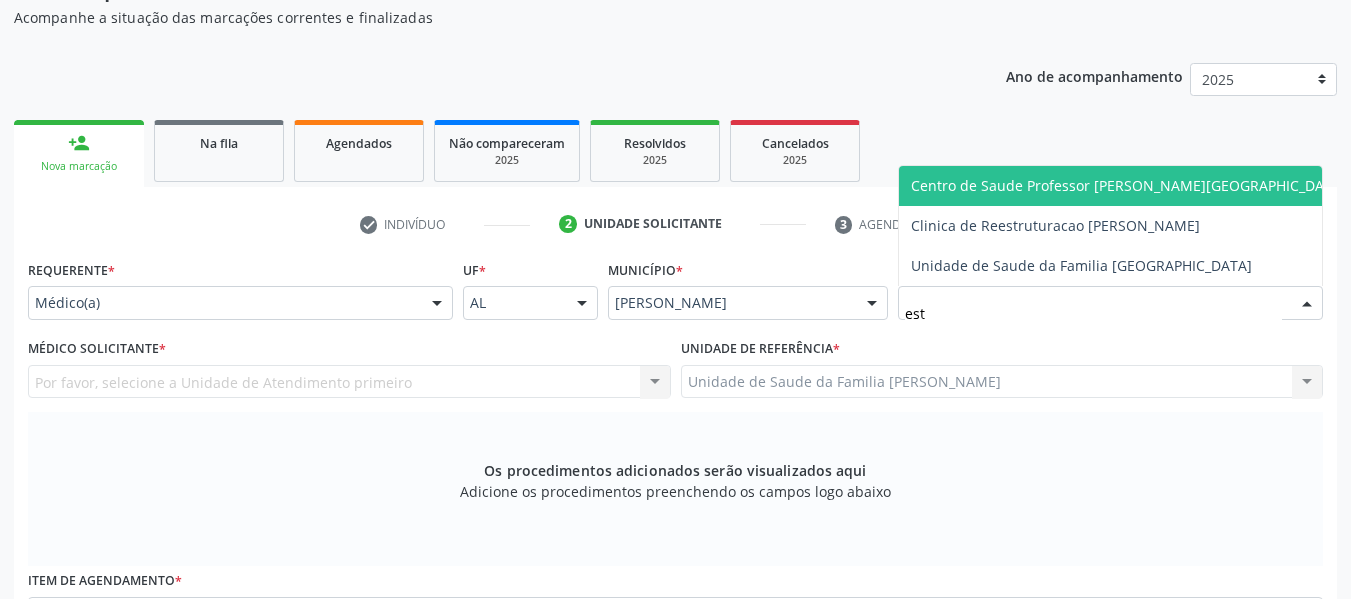 type on "esta" 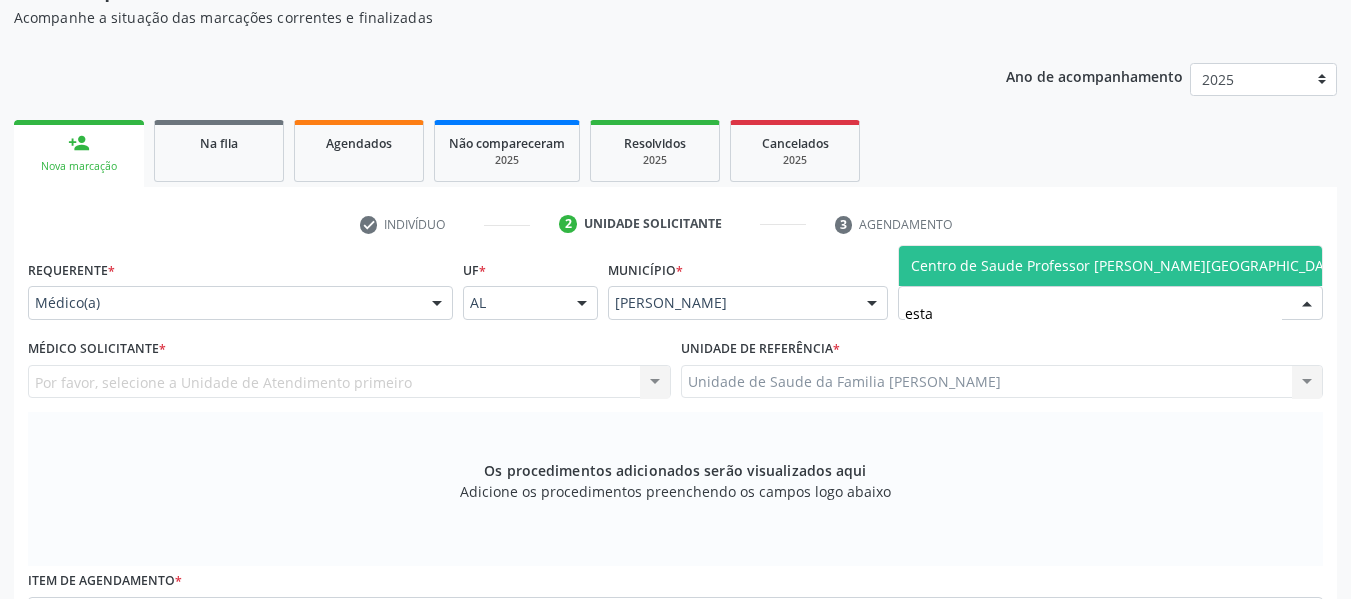 click on "Centro de Saude Professor [PERSON_NAME][GEOGRAPHIC_DATA]" at bounding box center [1128, 265] 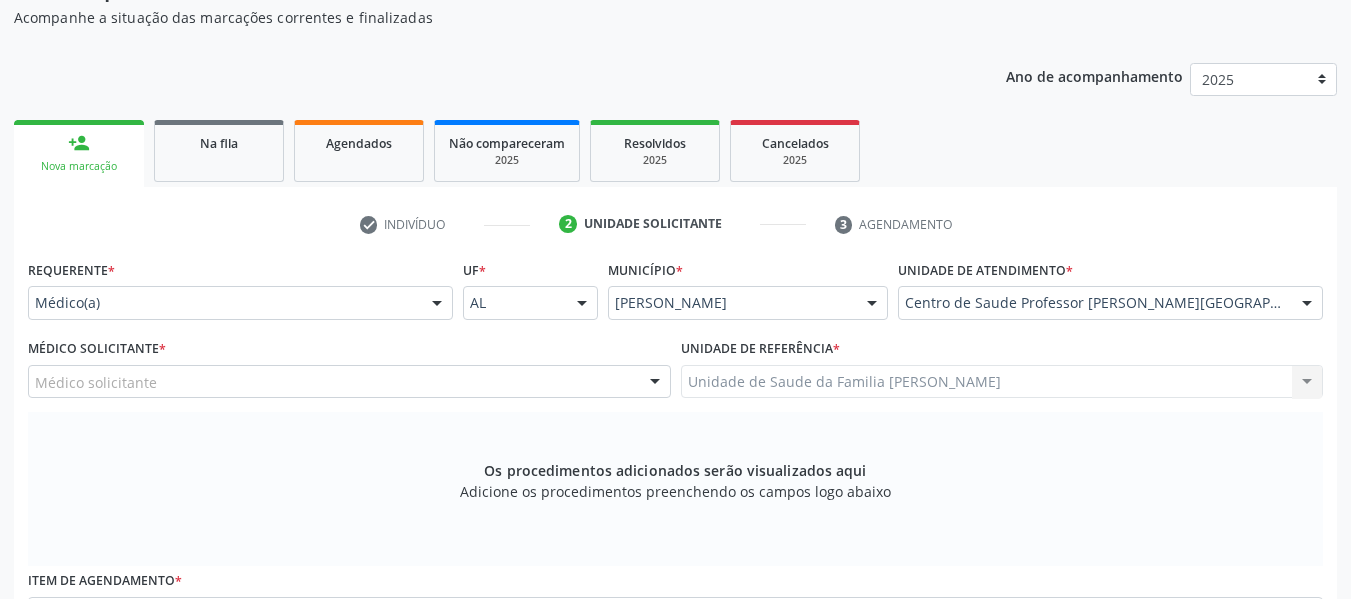 click at bounding box center [655, 383] 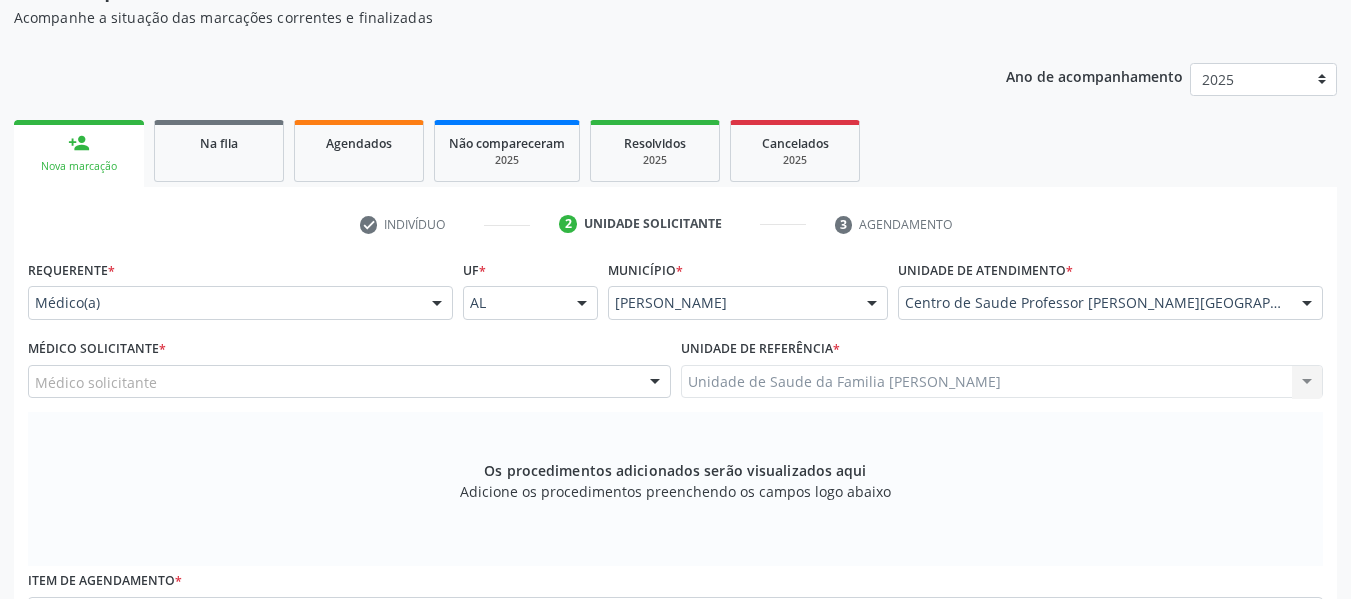click at bounding box center [655, 383] 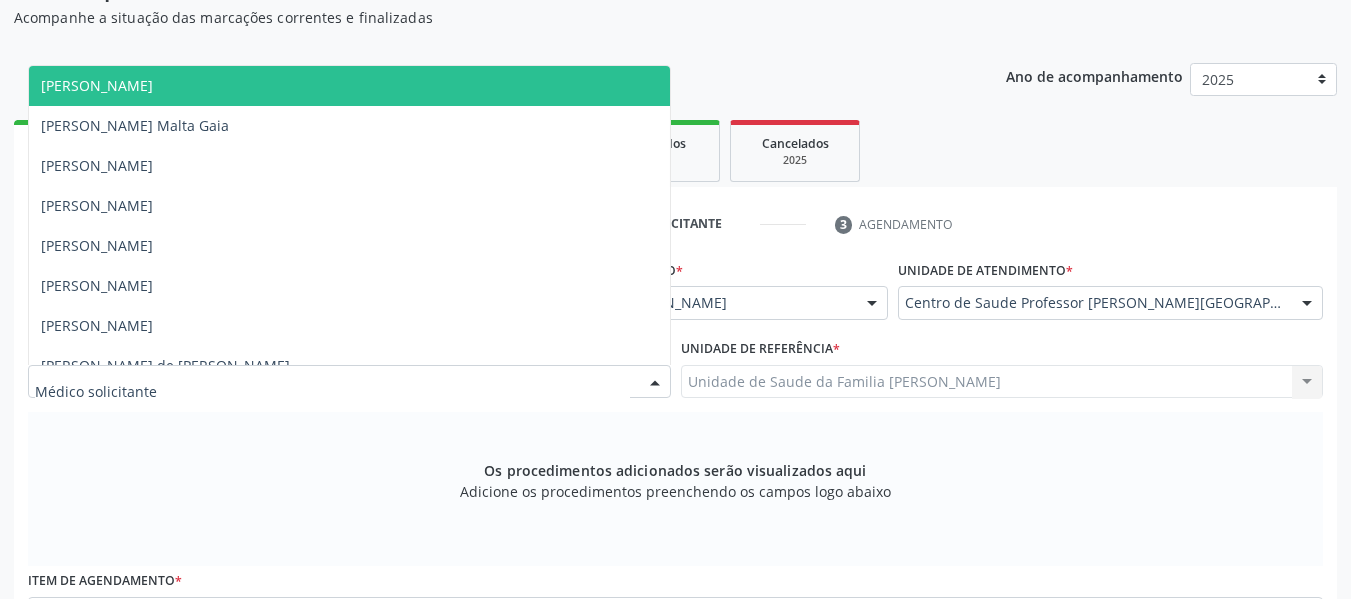 click at bounding box center (655, 383) 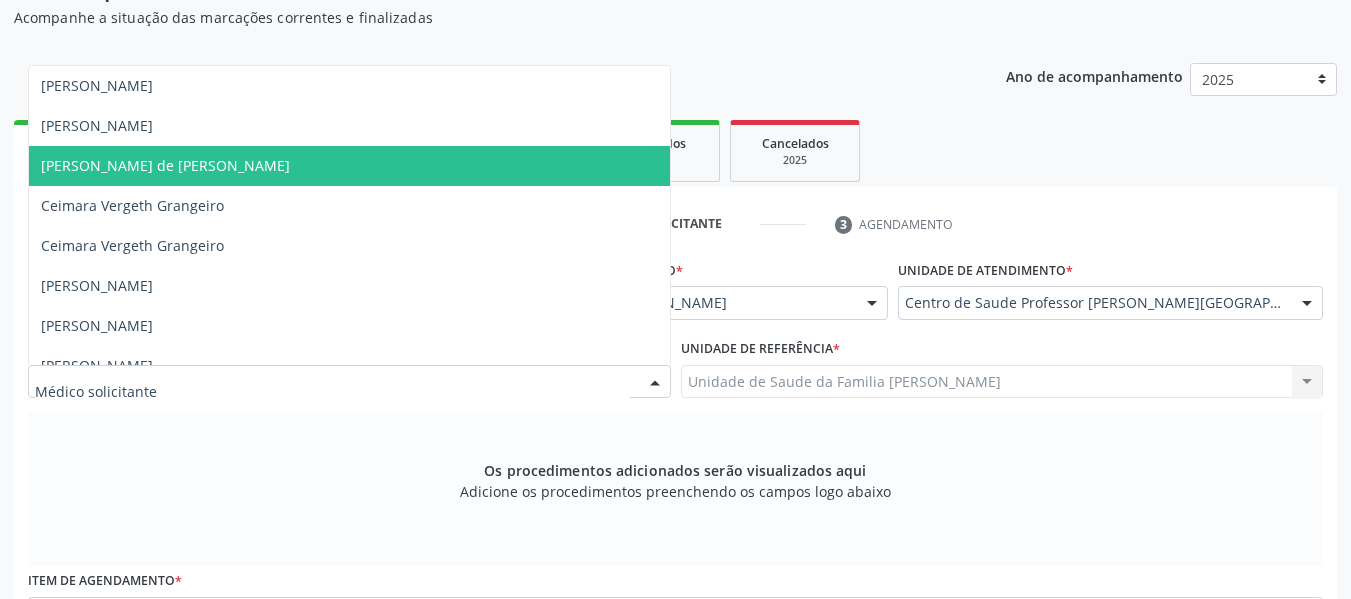scroll, scrollTop: 307, scrollLeft: 0, axis: vertical 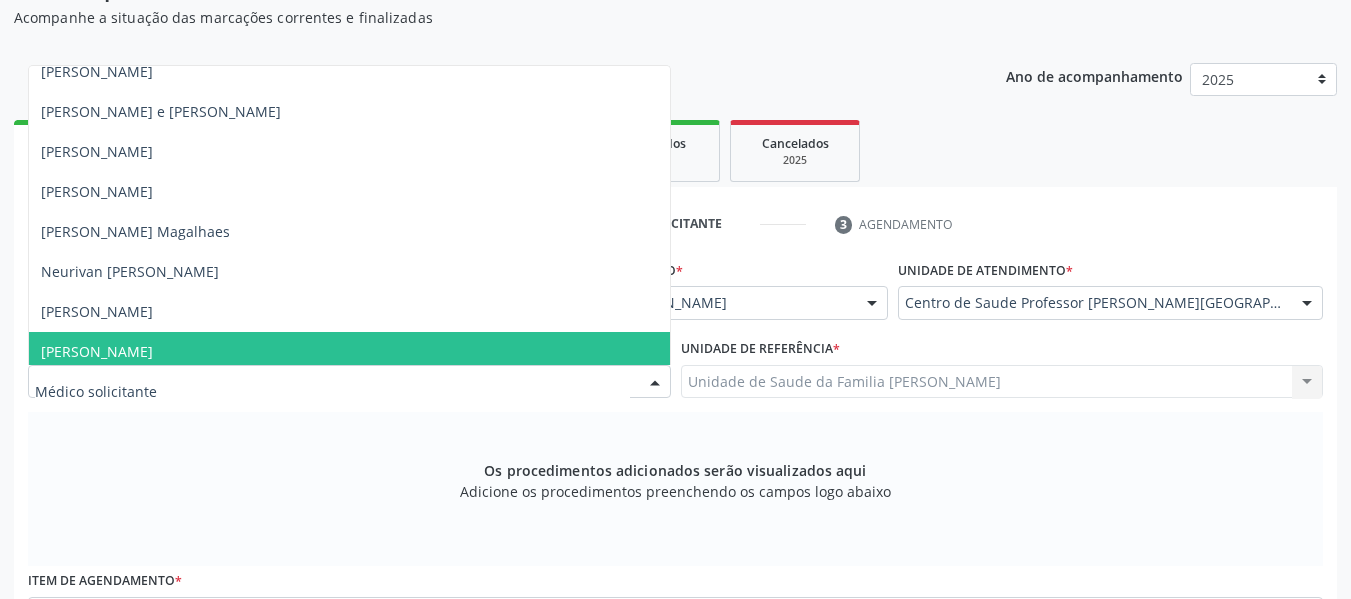 click on "[PERSON_NAME]" at bounding box center (97, 351) 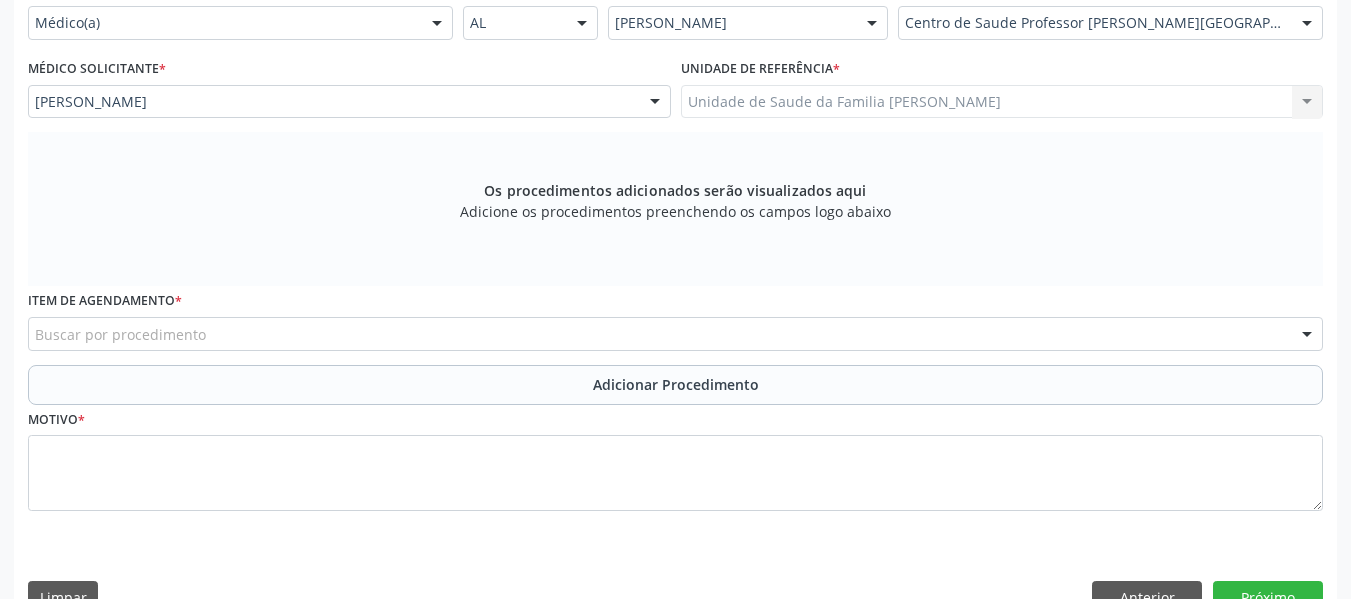 scroll, scrollTop: 530, scrollLeft: 0, axis: vertical 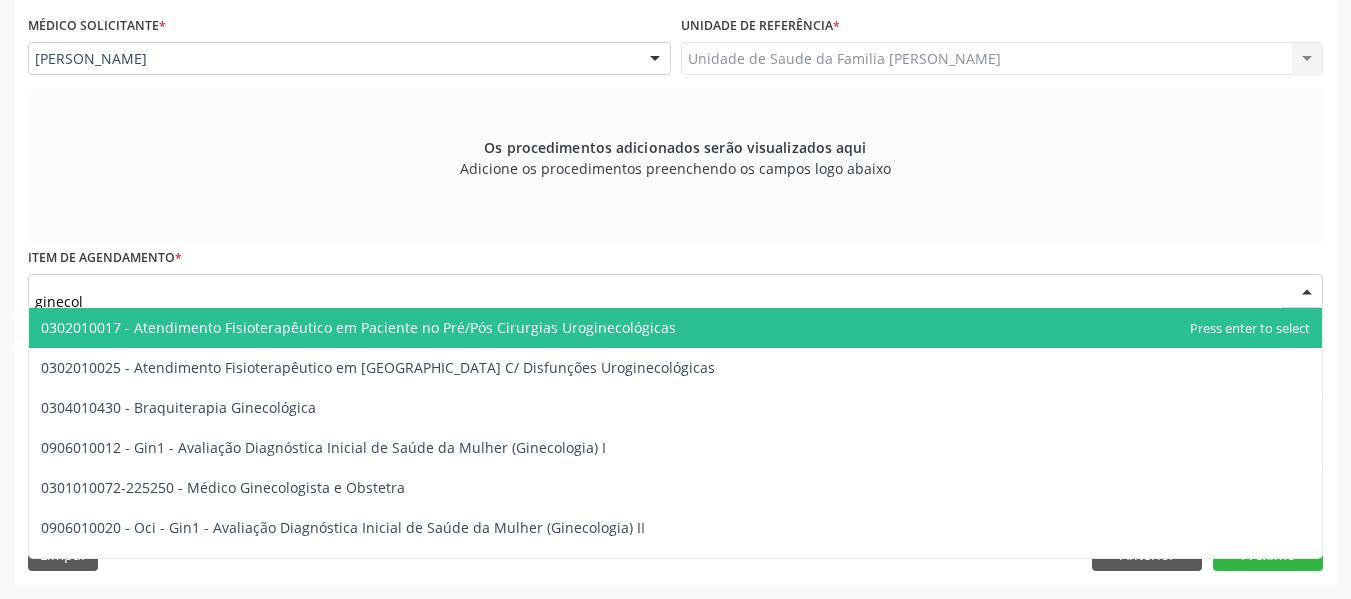 type on "ginecolo" 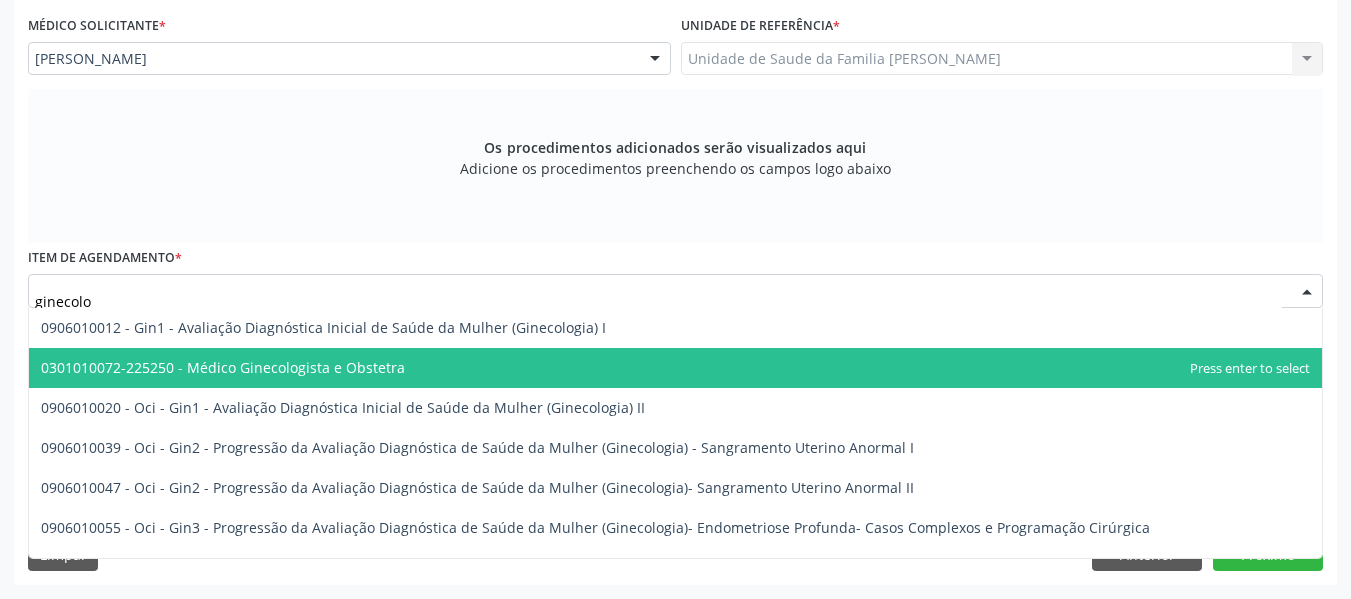 click on "0301010072-225250 - Médico Ginecologista e Obstetra" at bounding box center (223, 367) 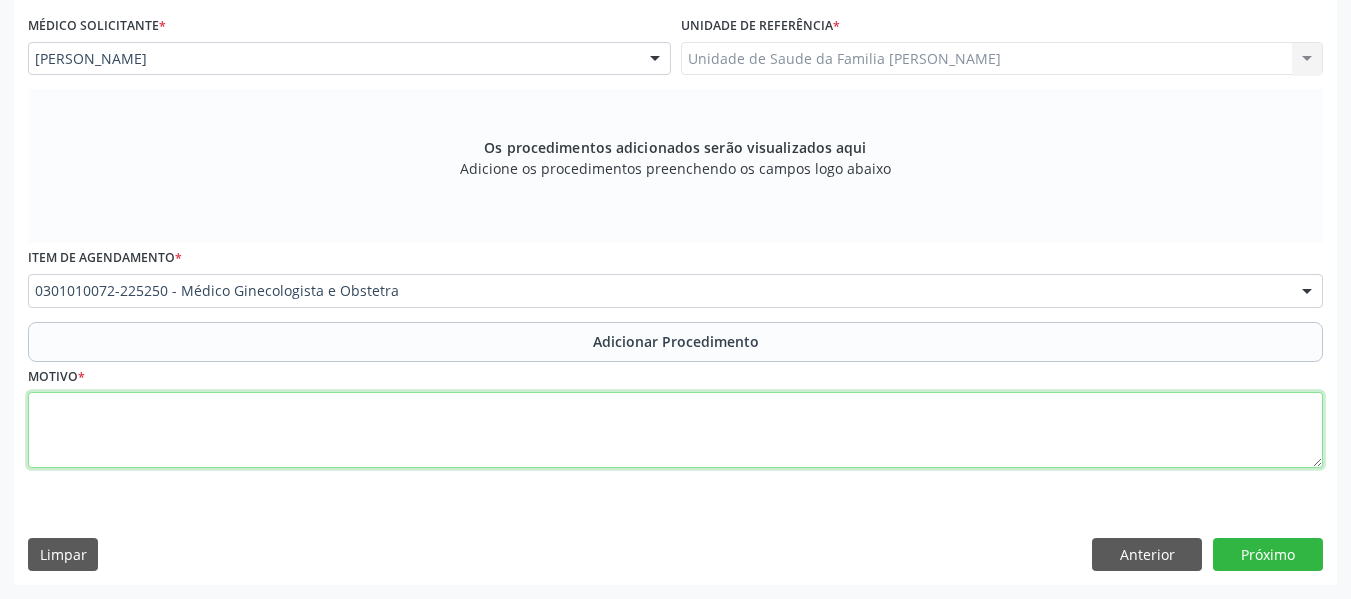 click at bounding box center (675, 430) 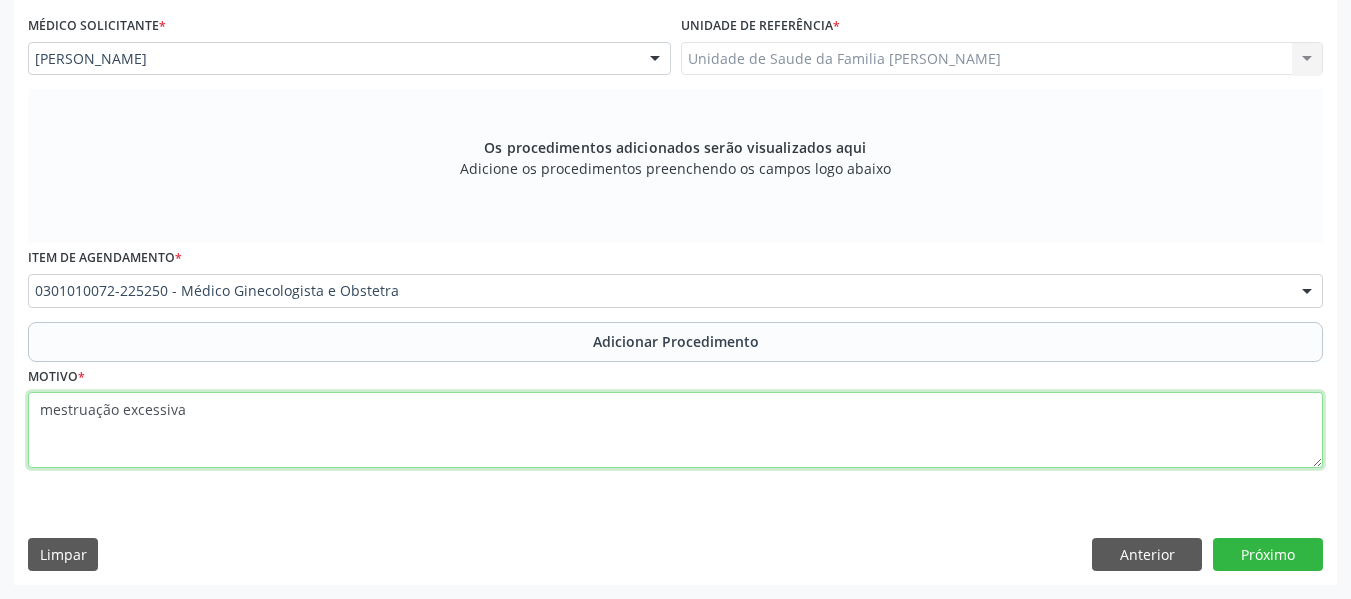 click on "mestruação excessiva" at bounding box center [675, 430] 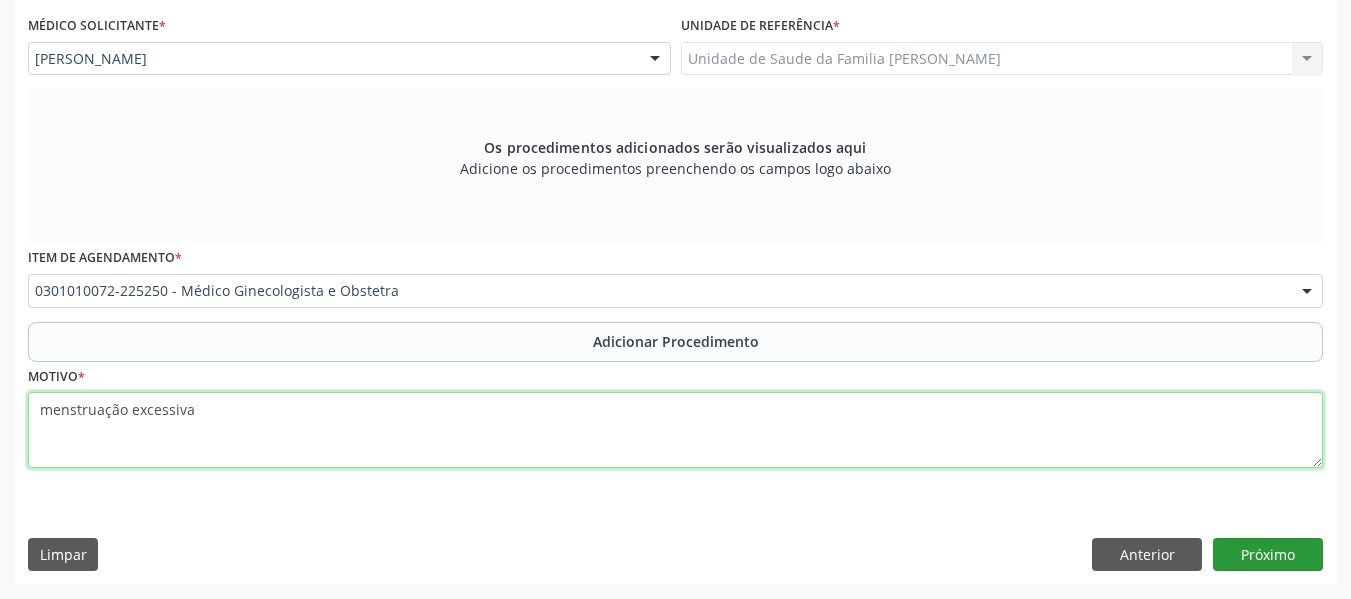 type on "menstruação excessiva" 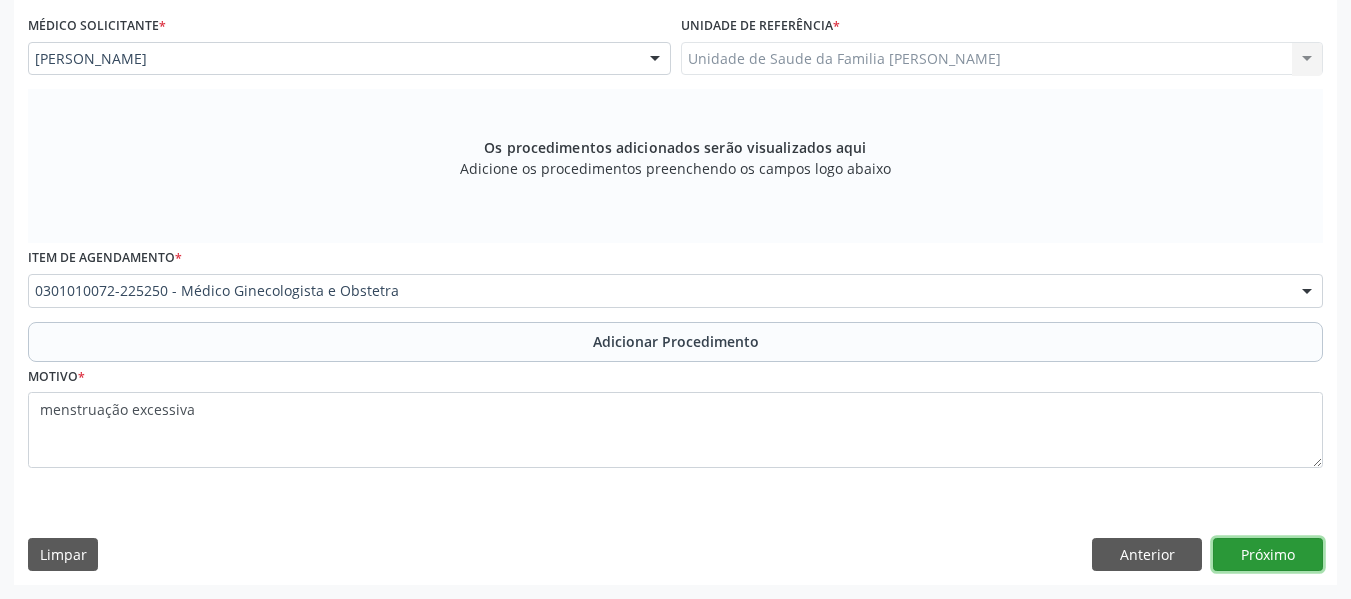 click on "Próximo" at bounding box center (1268, 555) 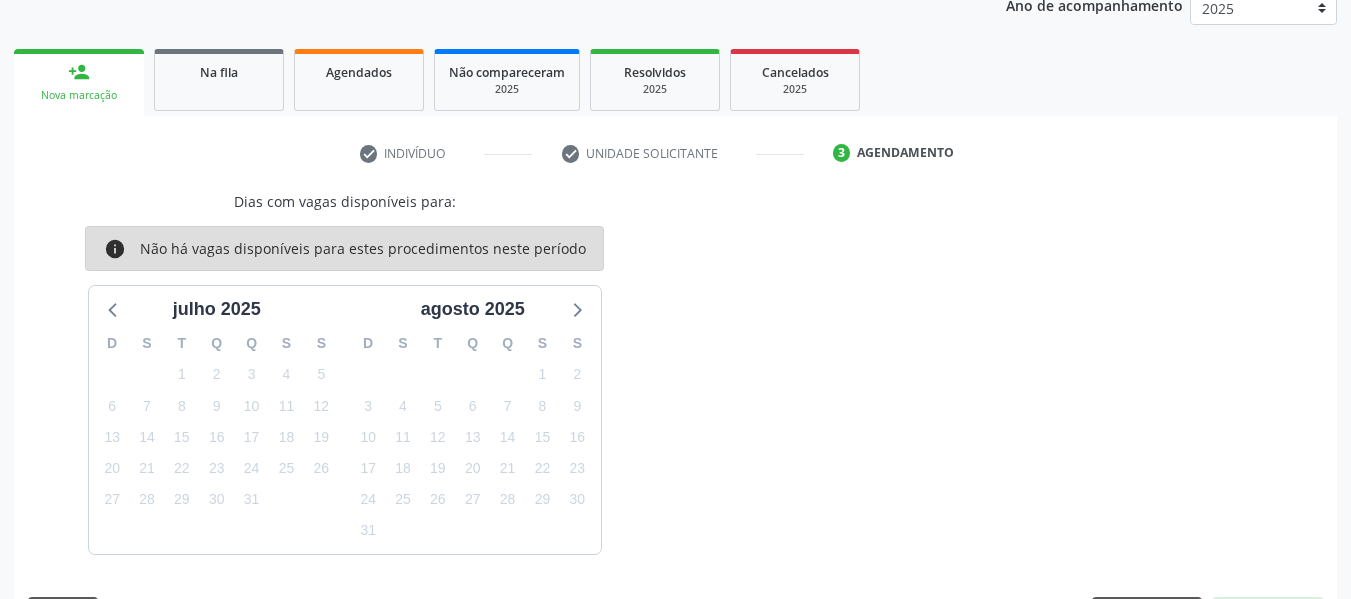 scroll, scrollTop: 337, scrollLeft: 0, axis: vertical 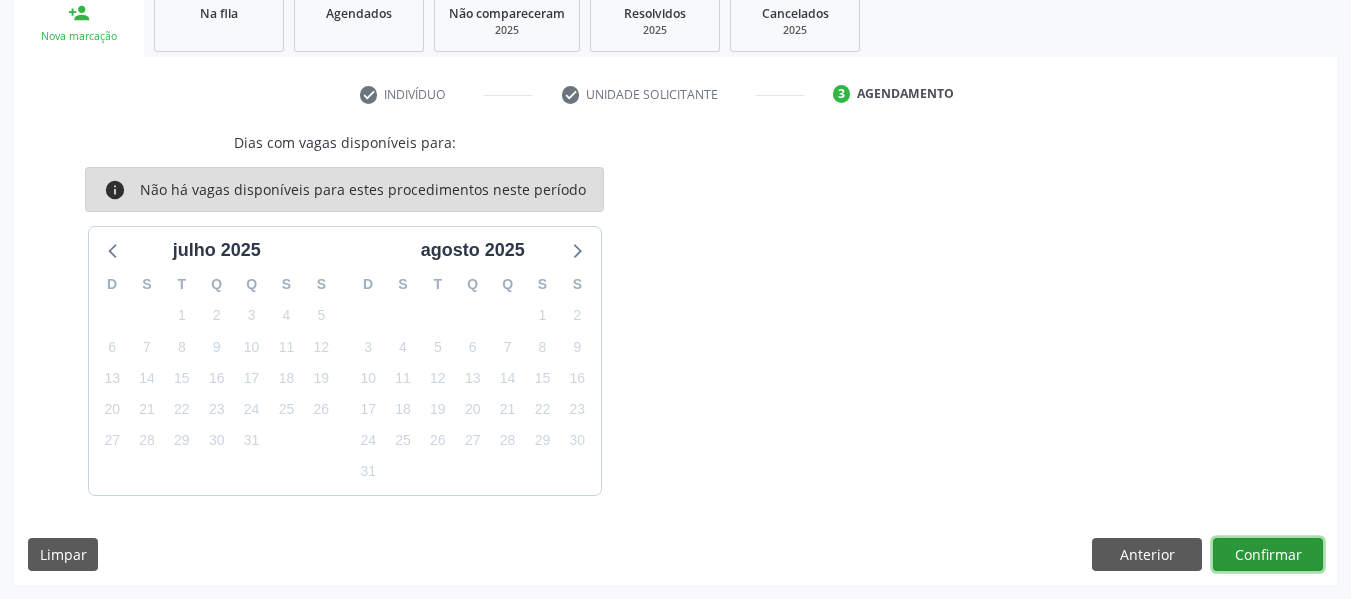click on "Confirmar" at bounding box center [1268, 555] 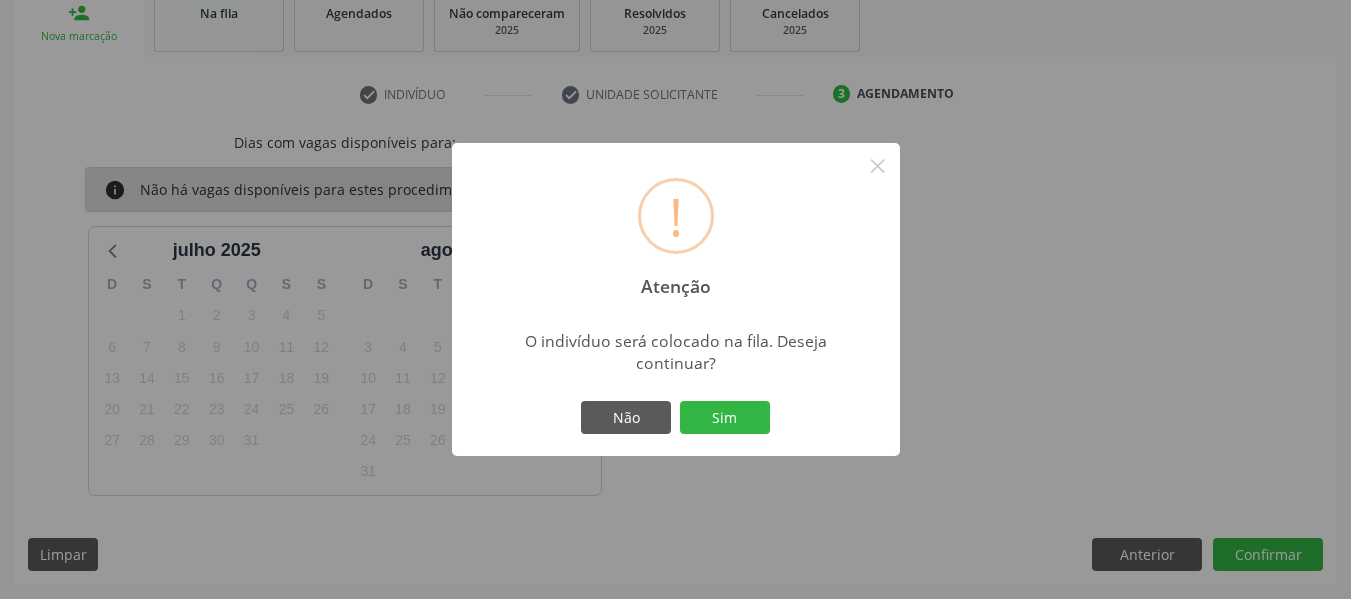 click on "! Atenção × O indivíduo será colocado na fila. Deseja continuar? Não Sim" at bounding box center (675, 299) 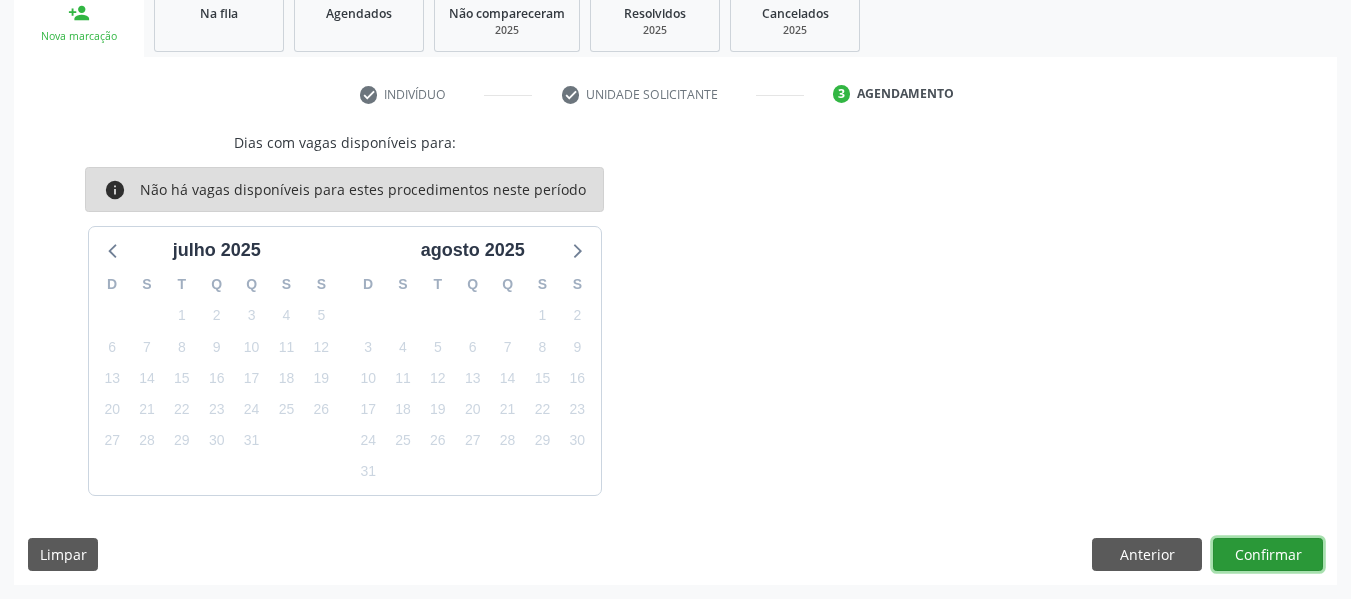 click on "Confirmar" at bounding box center [1268, 555] 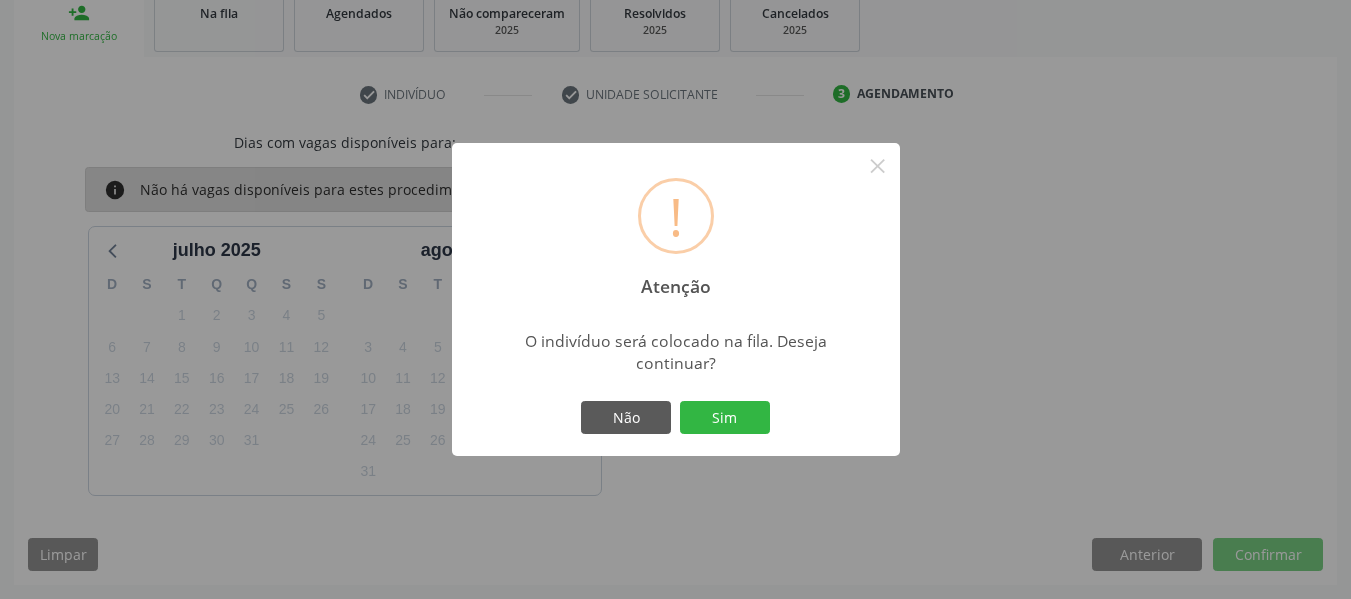 scroll, scrollTop: 0, scrollLeft: 0, axis: both 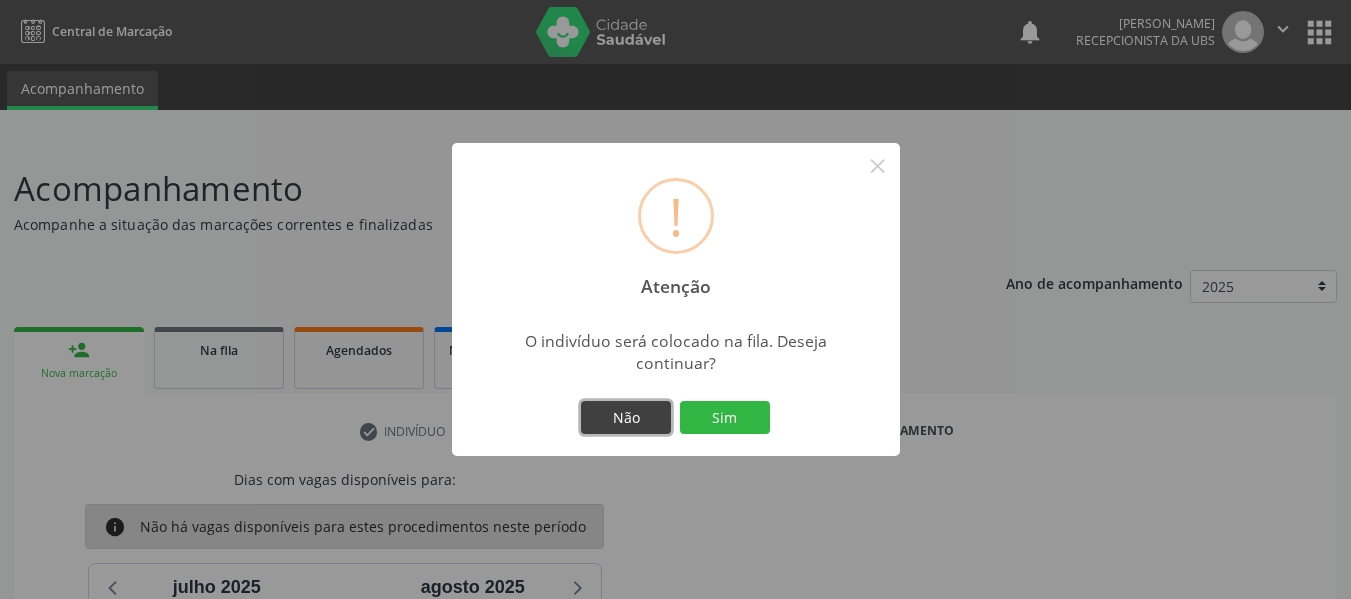 click on "Não" at bounding box center (626, 418) 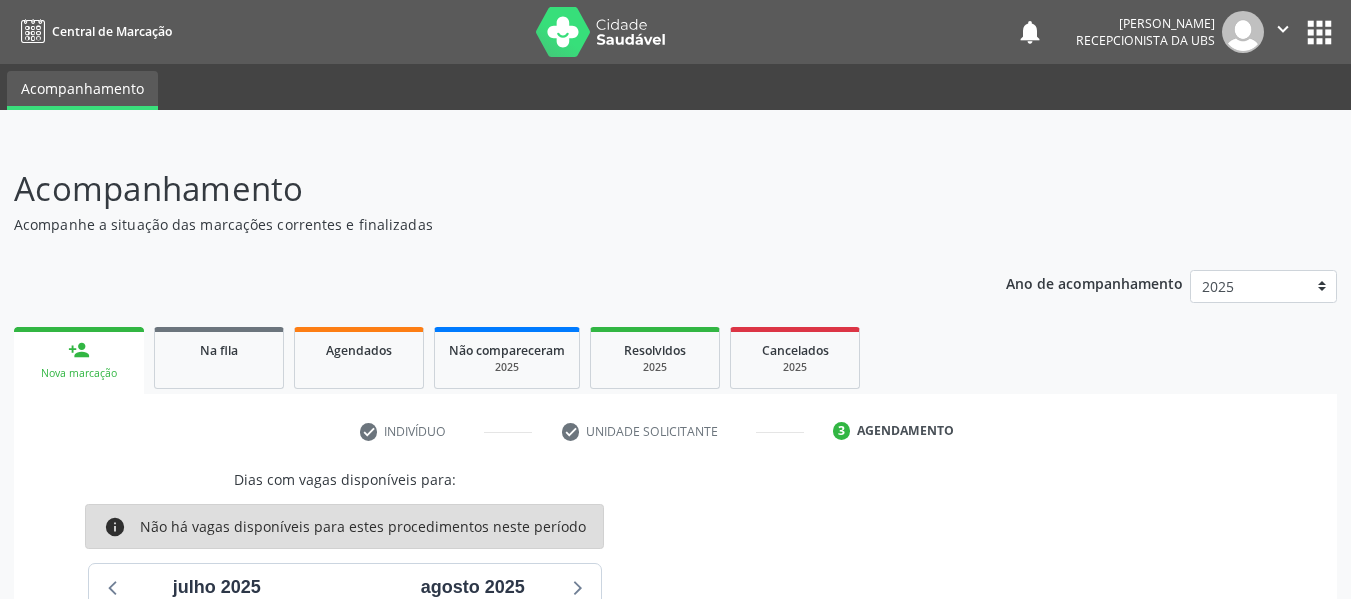scroll, scrollTop: 337, scrollLeft: 0, axis: vertical 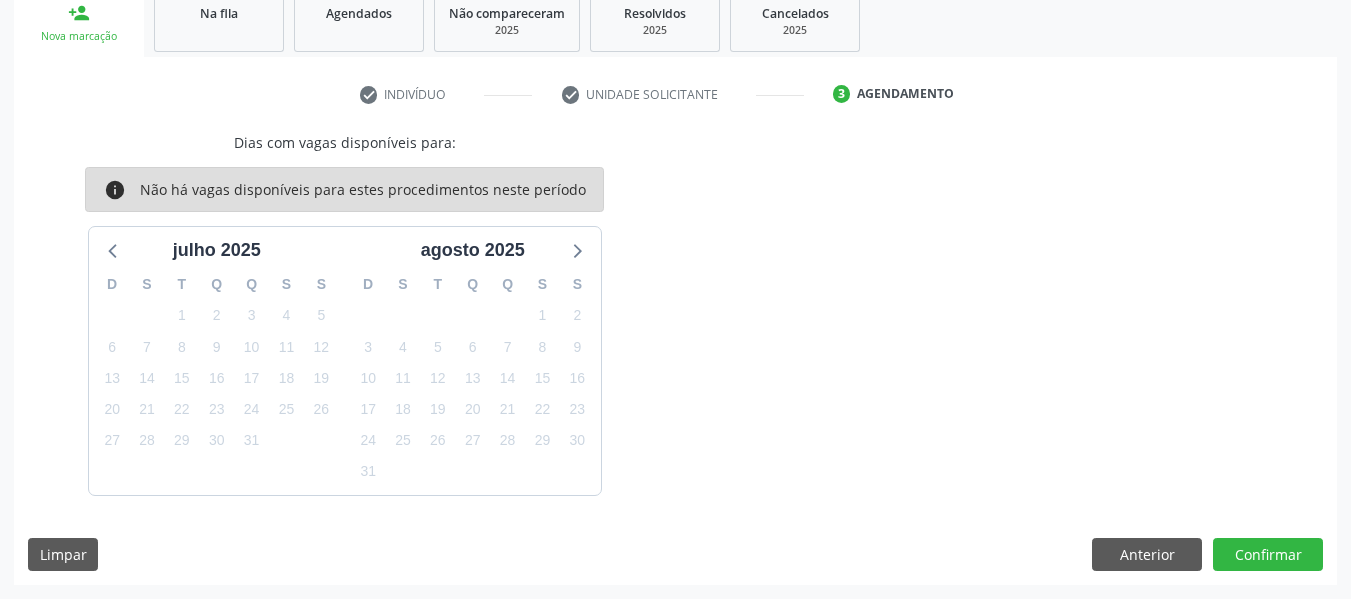 drag, startPoint x: 1268, startPoint y: 538, endPoint x: 1326, endPoint y: 391, distance: 158.02847 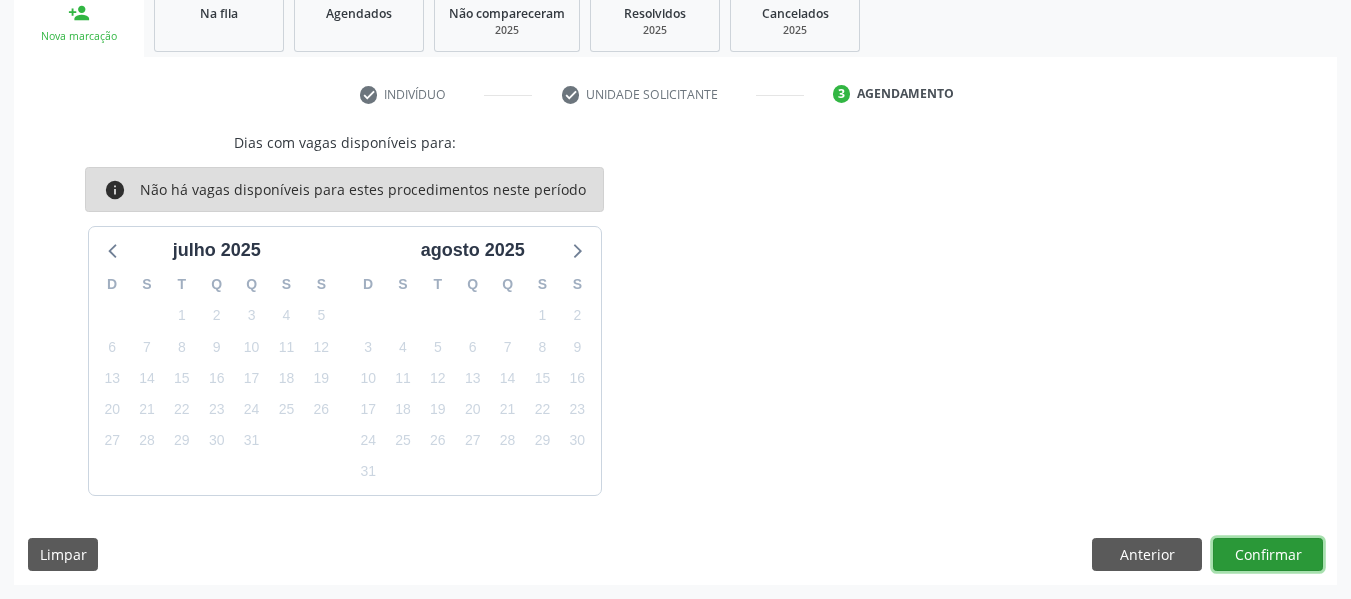 click on "Confirmar" at bounding box center (1268, 555) 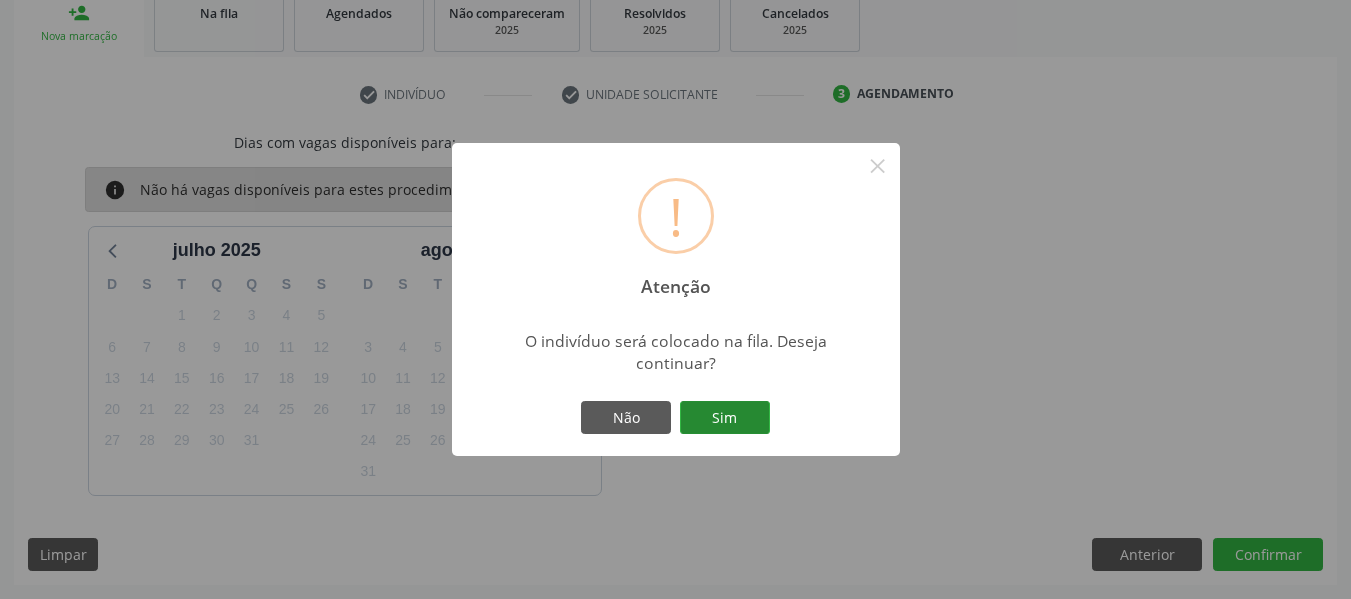 click on "Sim" at bounding box center [725, 418] 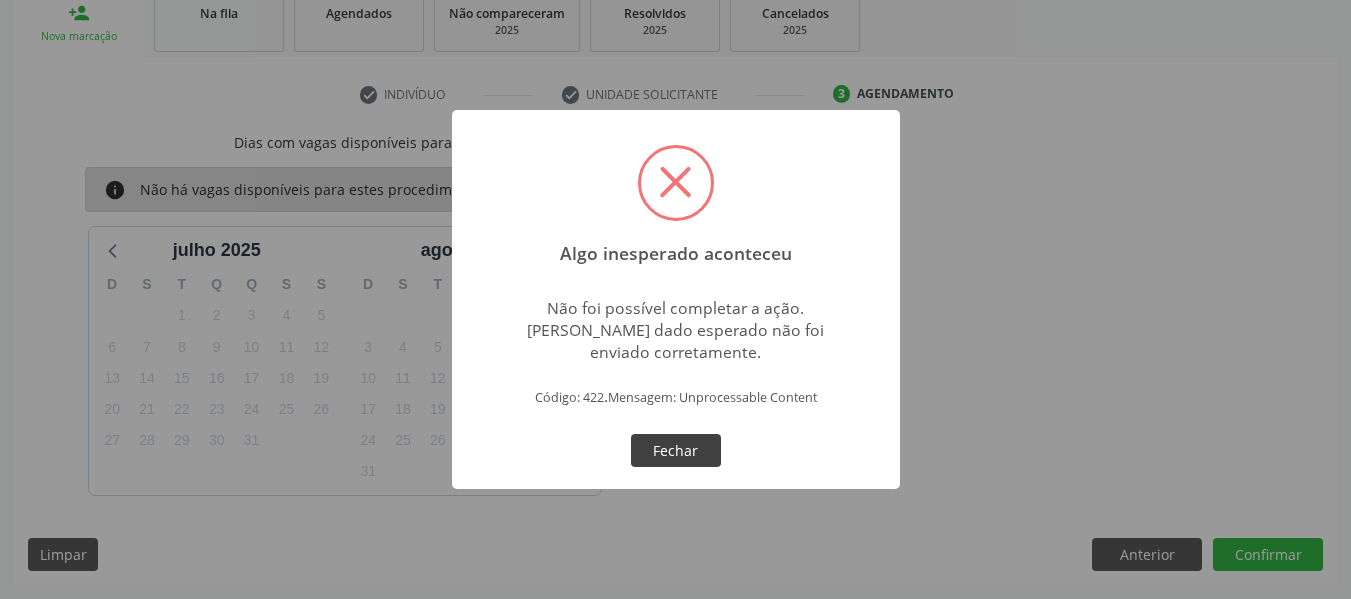 click on "Fechar" at bounding box center [676, 451] 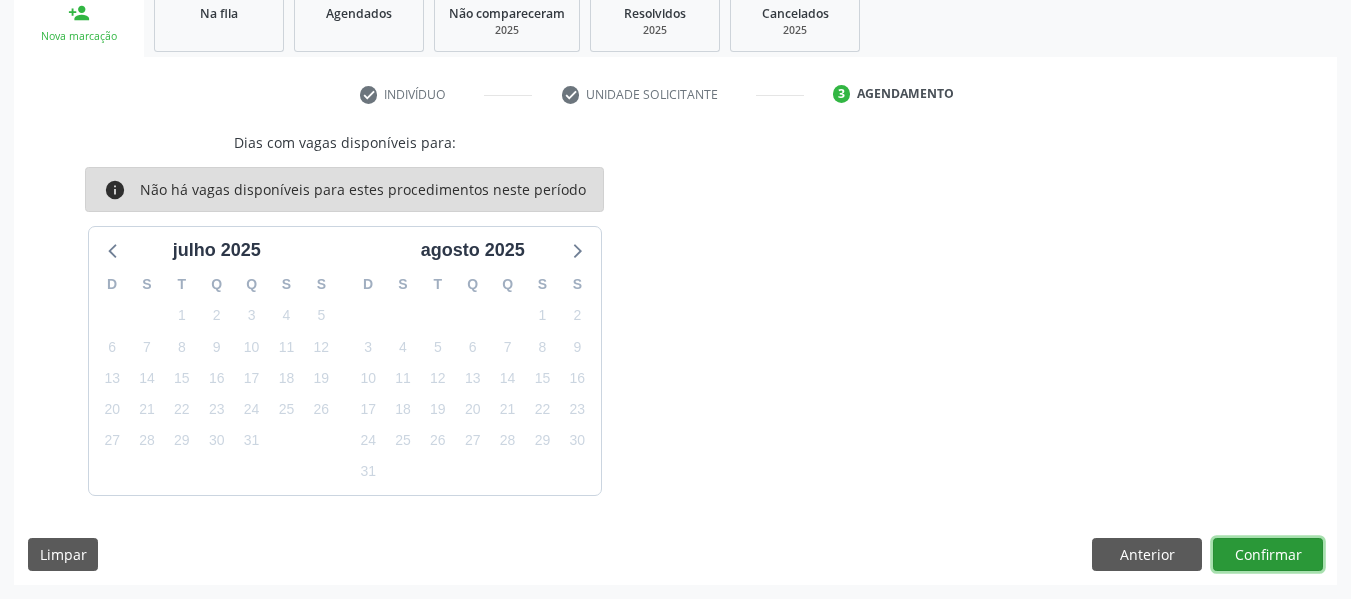 click on "Confirmar" at bounding box center [1268, 555] 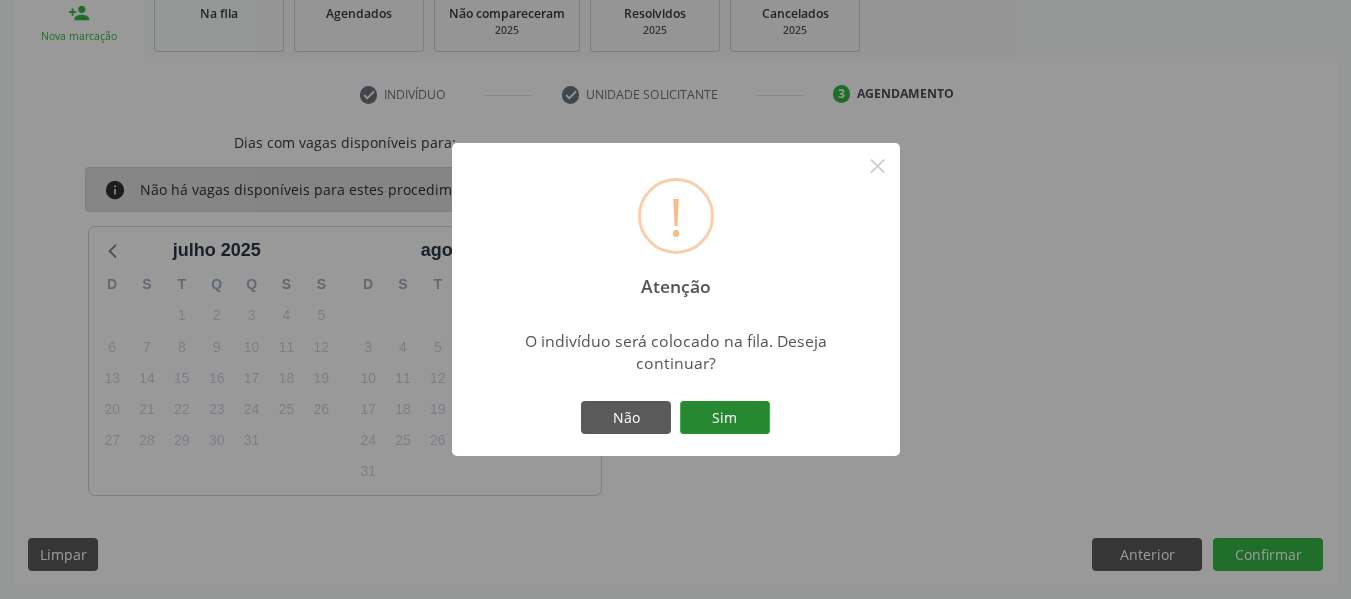 click on "Sim" at bounding box center [725, 418] 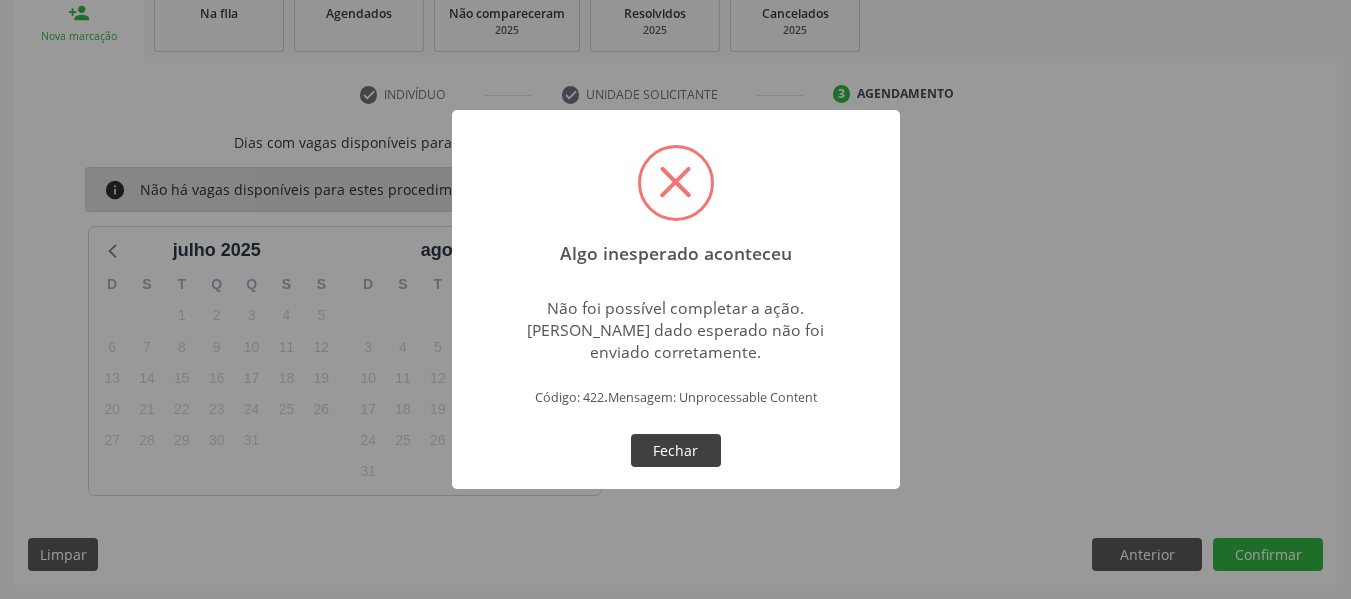click on "Fechar" at bounding box center [676, 451] 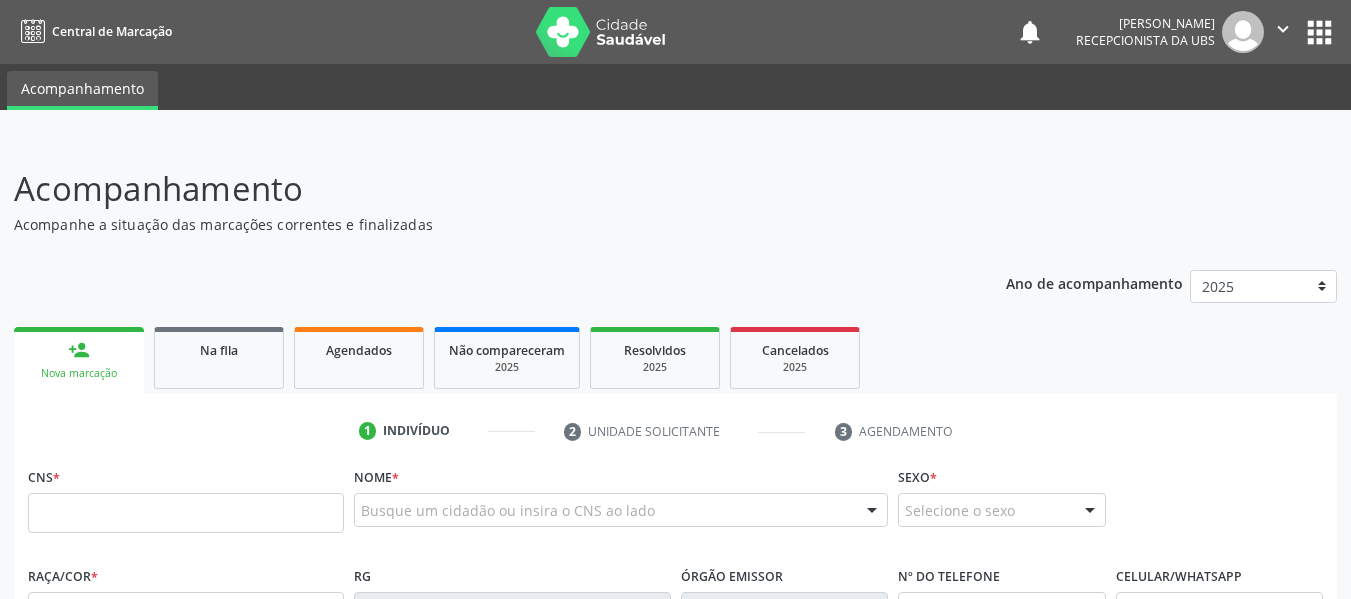 scroll, scrollTop: 0, scrollLeft: 0, axis: both 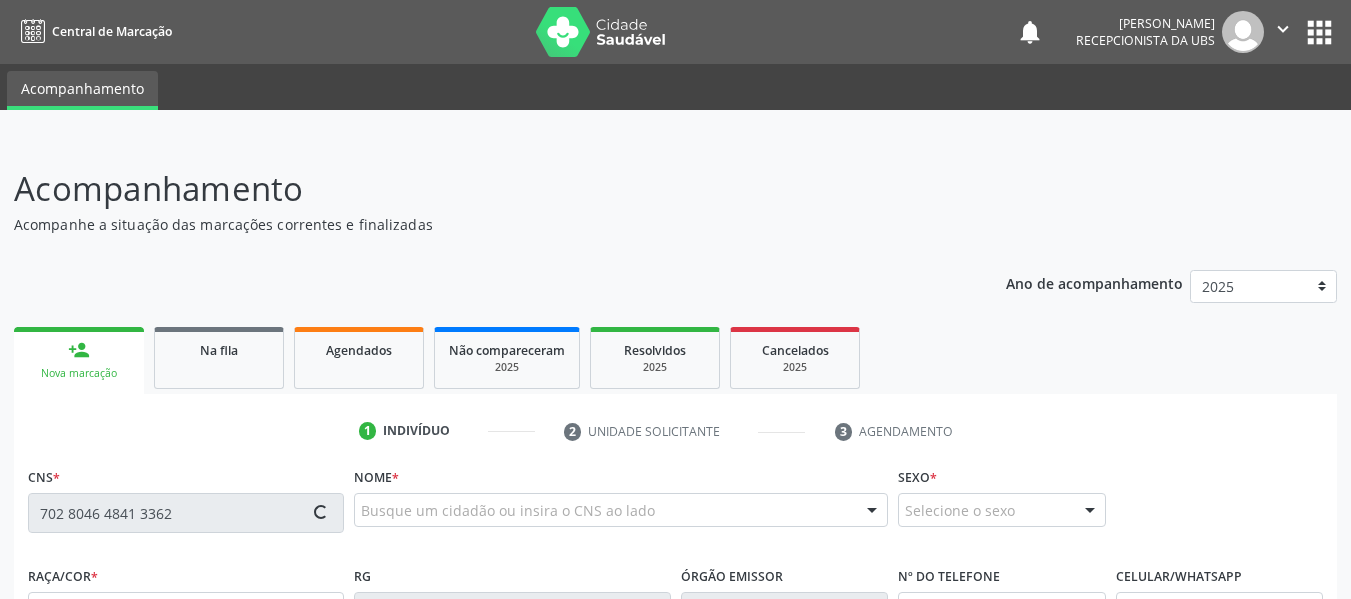 type on "702 8046 4841 3362" 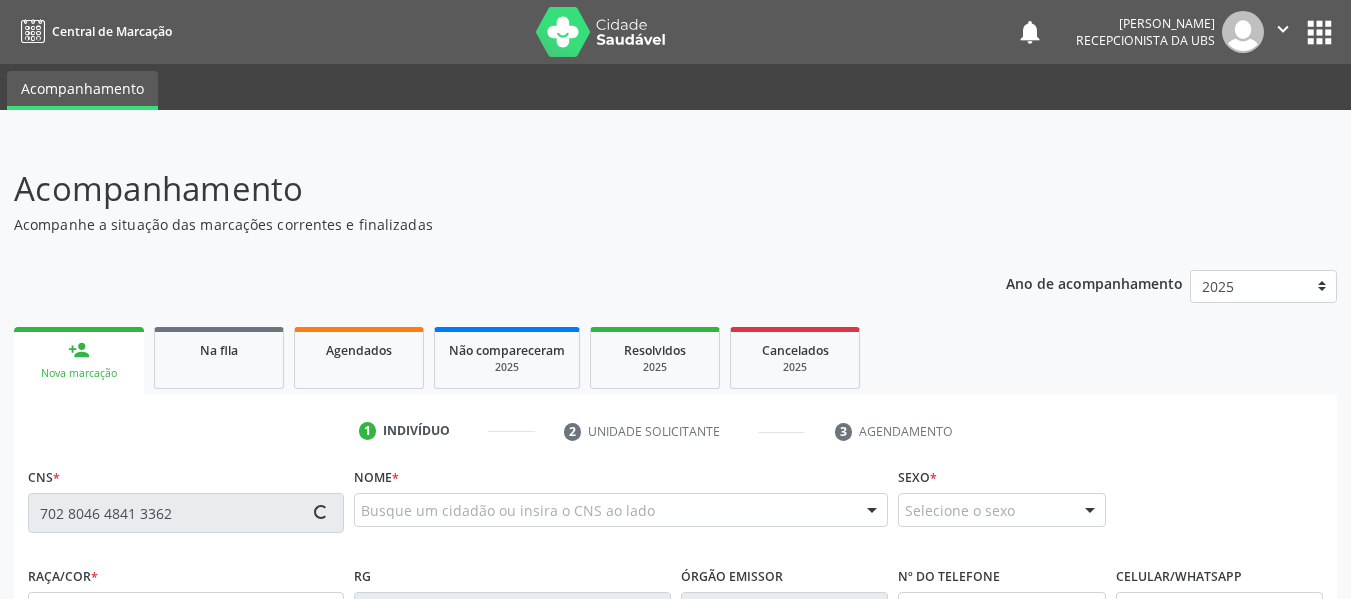 type 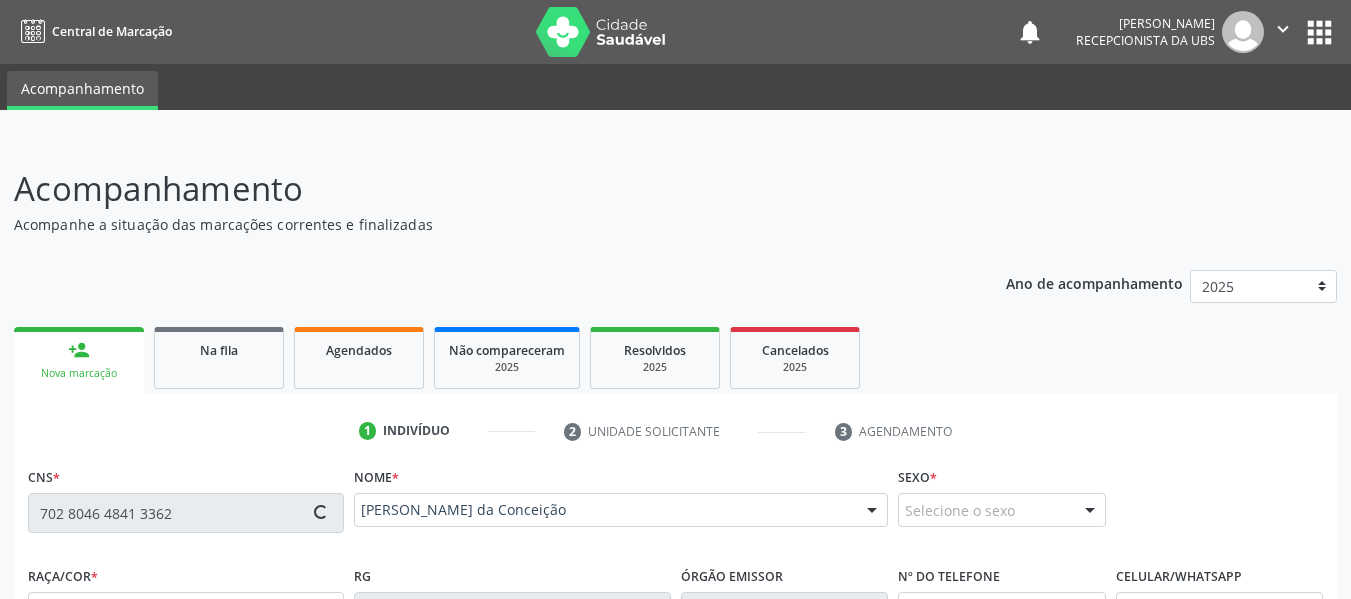 type on "[PHONE_NUMBER]" 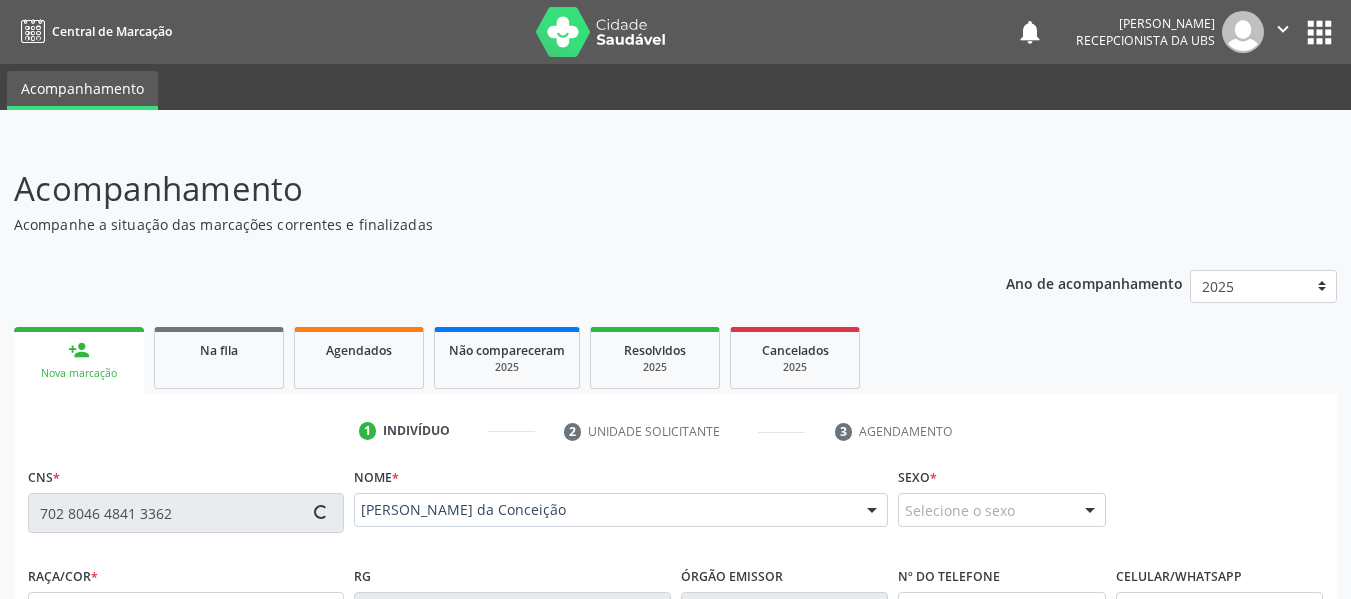 type on "[DATE]" 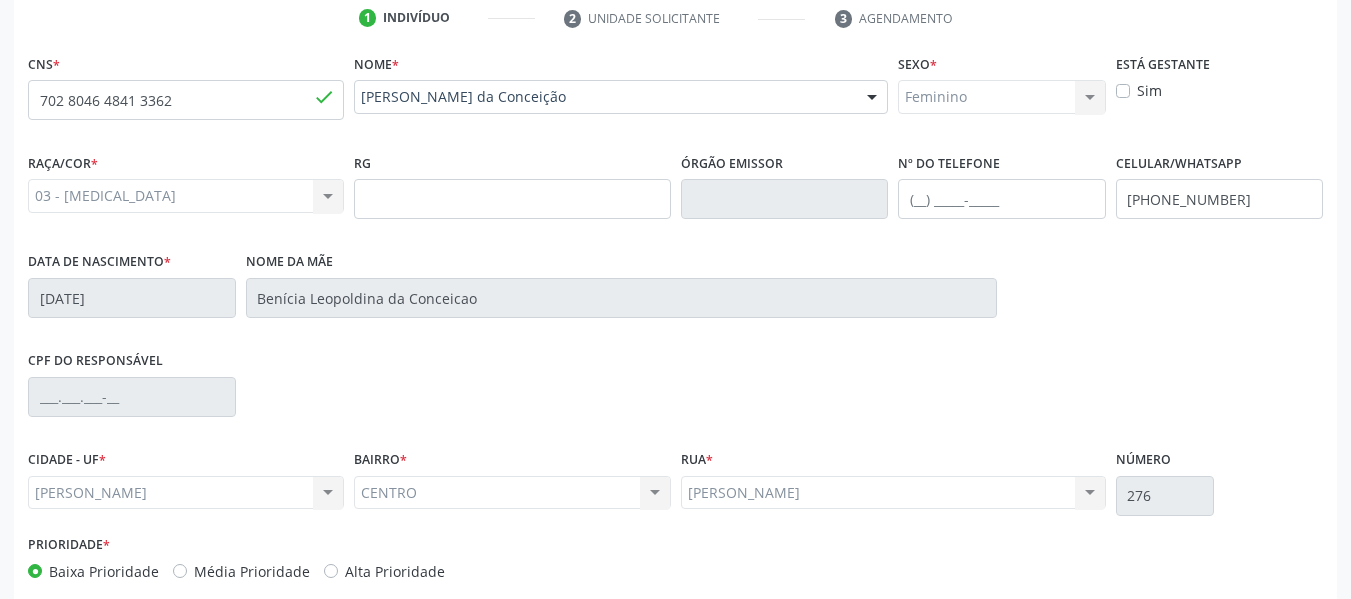 scroll, scrollTop: 507, scrollLeft: 0, axis: vertical 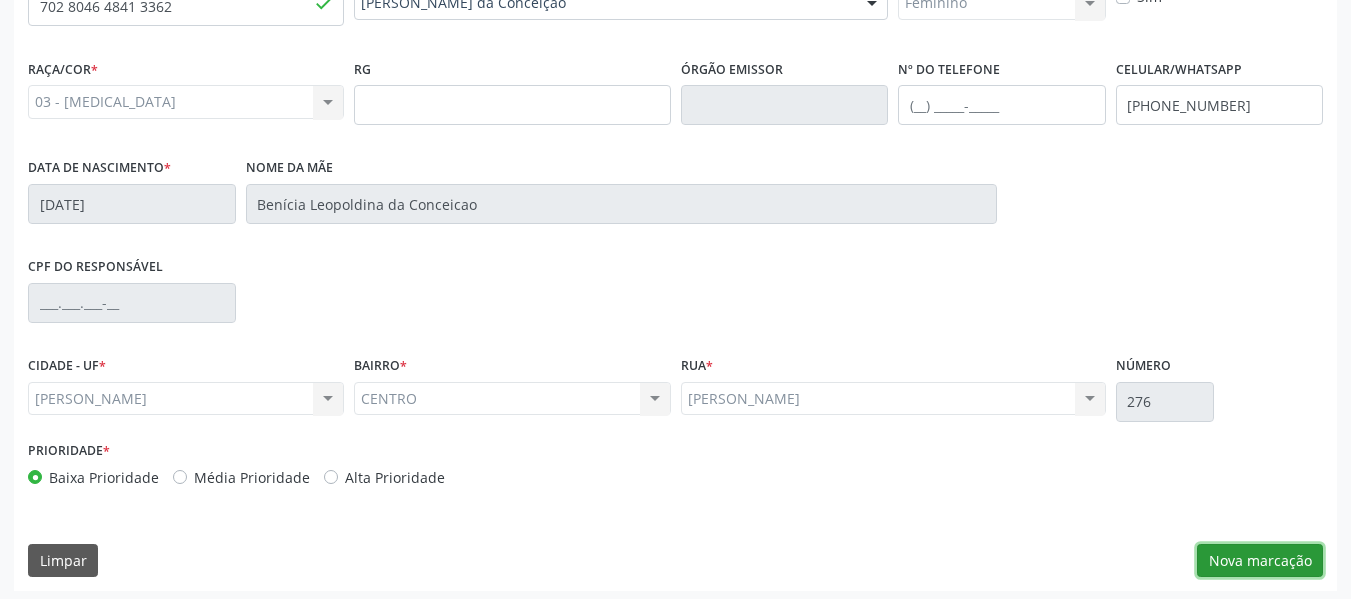 click on "Nova marcação" at bounding box center [1260, 561] 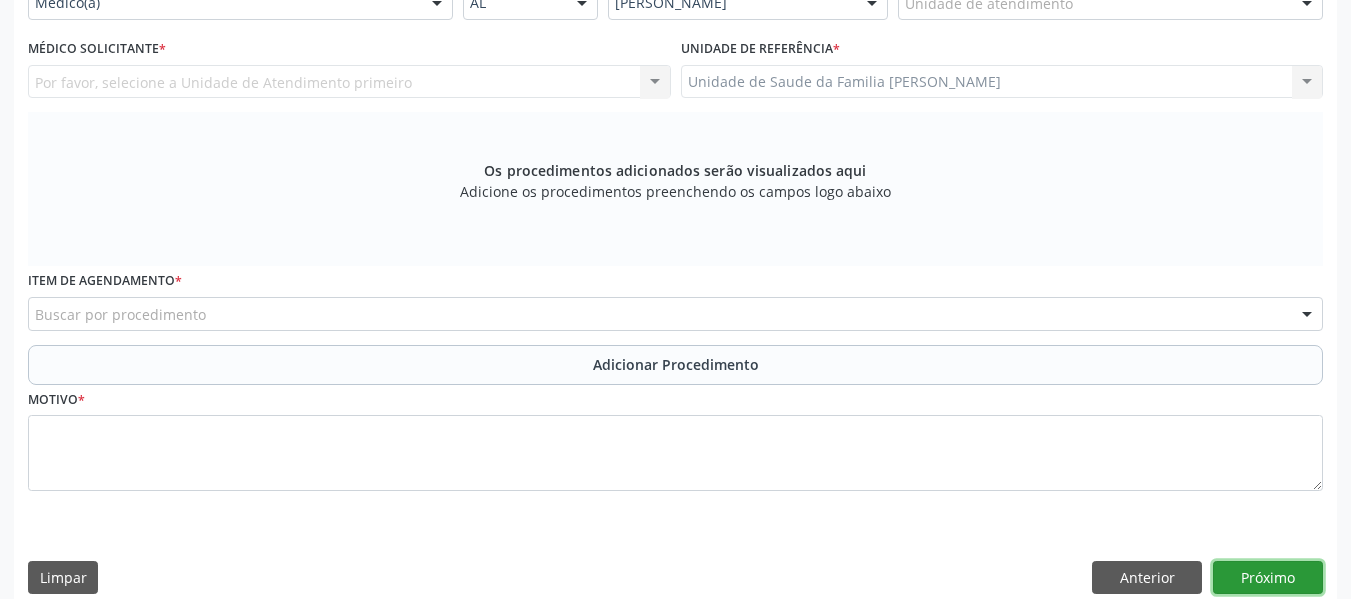 click on "Próximo" at bounding box center (1268, 578) 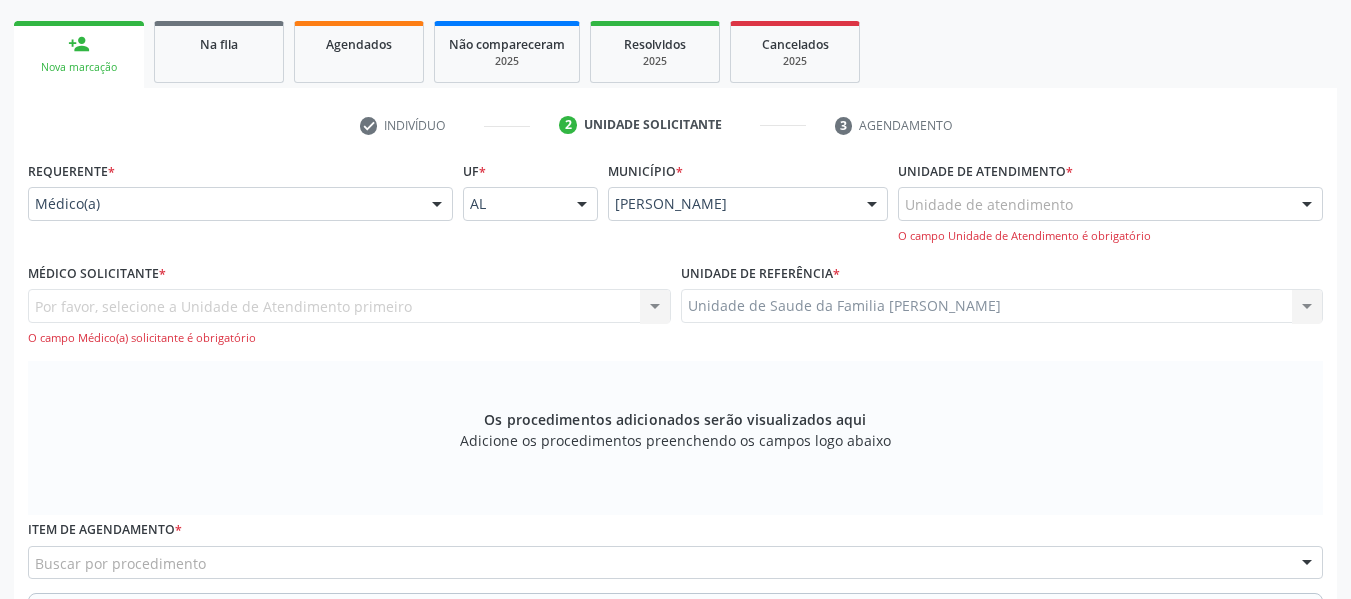 scroll, scrollTop: 240, scrollLeft: 0, axis: vertical 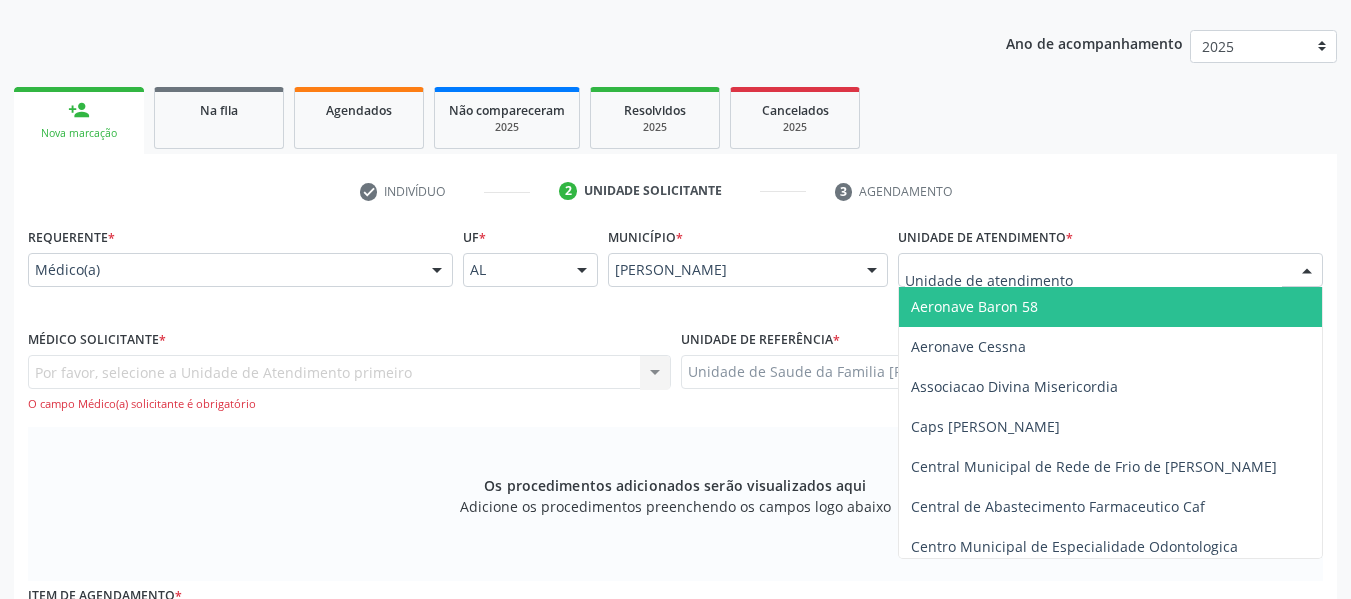 click at bounding box center (1110, 270) 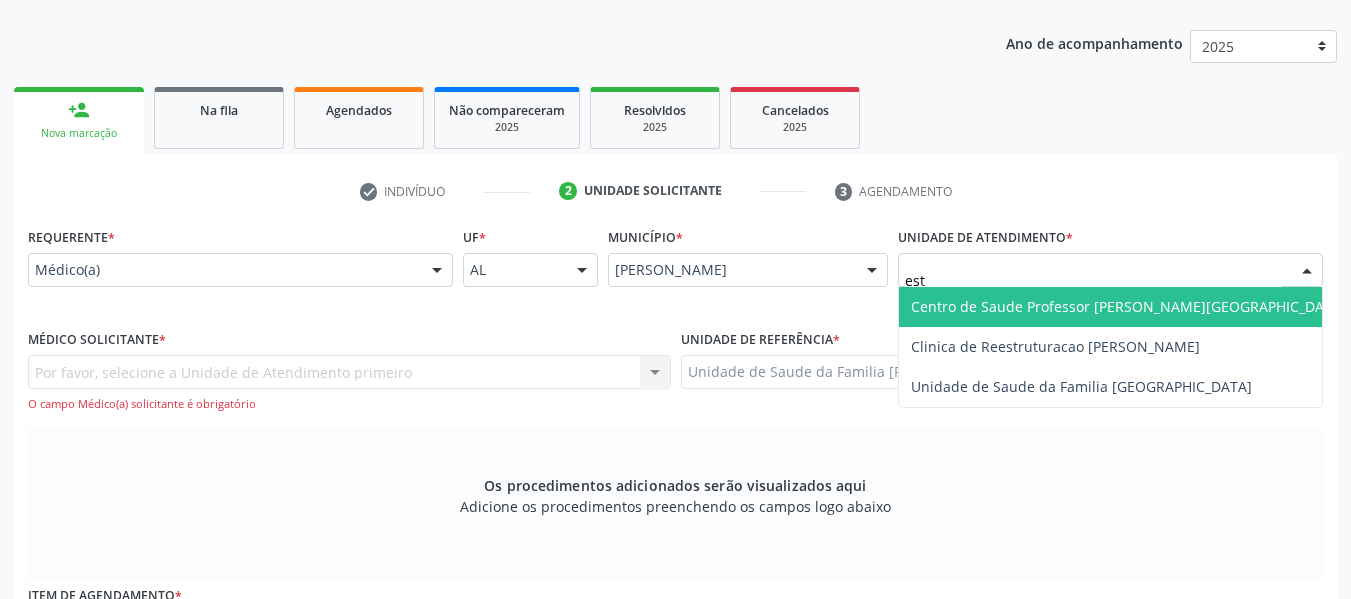type on "esta" 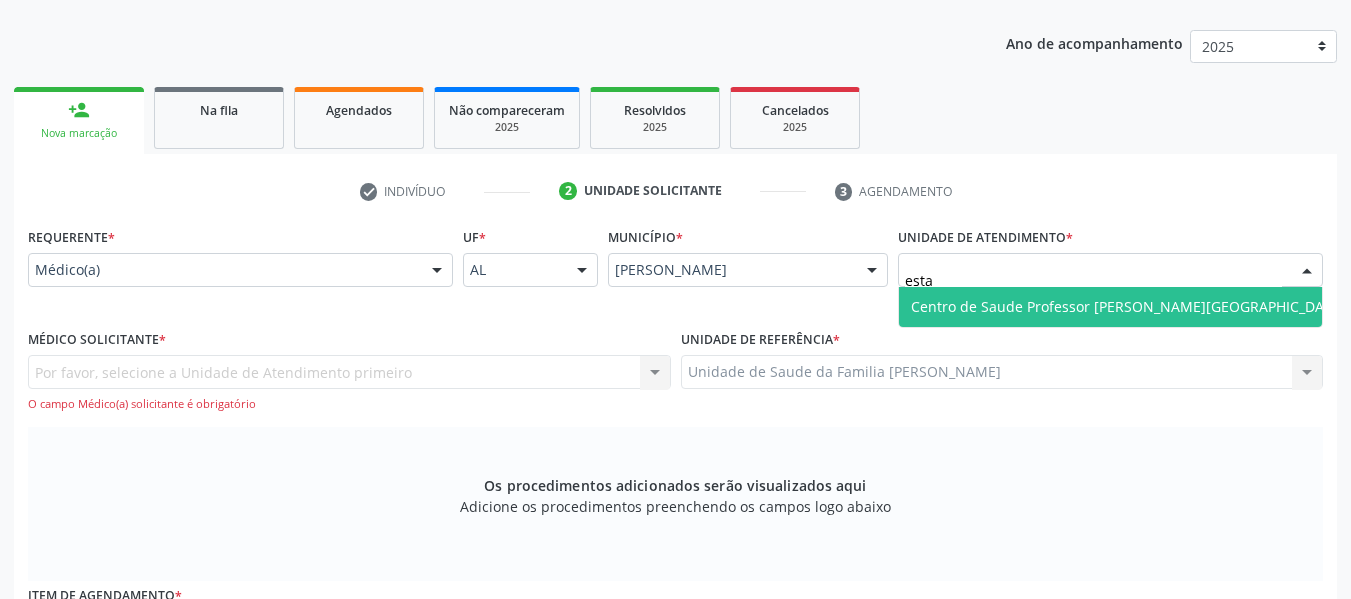 click on "Centro de Saude Professor [PERSON_NAME][GEOGRAPHIC_DATA]" at bounding box center [1128, 306] 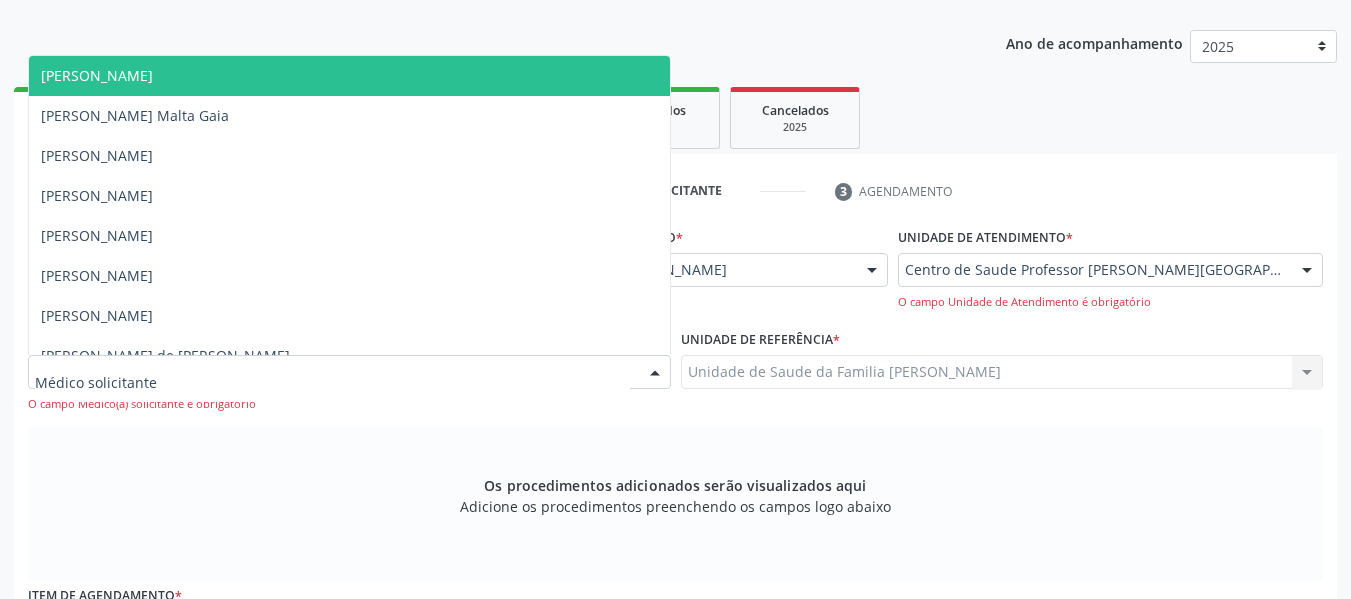click at bounding box center (655, 373) 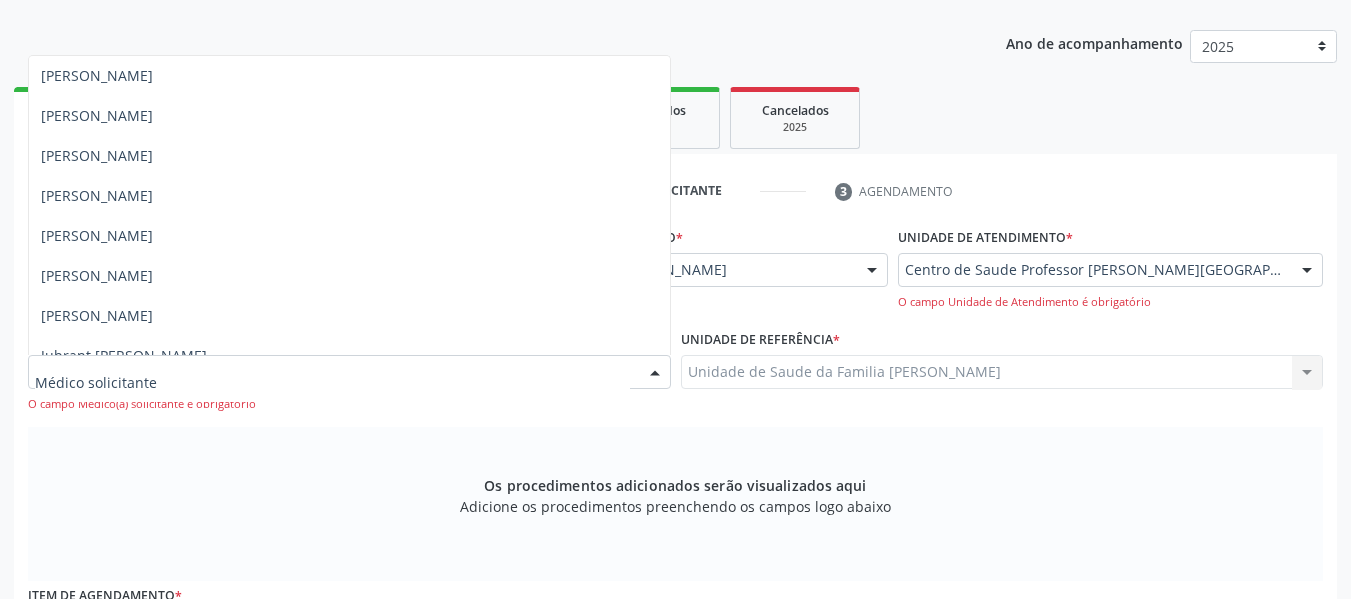 scroll, scrollTop: 934, scrollLeft: 0, axis: vertical 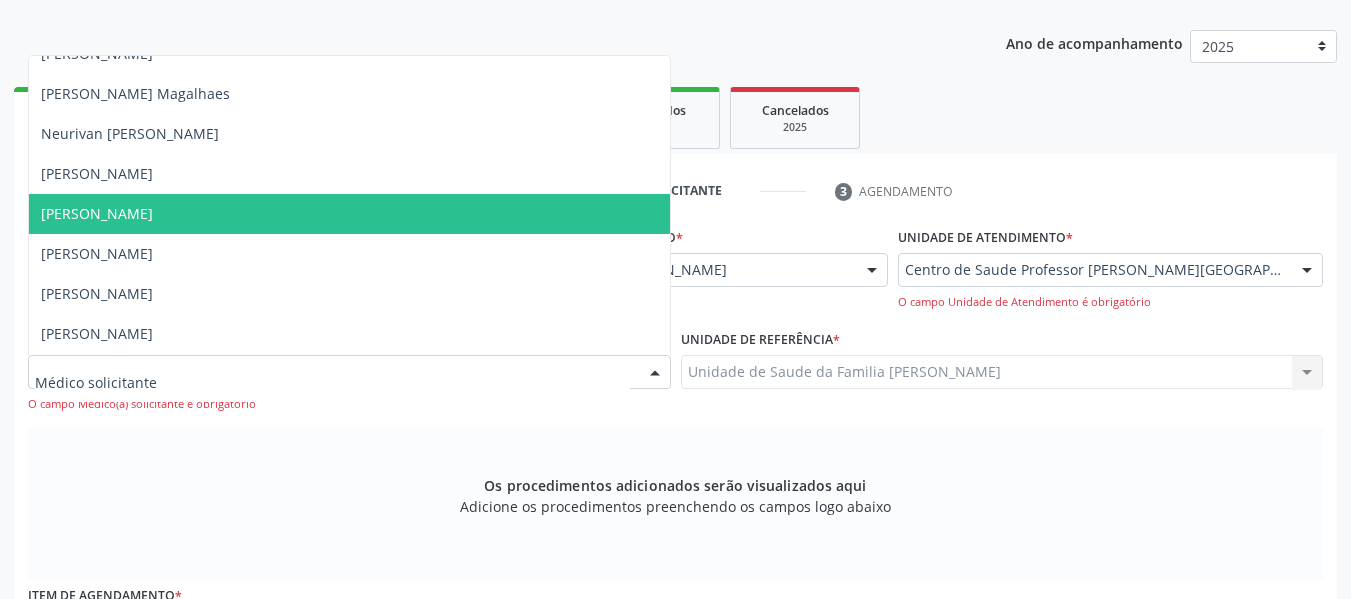 click on "[PERSON_NAME]" at bounding box center (97, 213) 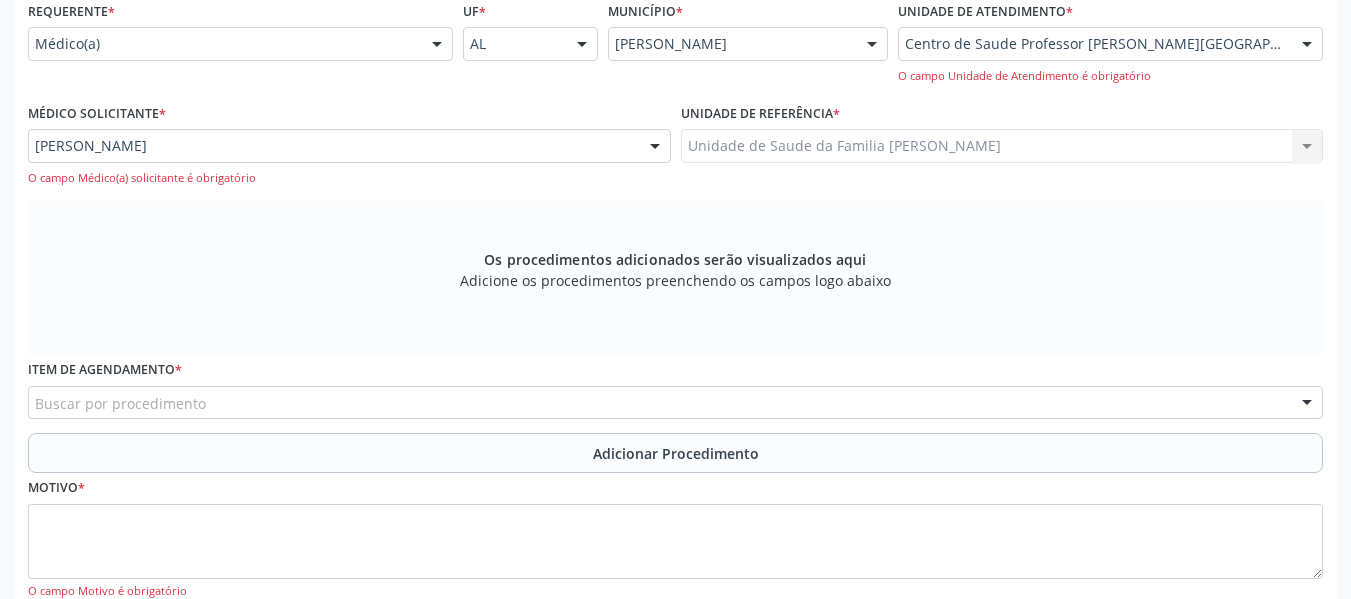 scroll, scrollTop: 506, scrollLeft: 0, axis: vertical 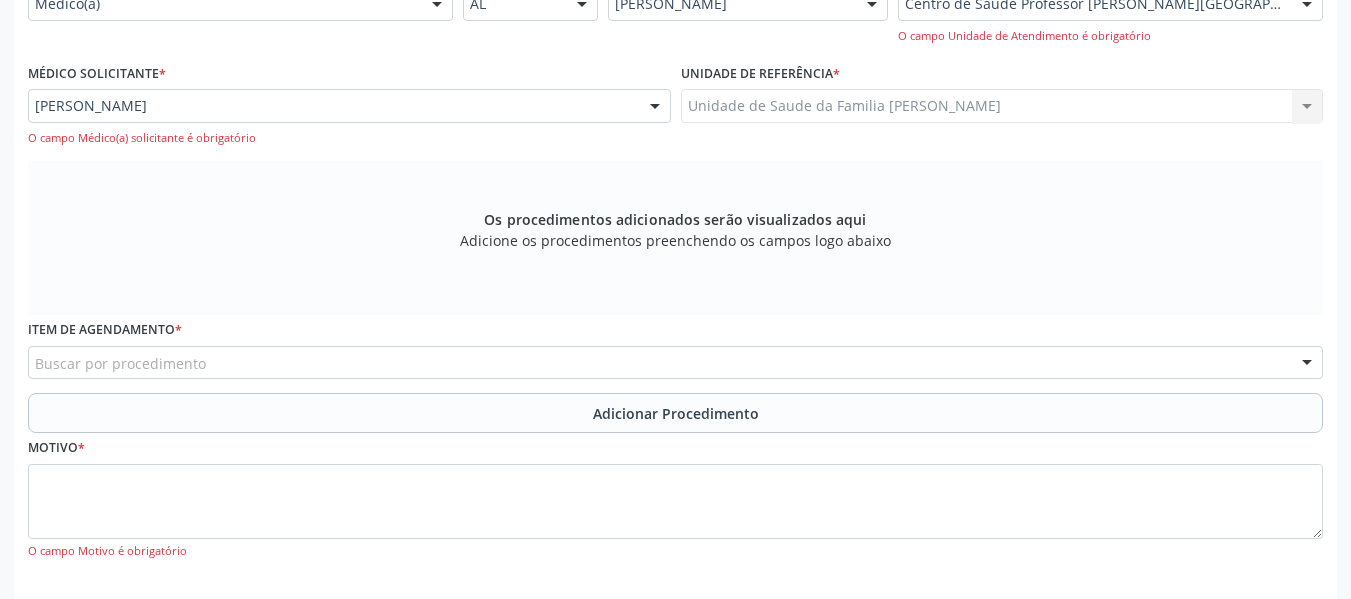 click on "Buscar por procedimento" at bounding box center (675, 363) 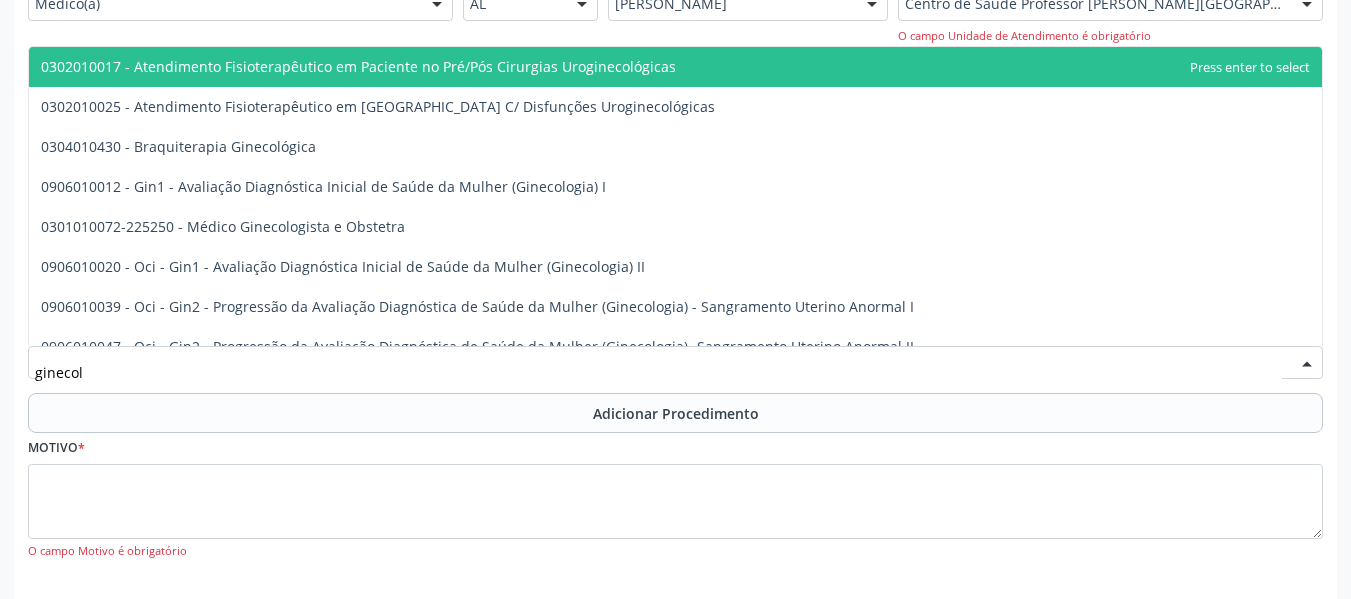 type on "ginecolo" 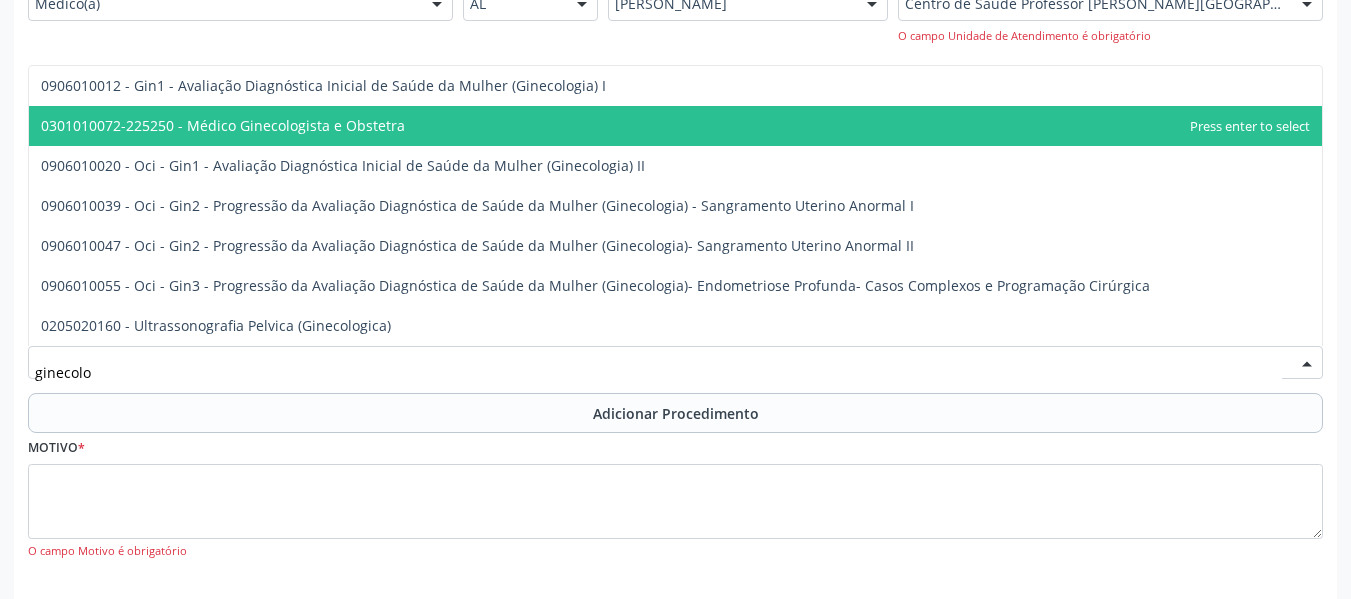 click on "0301010072-225250 - Médico Ginecologista e Obstetra" at bounding box center [223, 125] 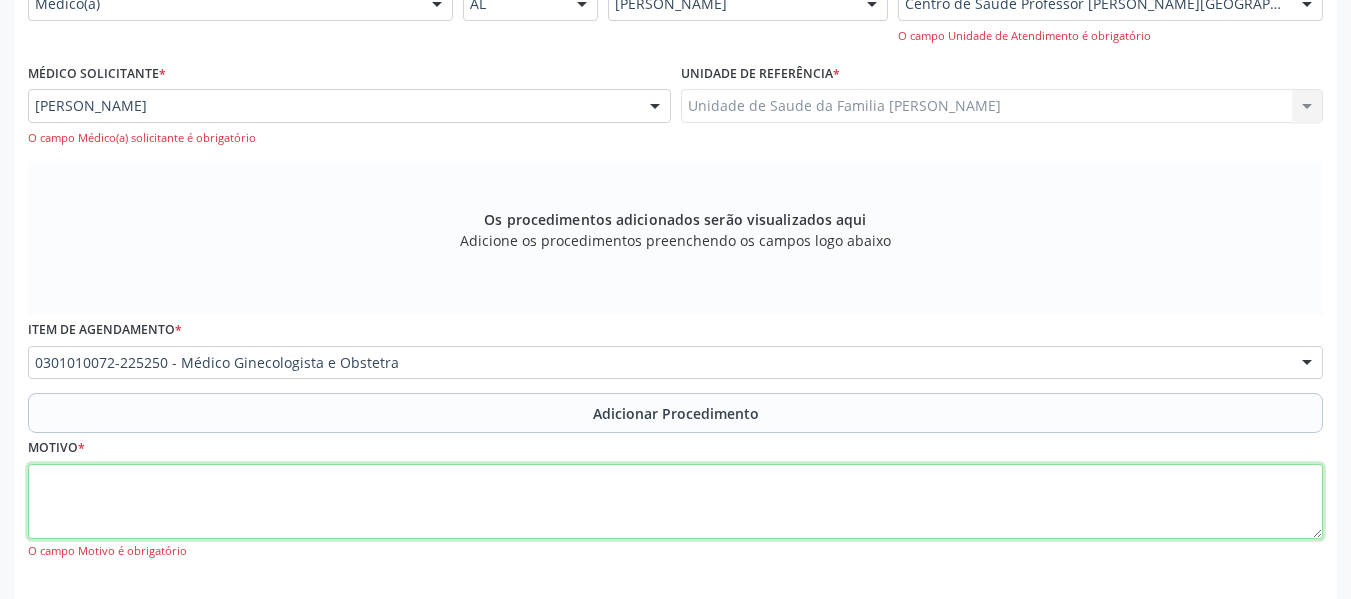 click at bounding box center (675, 502) 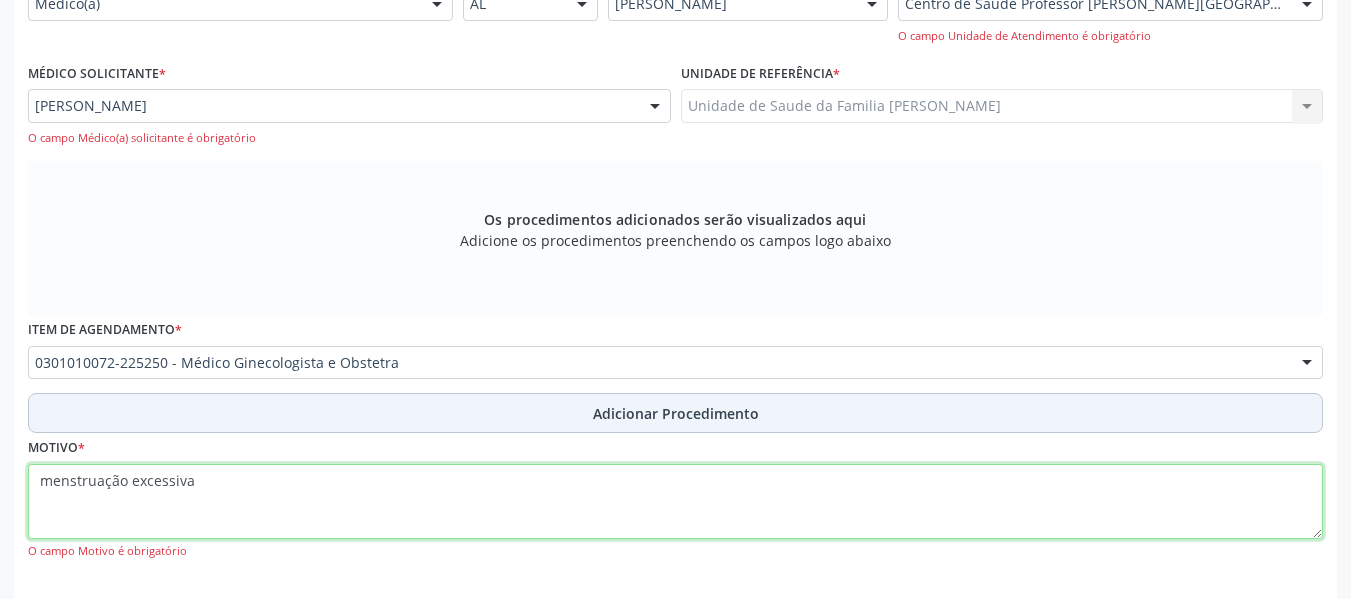 type on "menstruação excessiva" 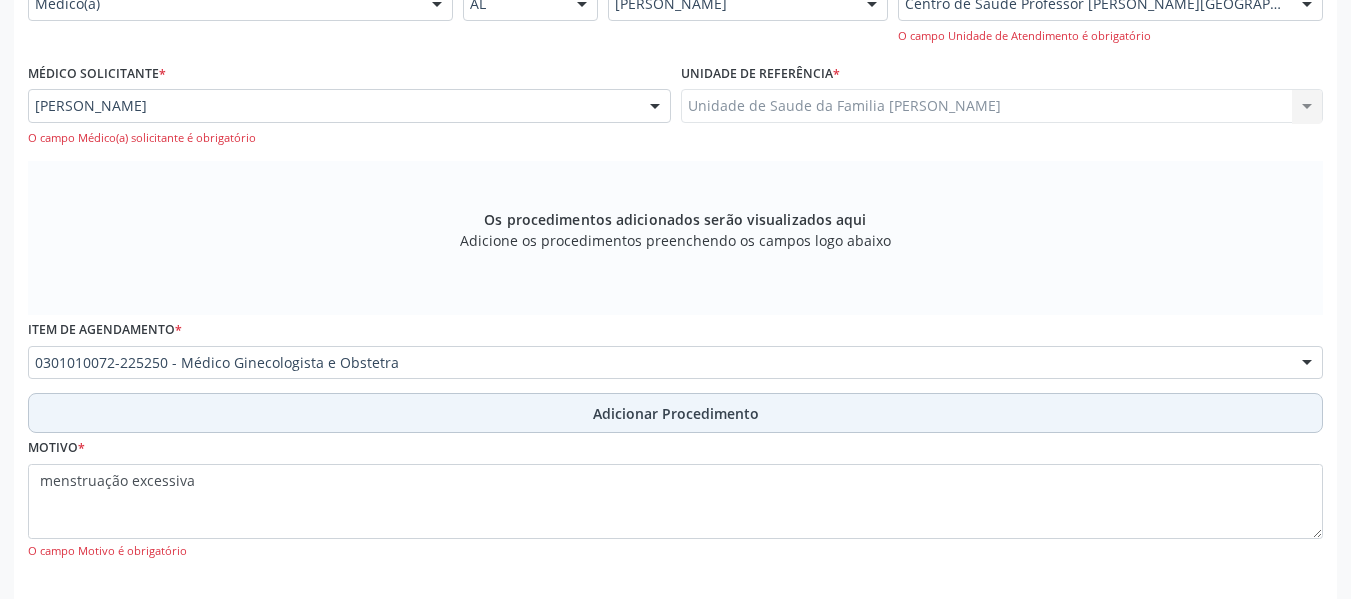 click on "Adicionar Procedimento" at bounding box center (676, 413) 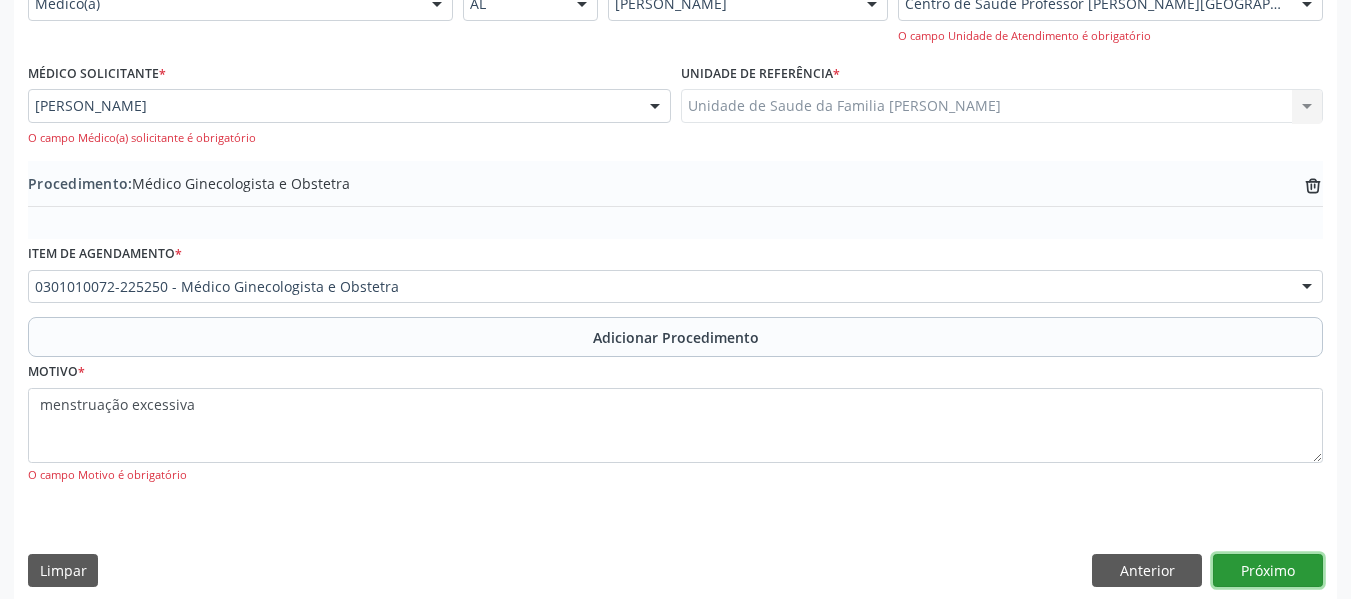 click on "Próximo" at bounding box center (1268, 571) 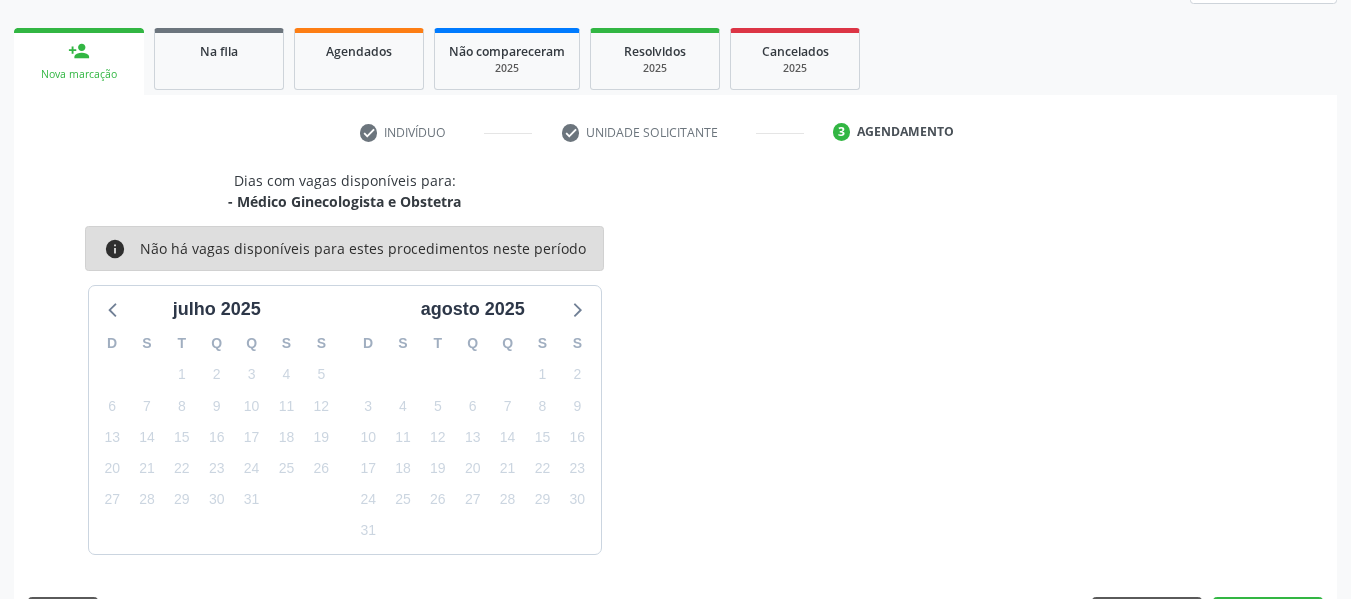 scroll, scrollTop: 358, scrollLeft: 0, axis: vertical 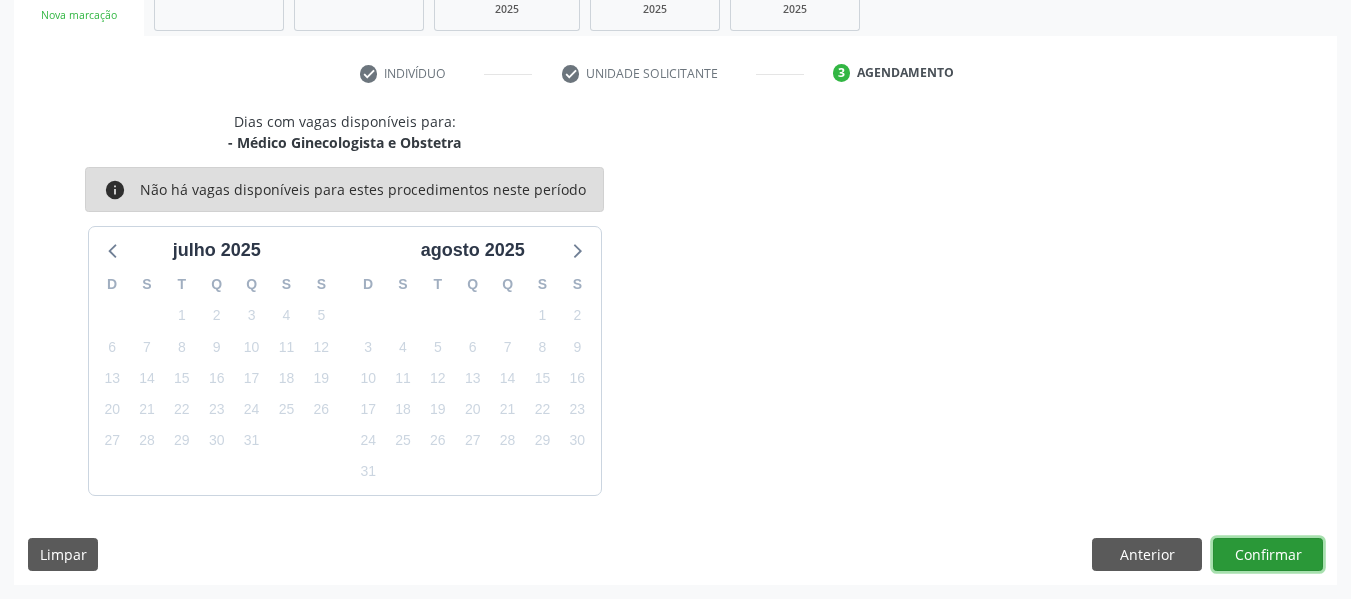 click on "Confirmar" at bounding box center [1268, 555] 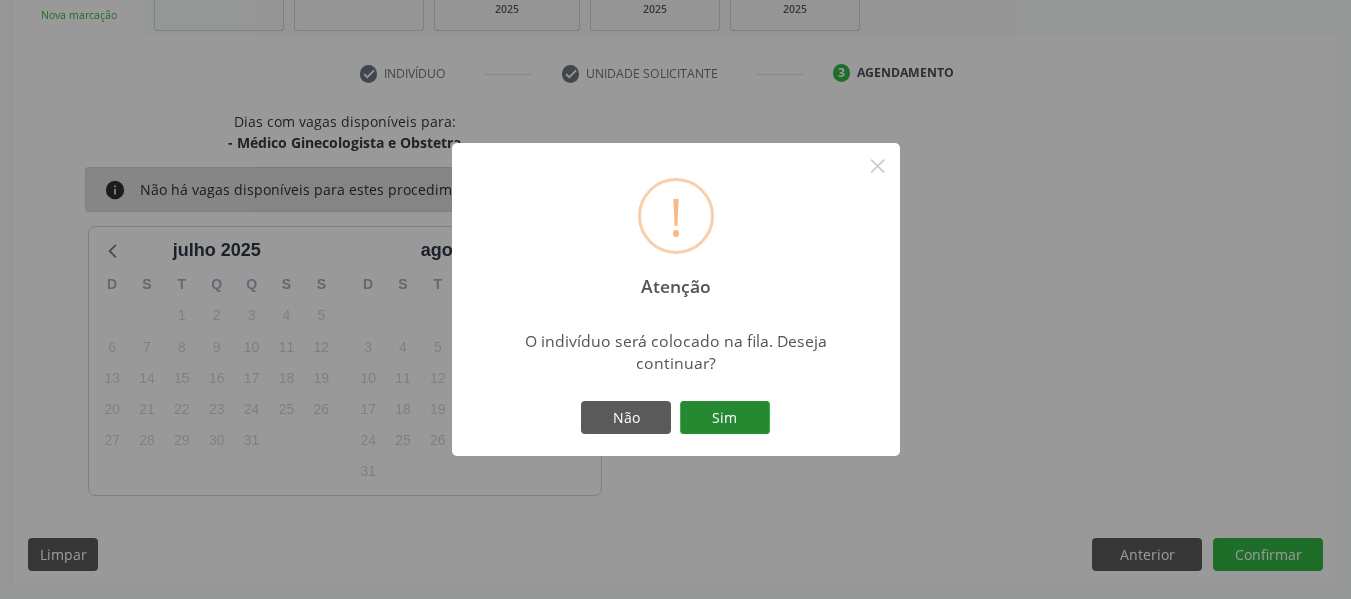 click on "Sim" at bounding box center [725, 418] 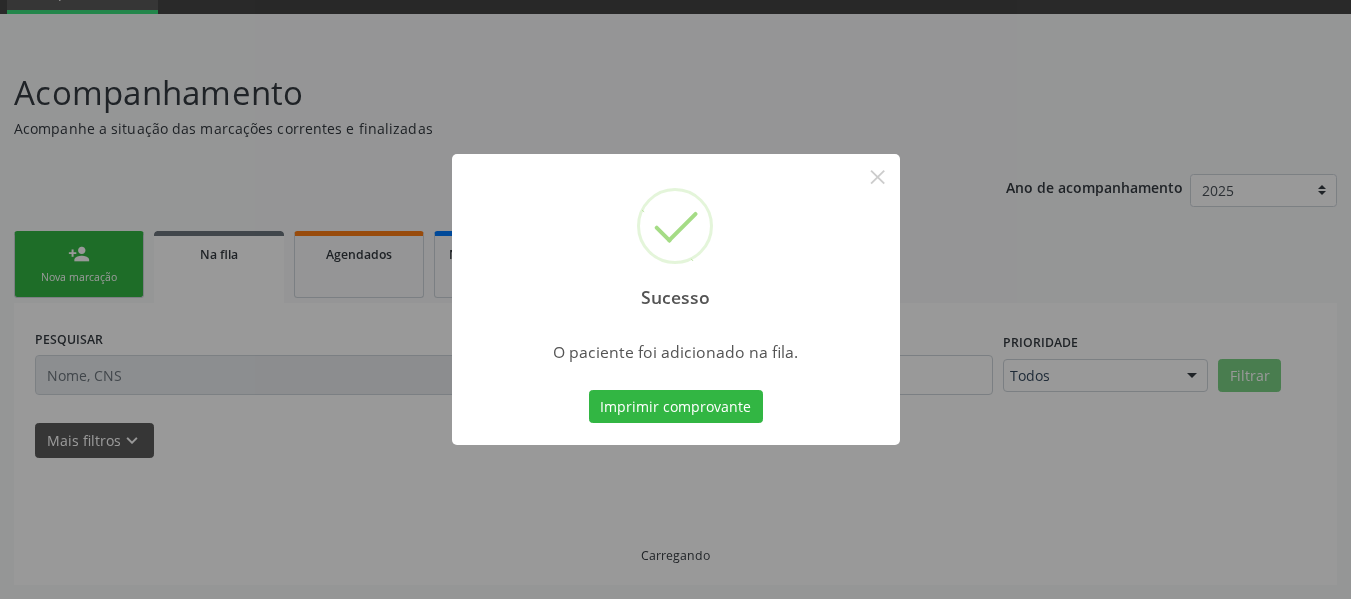 scroll, scrollTop: 96, scrollLeft: 0, axis: vertical 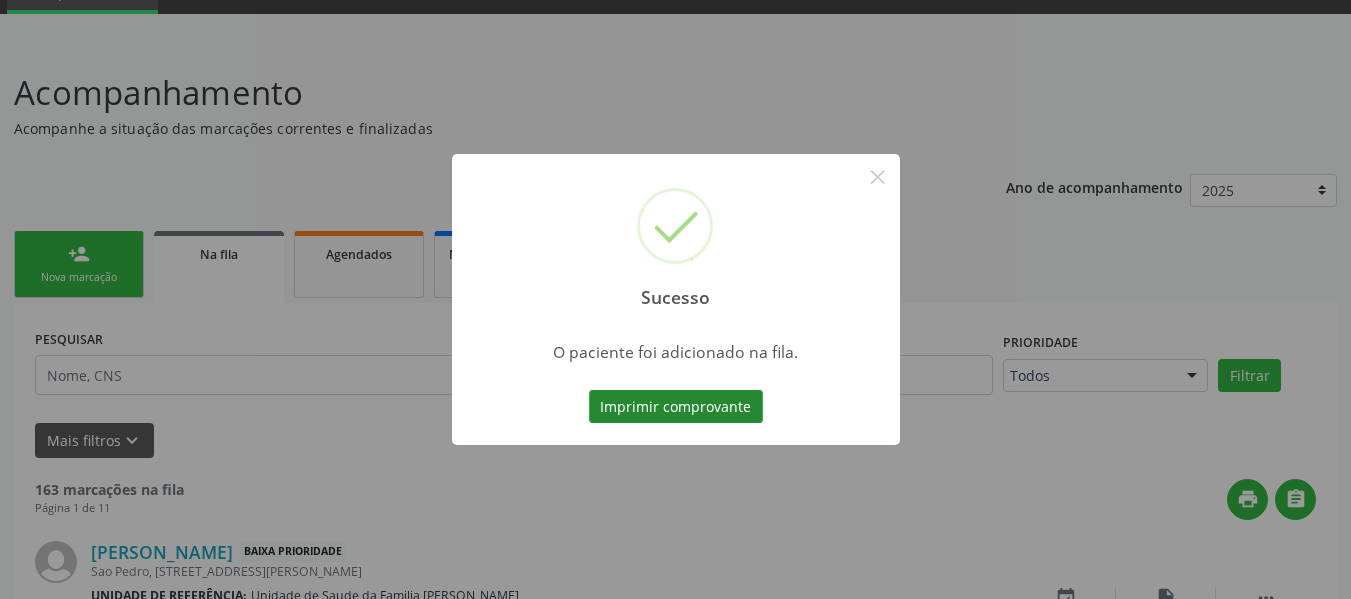 click on "Imprimir comprovante" at bounding box center [676, 407] 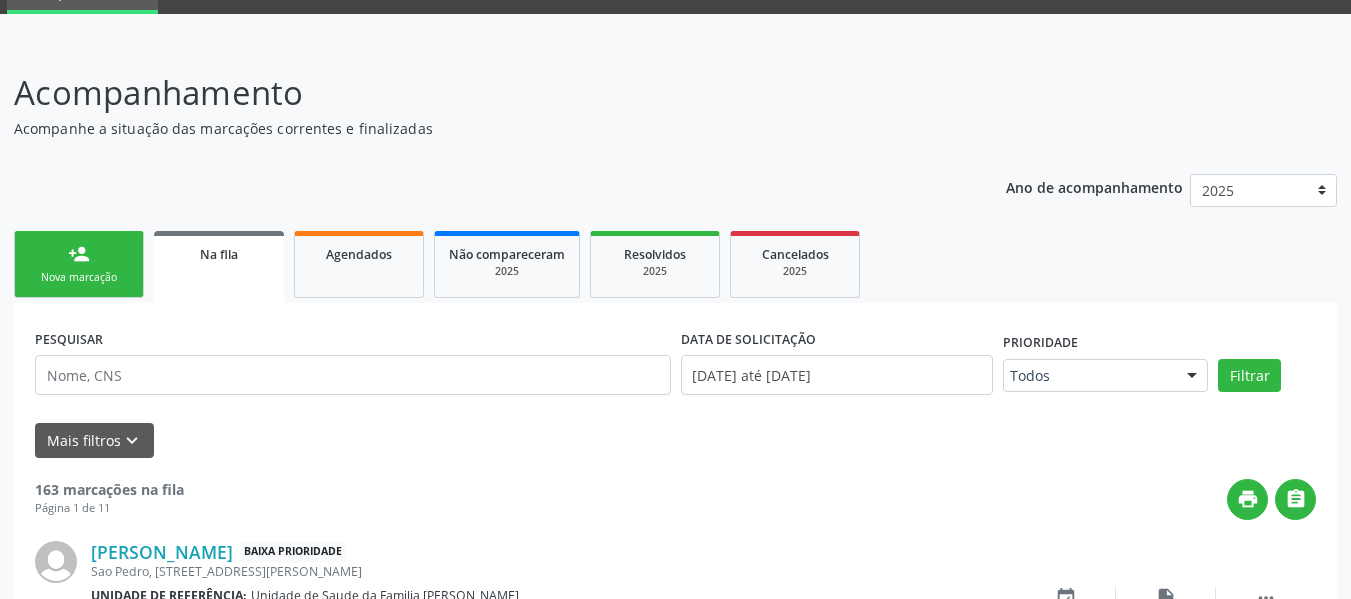 click on "person_add
Nova marcação" at bounding box center [79, 264] 